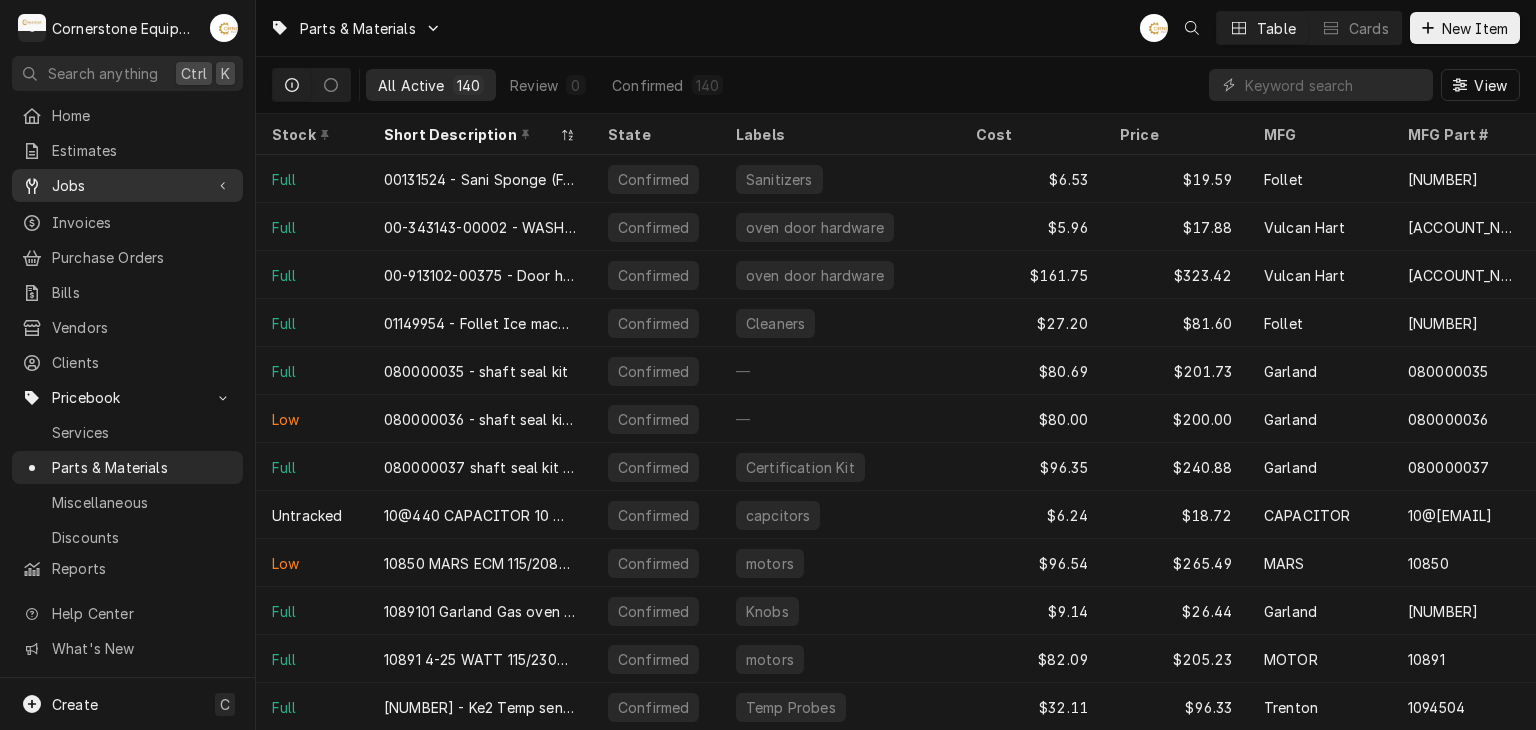 scroll, scrollTop: 0, scrollLeft: 0, axis: both 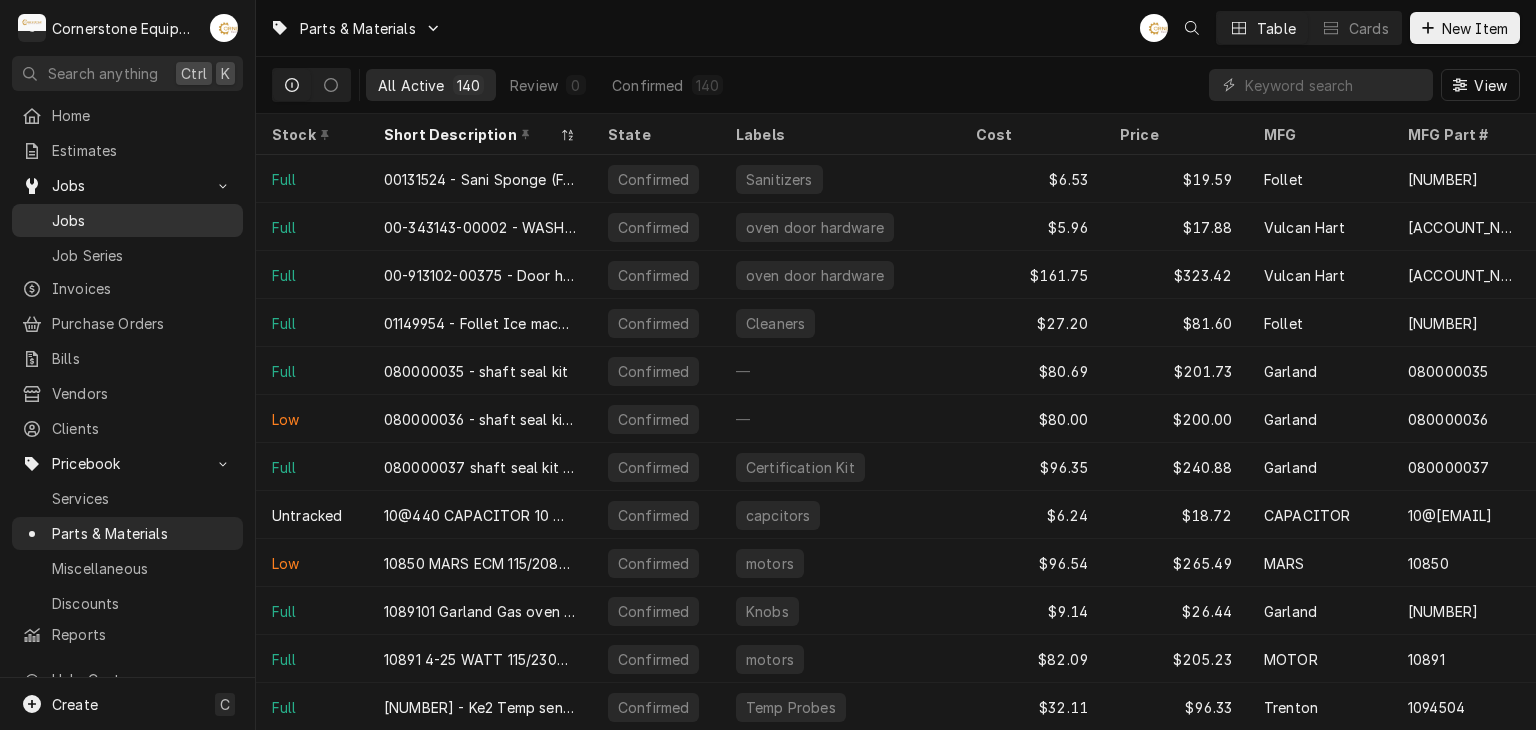 click on "Jobs" at bounding box center [142, 220] 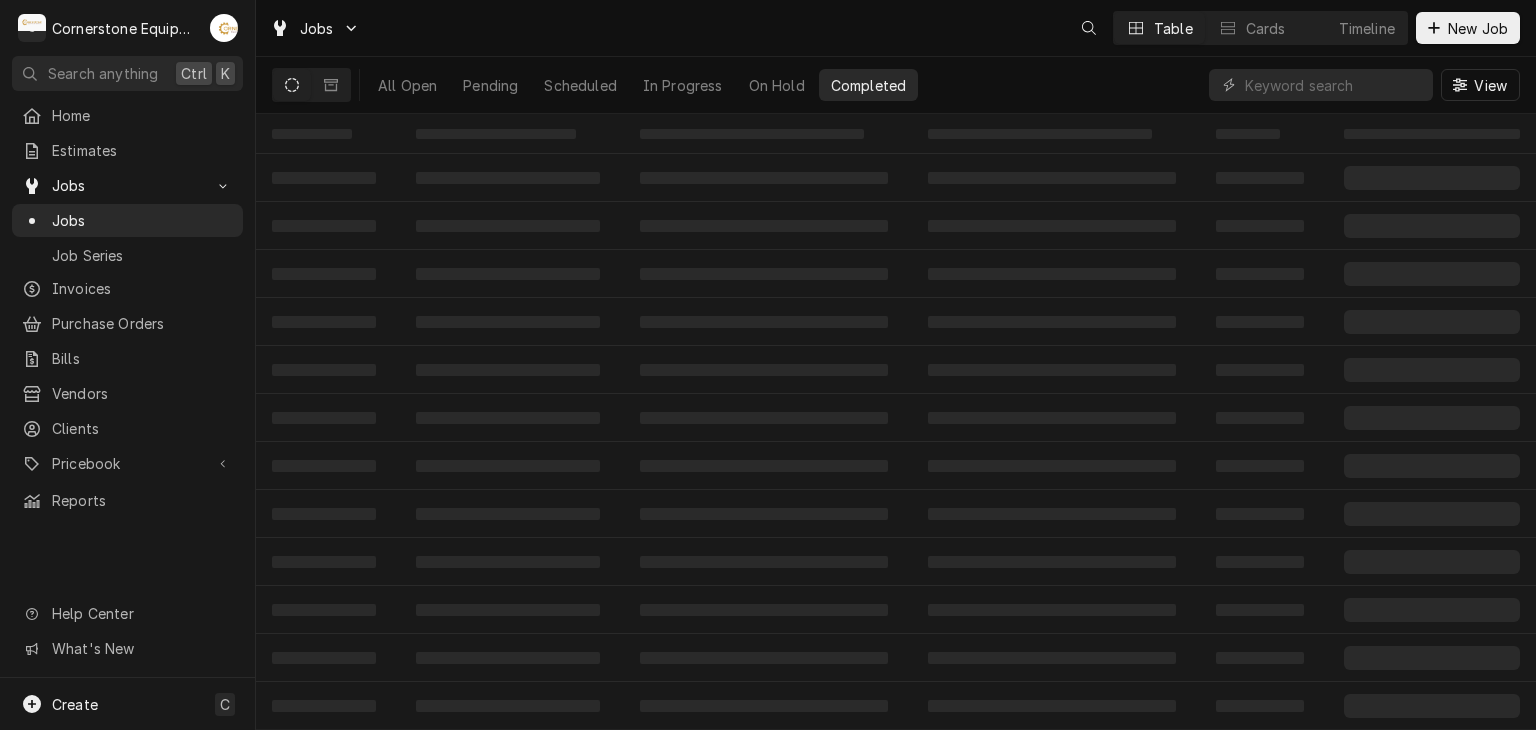 scroll, scrollTop: 0, scrollLeft: 0, axis: both 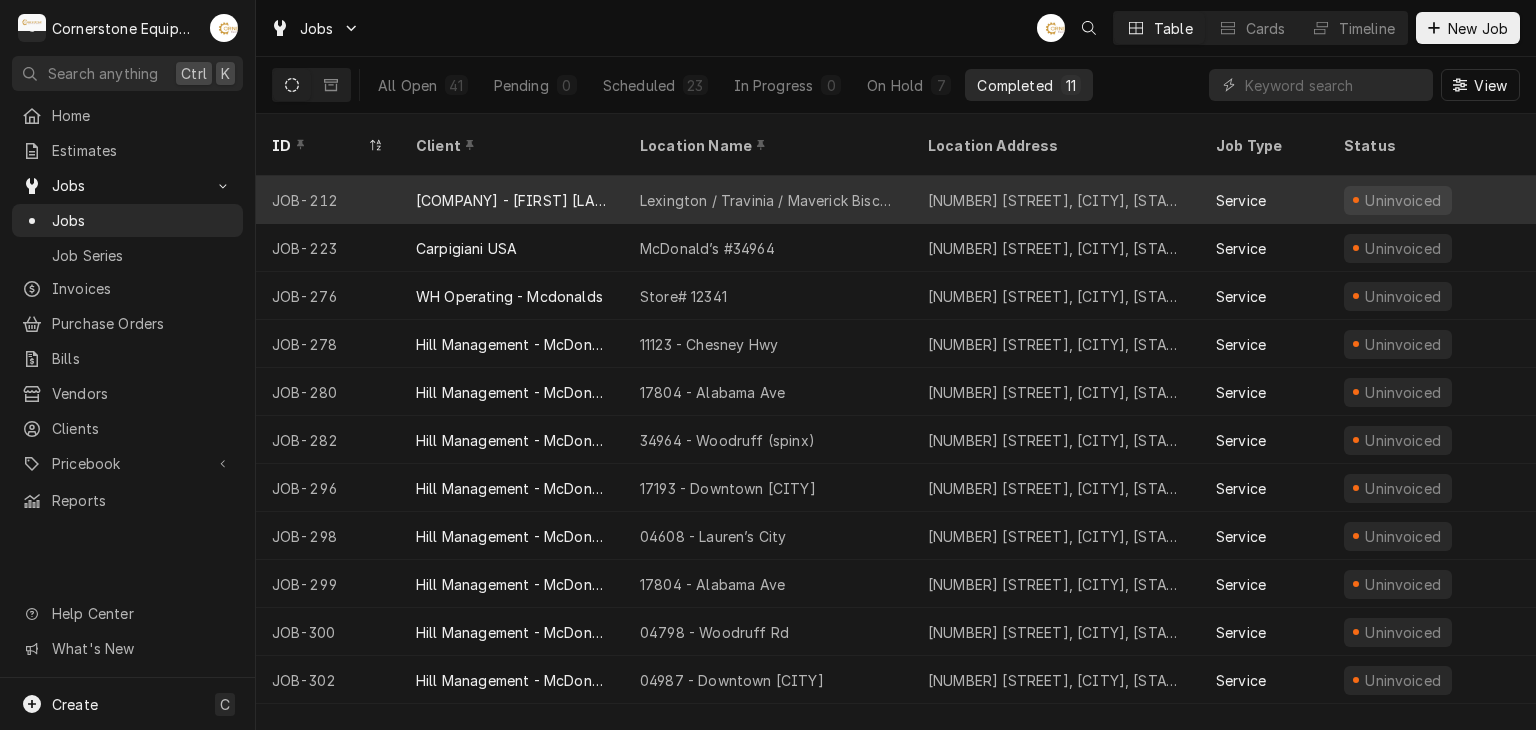 click on "Lexington / Travinia / Maverick Biscuit" at bounding box center (768, 200) 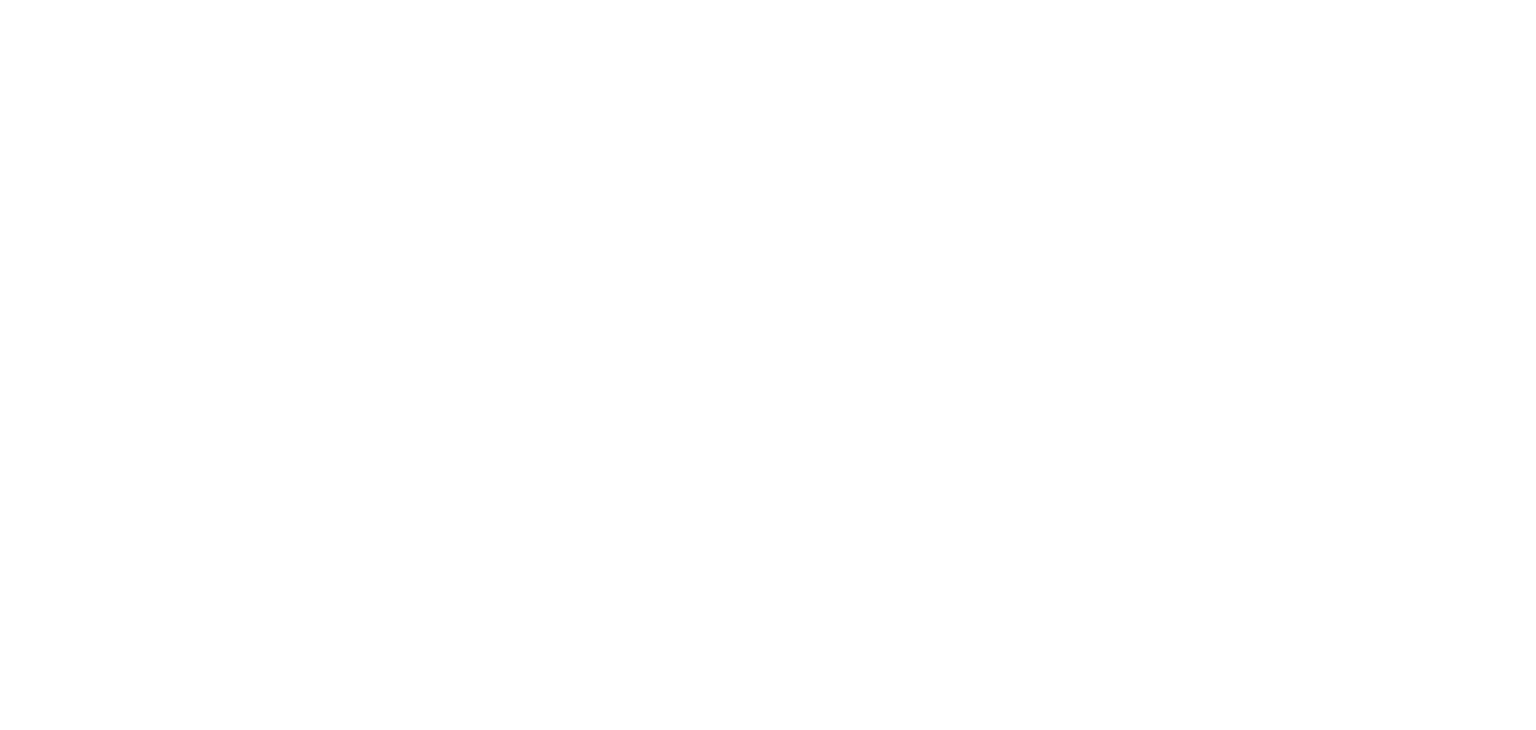 scroll, scrollTop: 0, scrollLeft: 0, axis: both 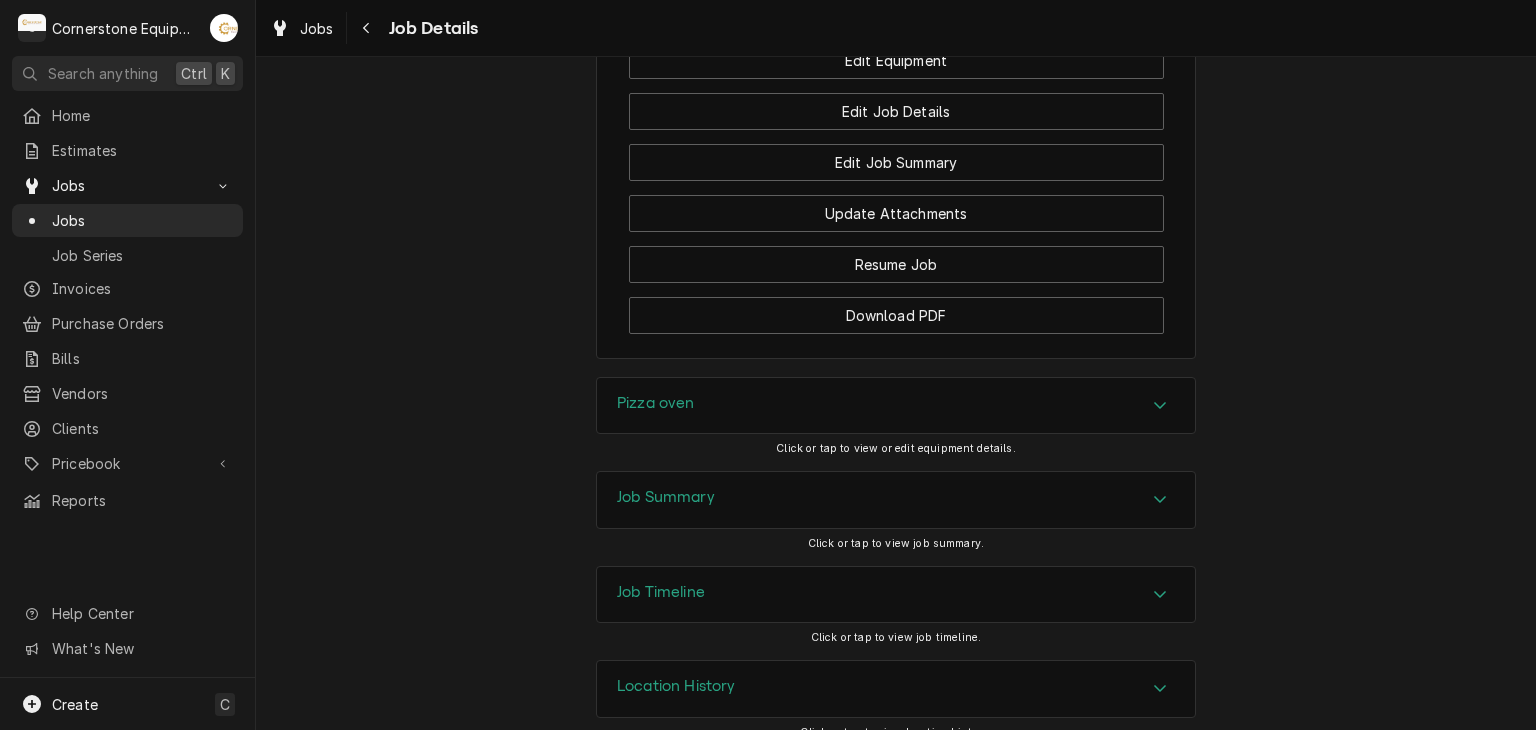click on "Job Summary" at bounding box center [896, 500] 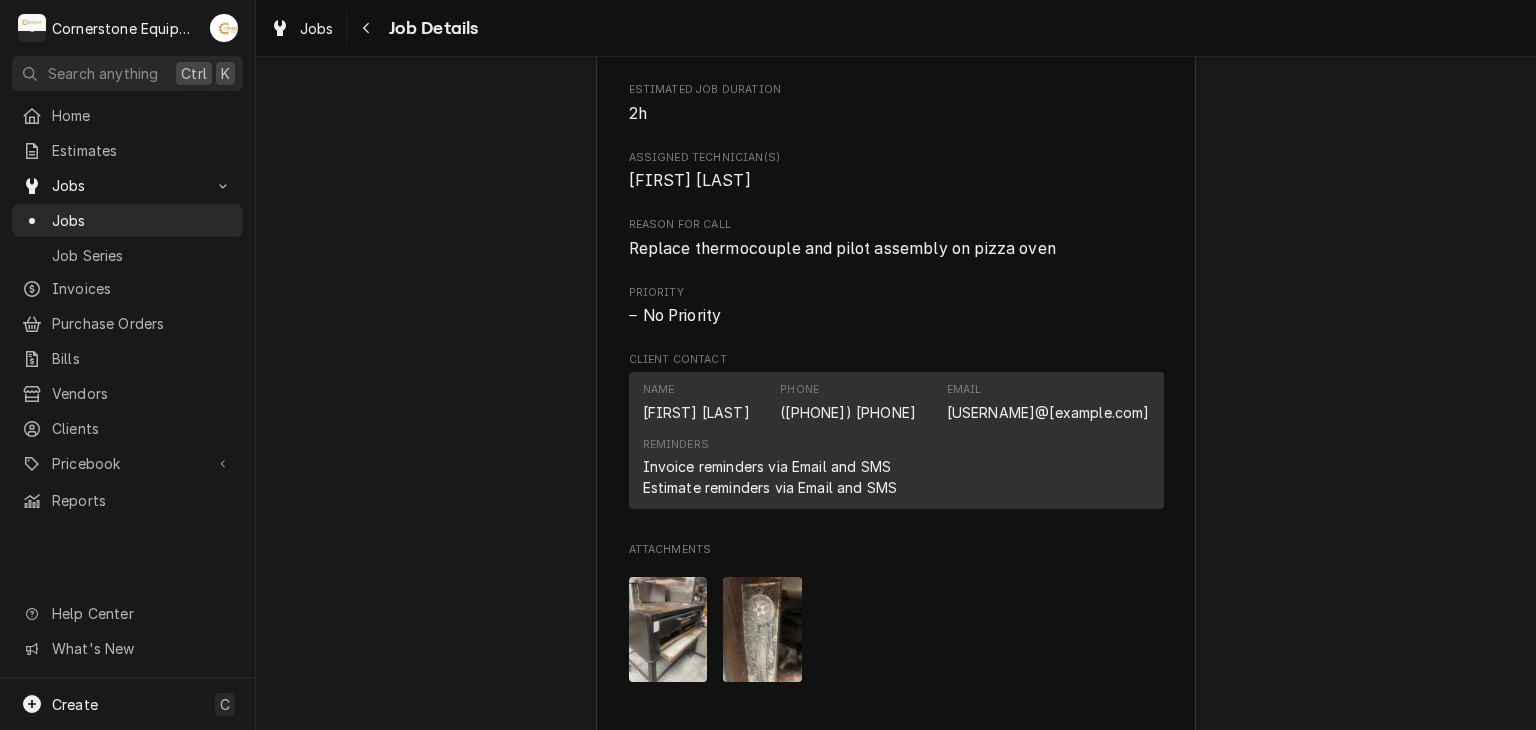 scroll, scrollTop: 1371, scrollLeft: 0, axis: vertical 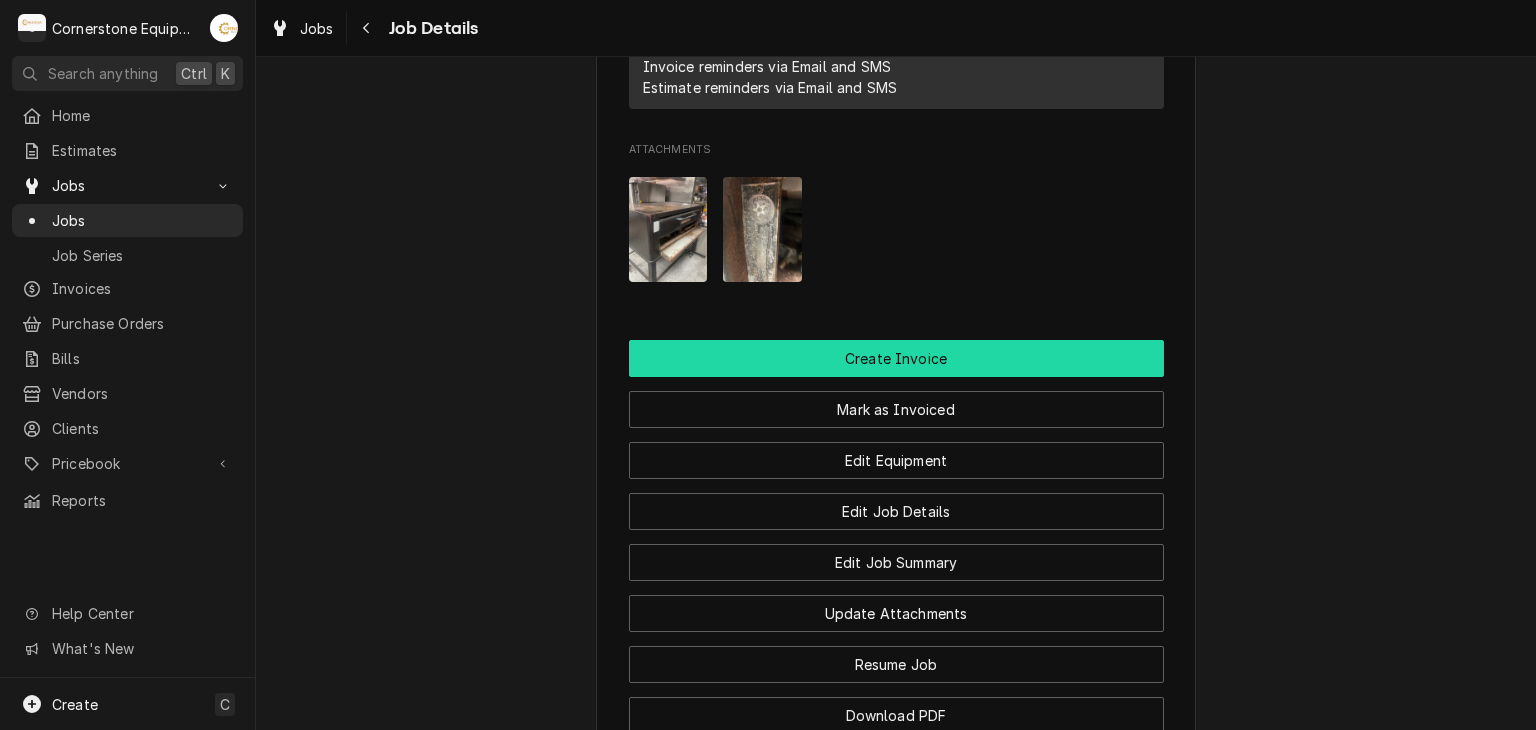 click on "Create Invoice" at bounding box center [896, 358] 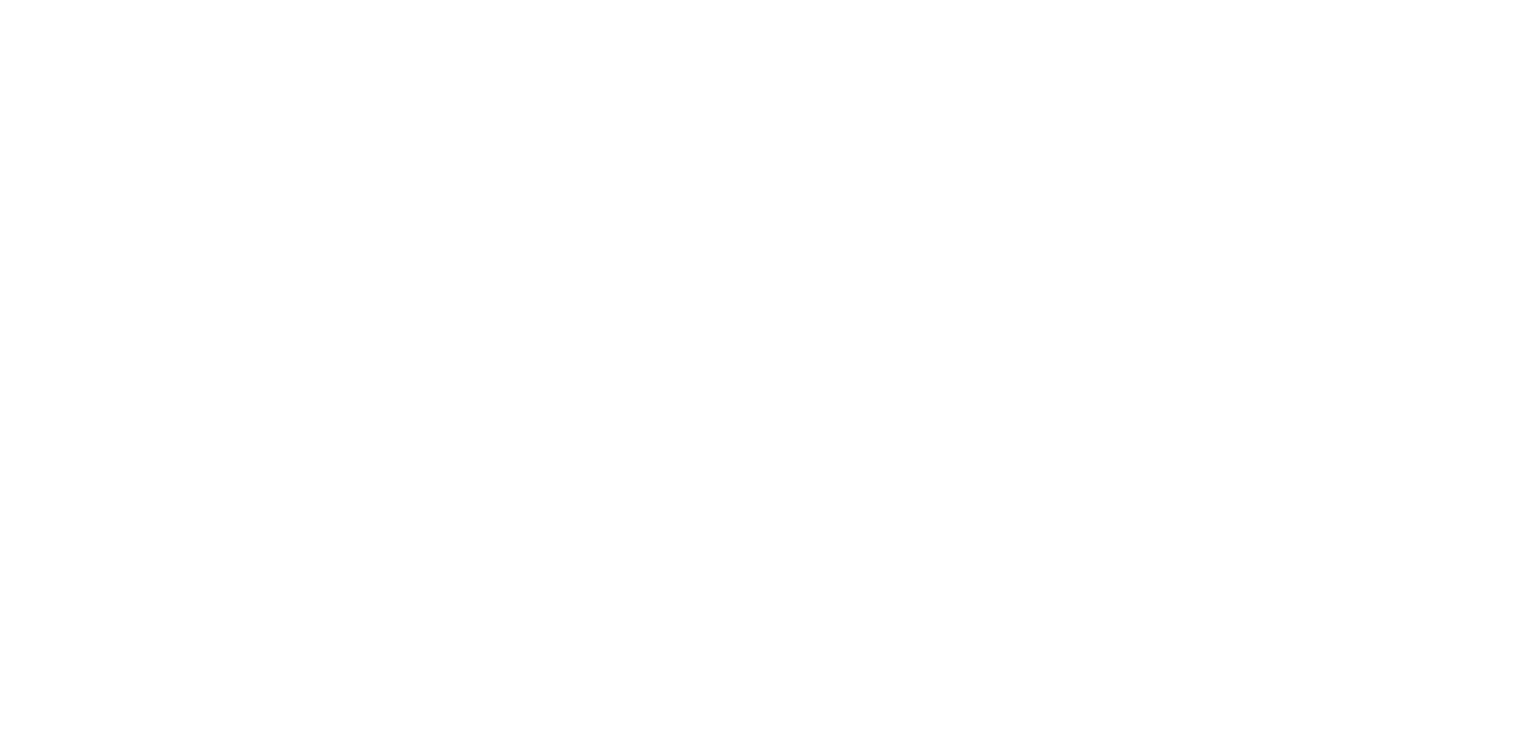 scroll, scrollTop: 0, scrollLeft: 0, axis: both 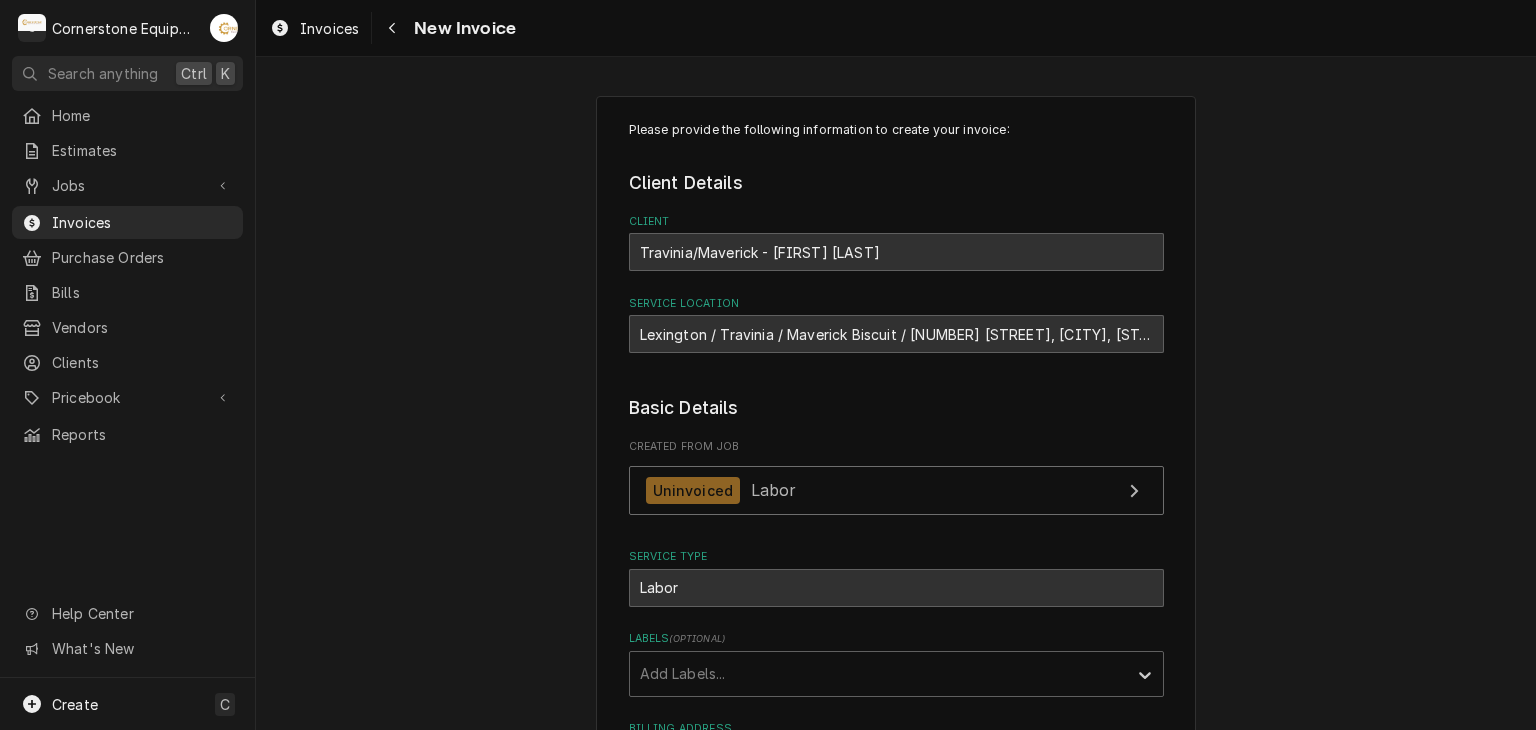 click on "Please provide the following information to create your invoice: Client Details Client Travinia/Maverick - Sergio Briceno Service Location Lexington / Travinia / Maverick Biscuit / 5074 Sunset Blvd, Lexington, SC 29072 Basic Details Created From Job Uninvoiced Labor Service Type Labor Labels  ( optional ) Add Labels... Billing Address Same as service location Issue Date 2025-08-08 Terms Choose payment terms... Same Day Net 7 Net 14 Net 21 Net 30 Net 45 Net 60 Net 90 Due Date Payment Methods Accept Online Card Payments" at bounding box center [896, 647] 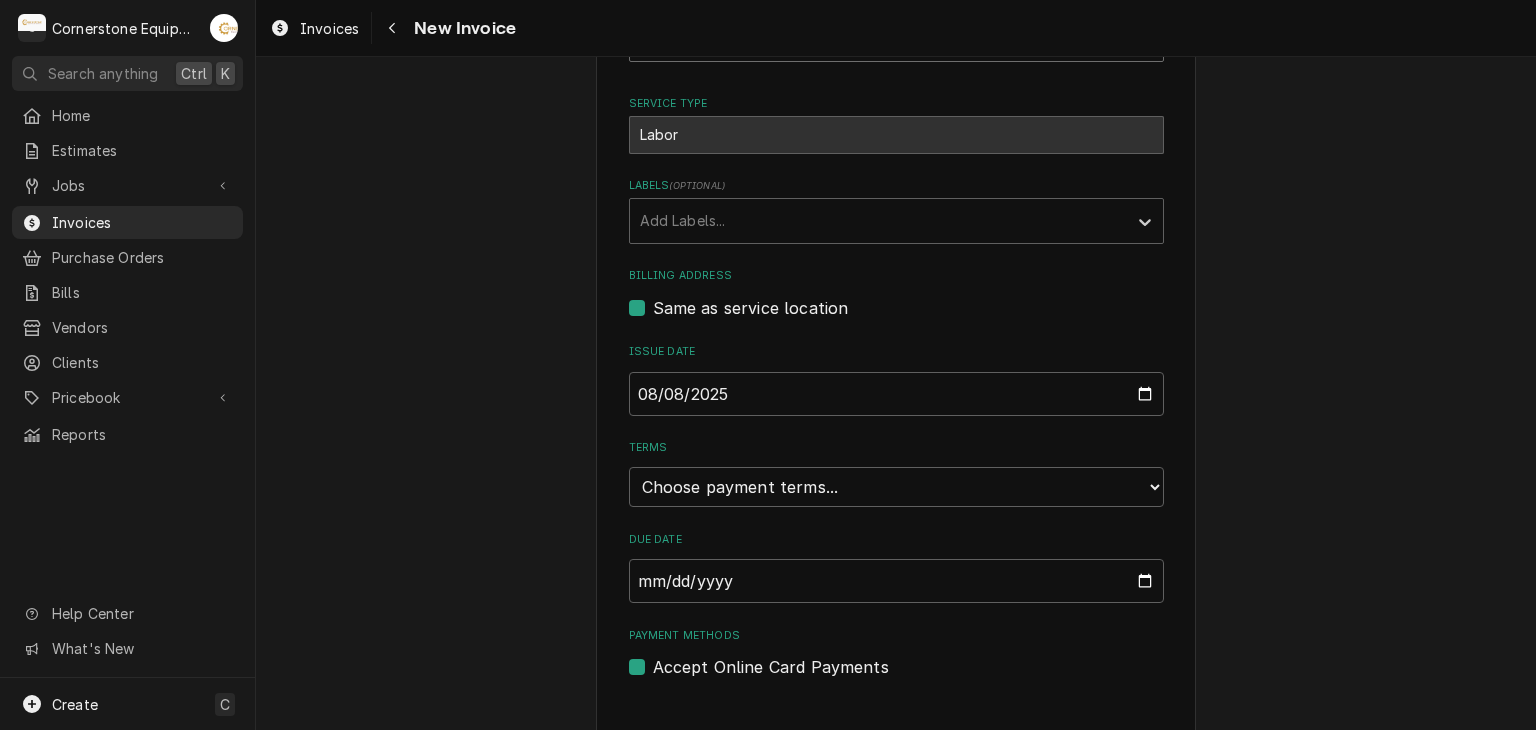 scroll, scrollTop: 483, scrollLeft: 0, axis: vertical 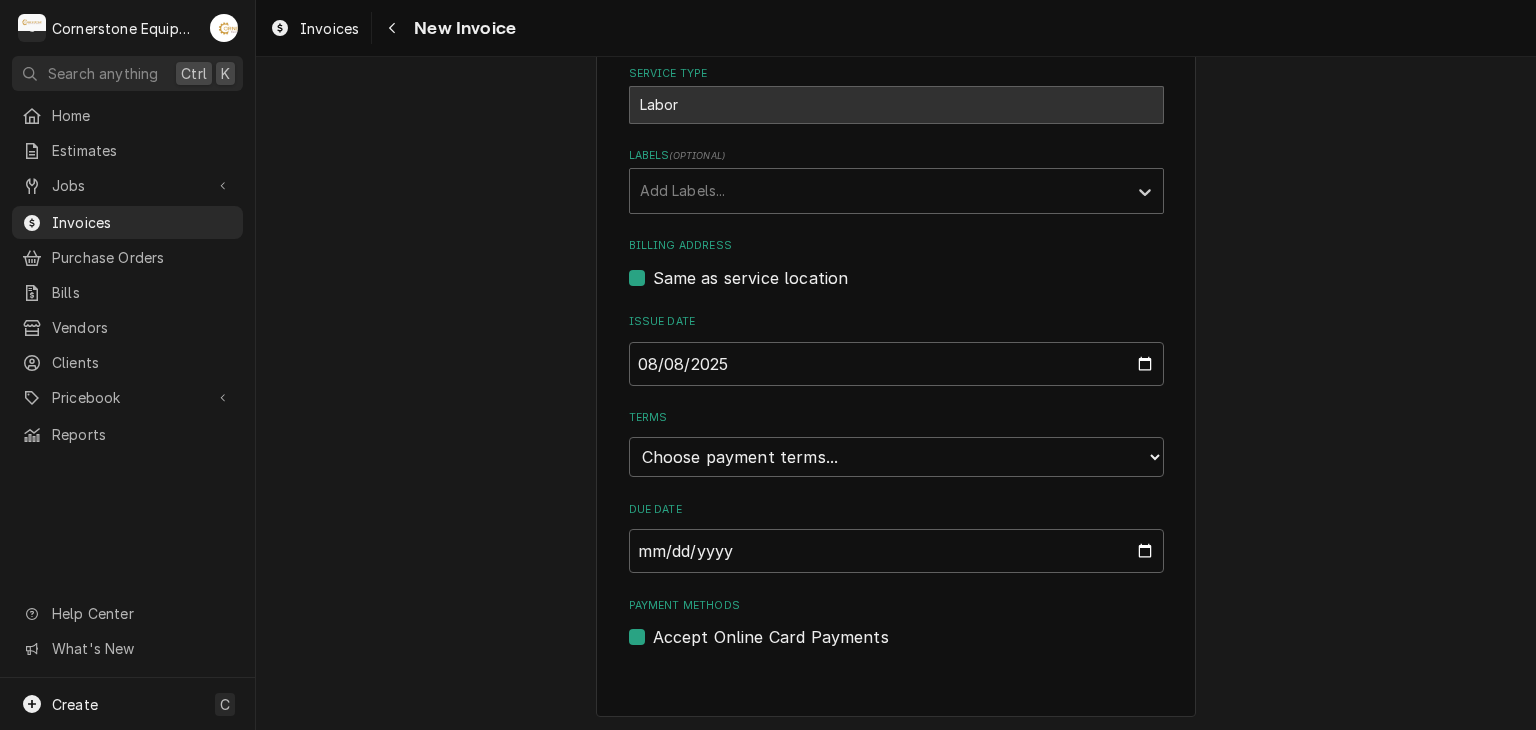 click on "Accept Online Card Payments" at bounding box center (771, 637) 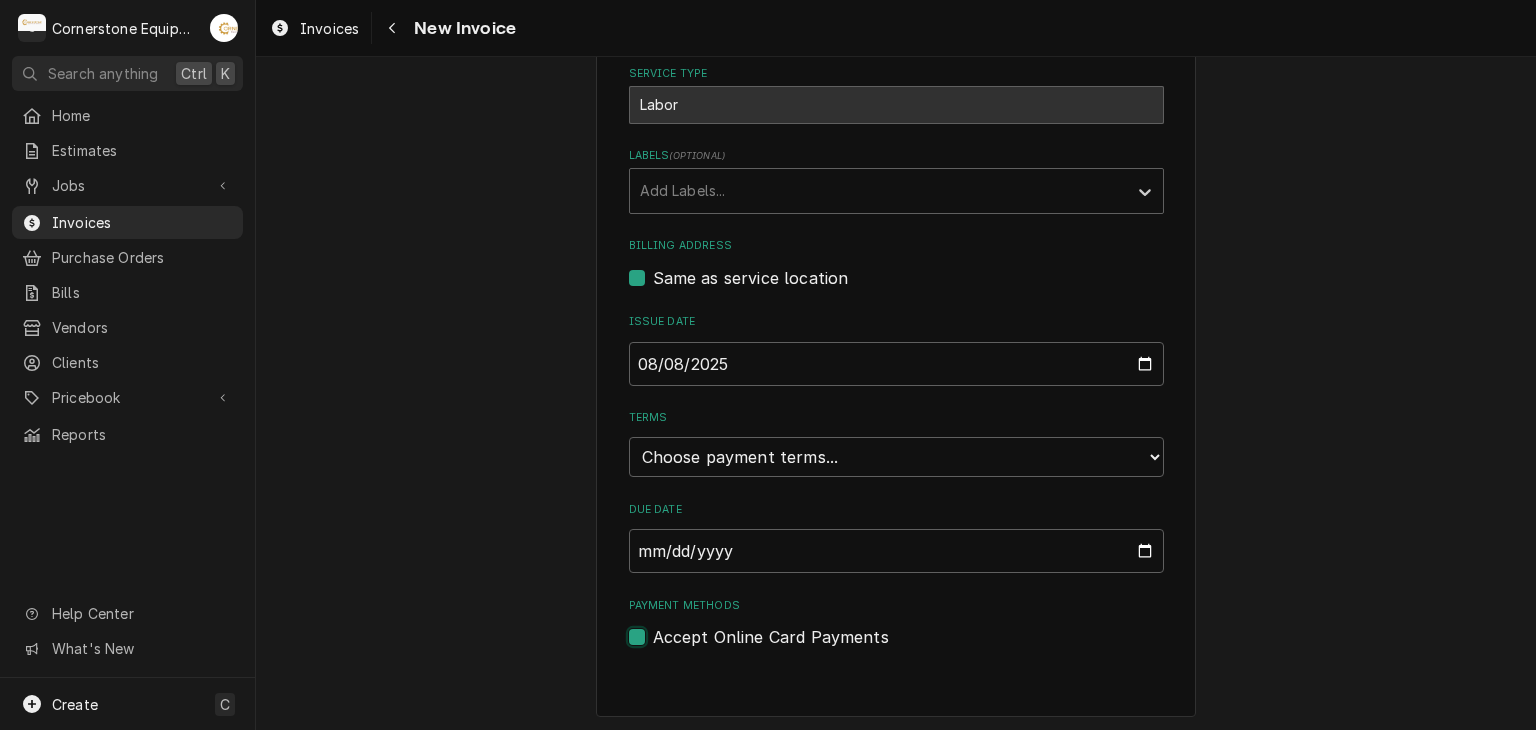click on "Payment Methods" at bounding box center (920, 647) 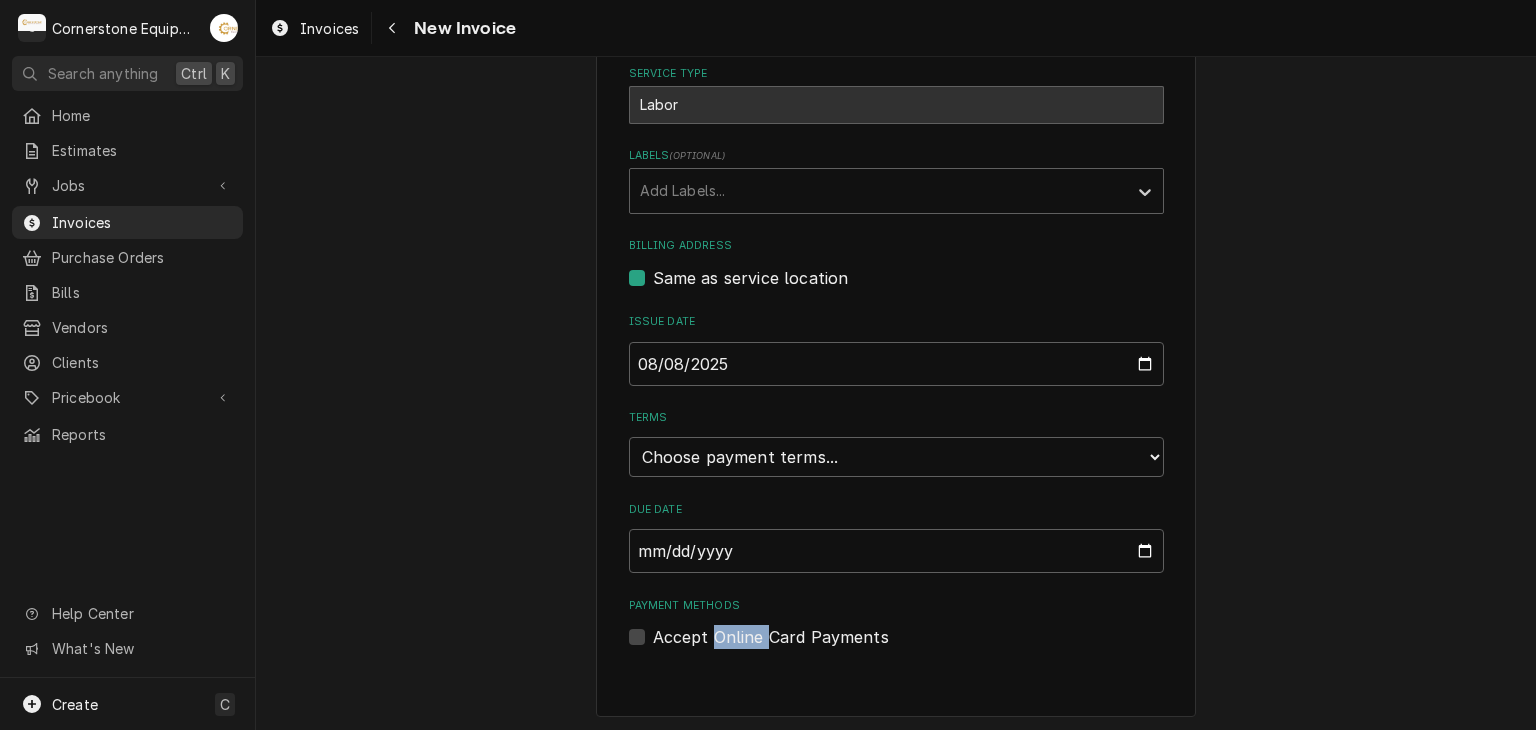 click on "Accept Online Card Payments" at bounding box center (771, 637) 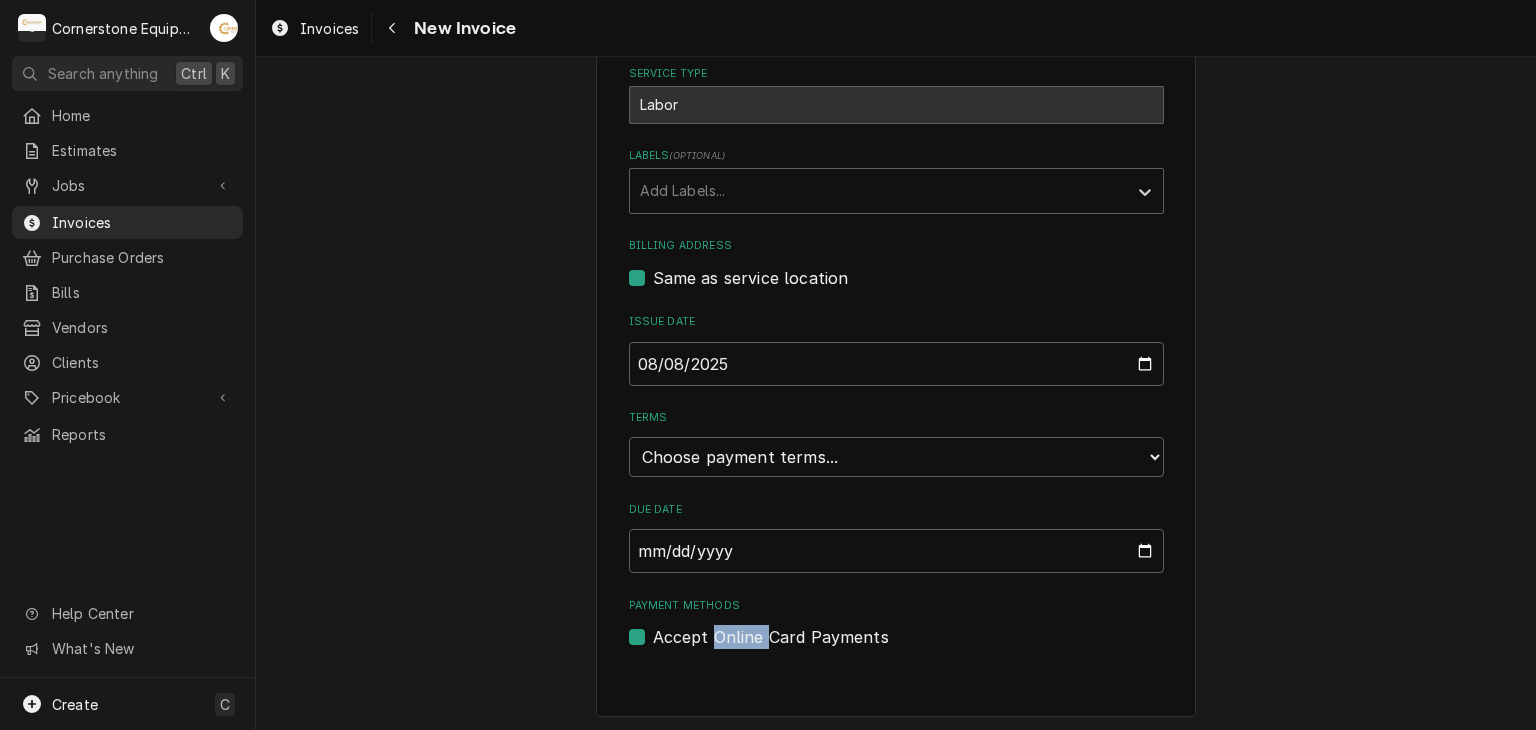 checkbox on "true" 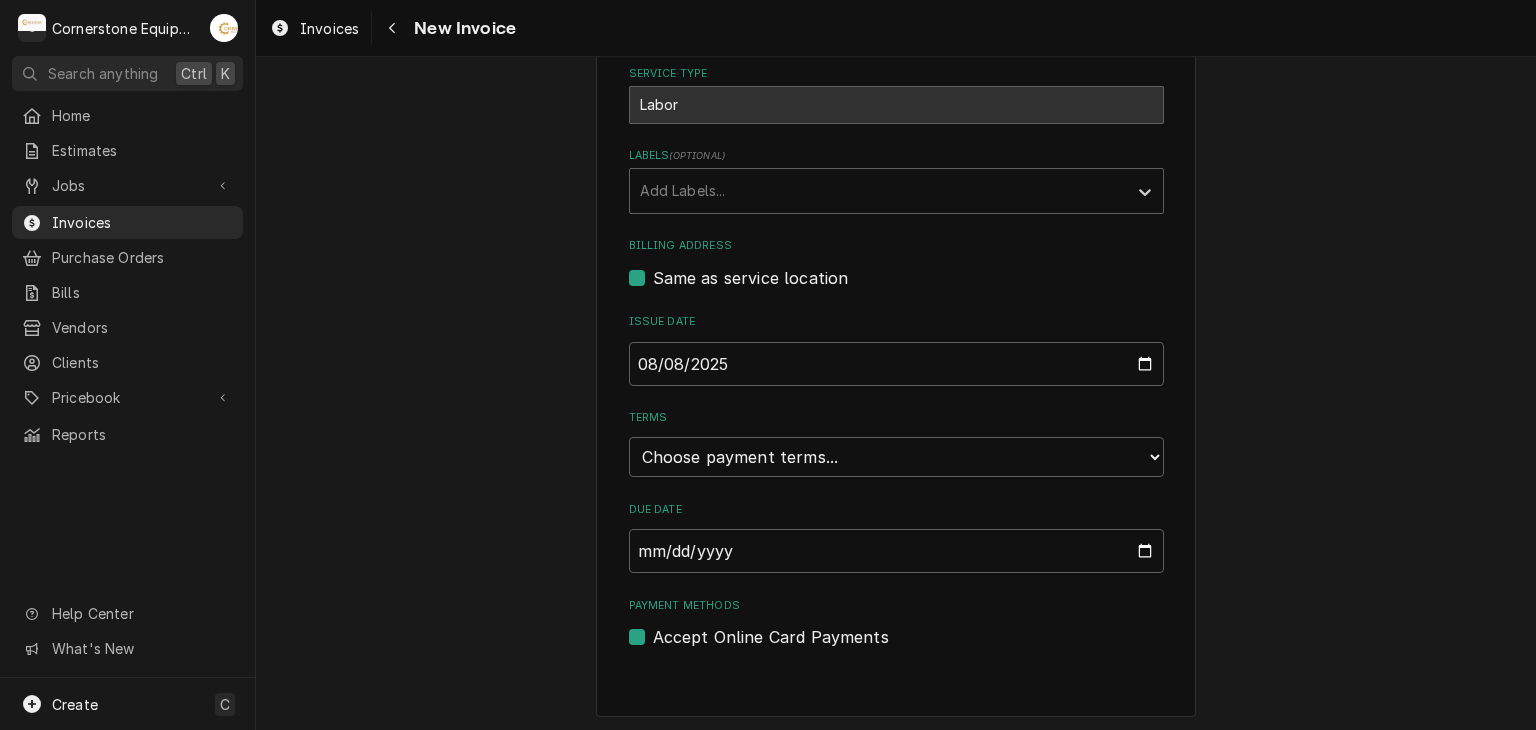 click on "Please provide the following information to create your invoice: Client Details Client Travinia/Maverick - Sergio Briceno Service Location Lexington / Travinia / Maverick Biscuit / 5074 Sunset Blvd, Lexington, SC 29072 Basic Details Created From Job Uninvoiced Labor Service Type Labor Labels  ( optional ) Add Labels... Billing Address Same as service location Issue Date 2025-08-08 Terms Choose payment terms... Same Day Net 7 Net 14 Net 21 Net 30 Net 45 Net 60 Net 90 Due Date Payment Methods Accept Online Card Payments" at bounding box center [896, 164] 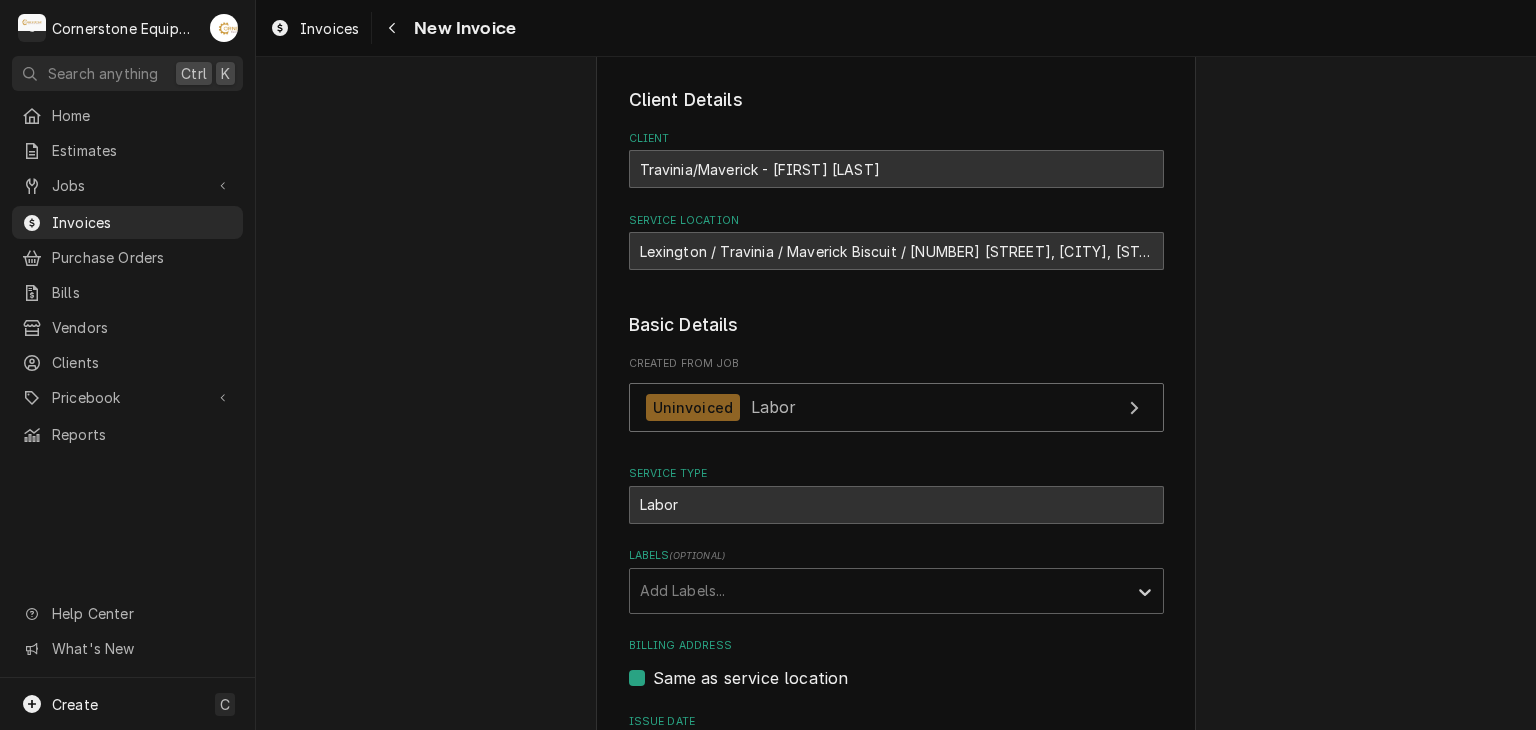 scroll, scrollTop: 483, scrollLeft: 0, axis: vertical 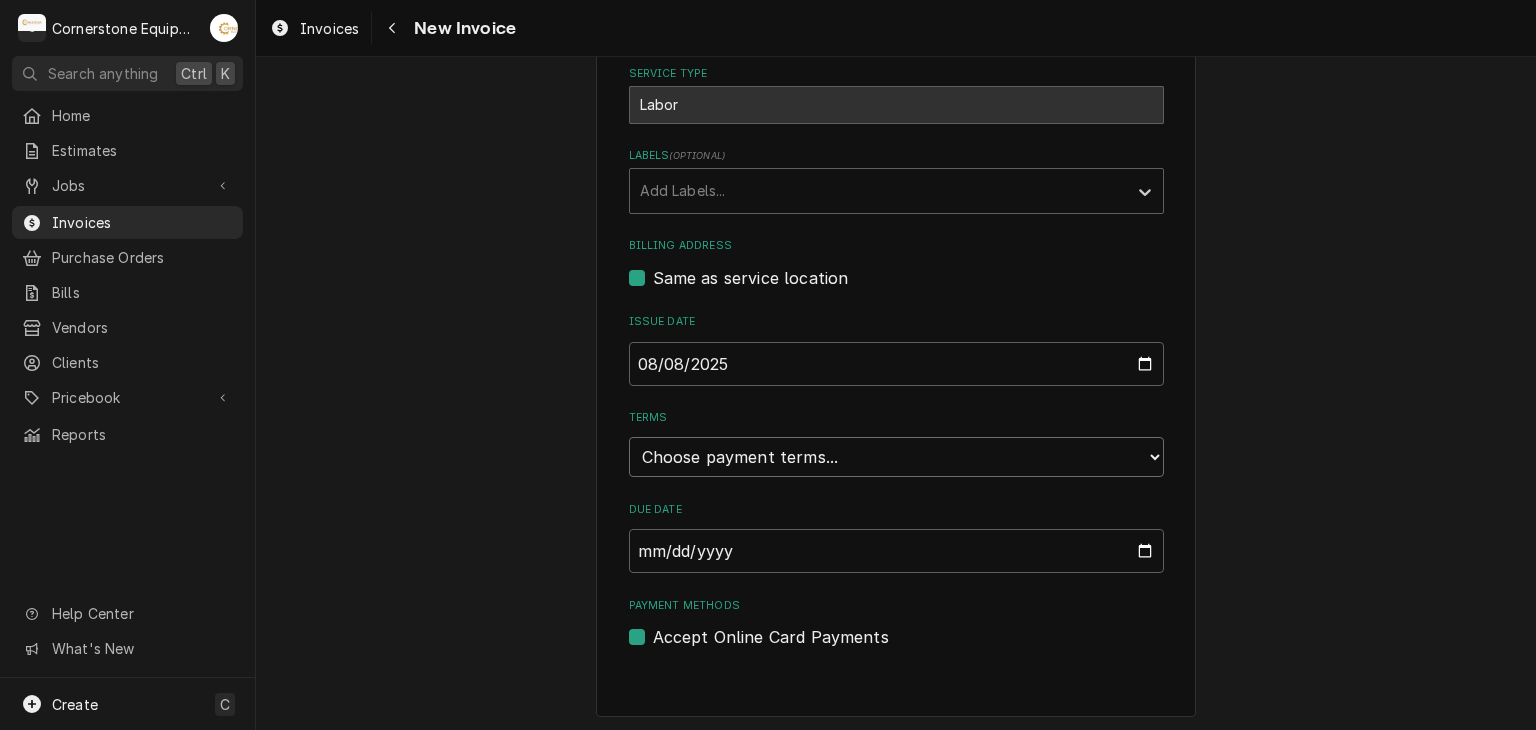 click on "Choose payment terms... Same Day Net 7 Net 14 Net 21 Net 30 Net 45 Net 60 Net 90" at bounding box center (896, 457) 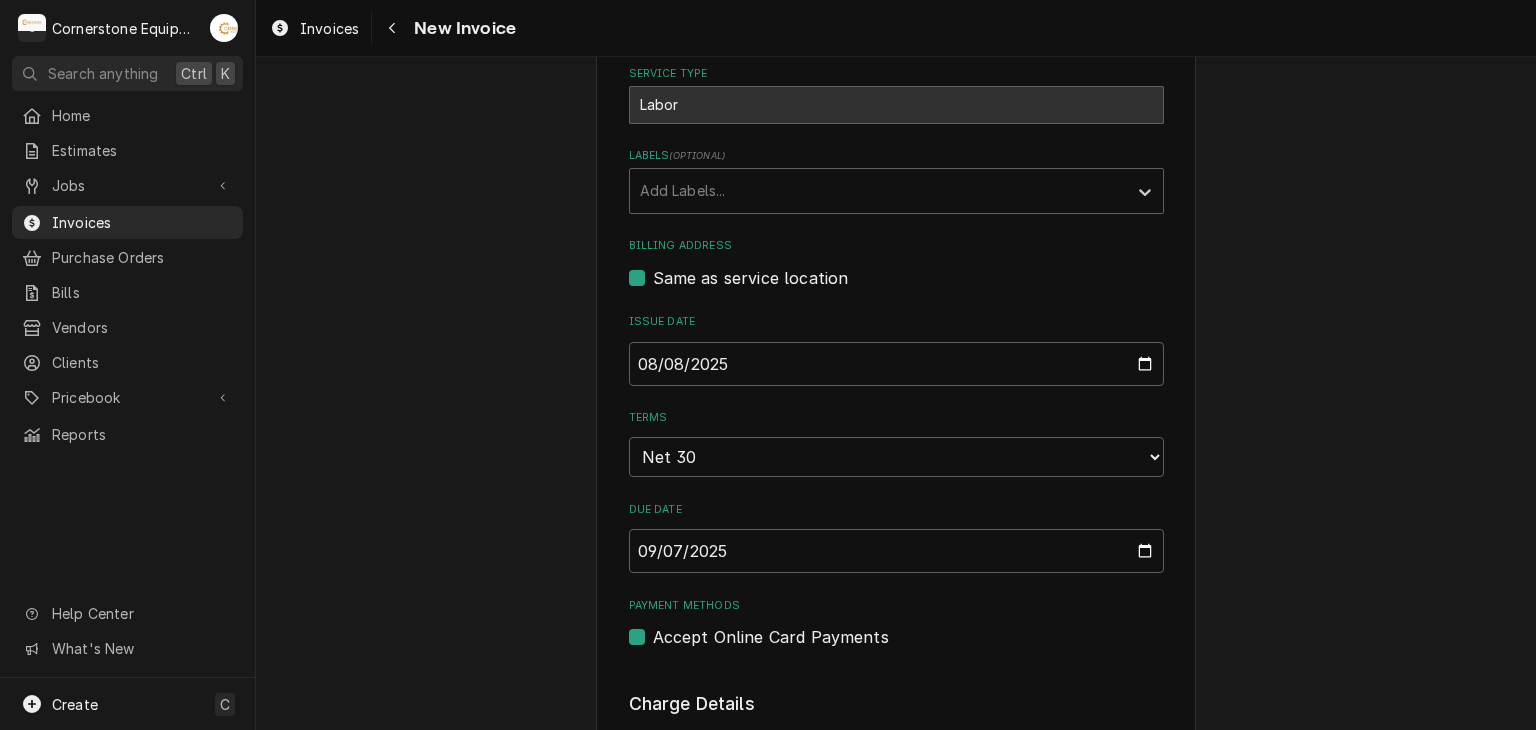 click on "Please provide the following information to create your invoice: Client Details Client Travinia/Maverick - Sergio Briceno Service Location Lexington / Travinia / Maverick Biscuit / 5074 Sunset Blvd, Lexington, SC 29072 Basic Details Created From Job Uninvoiced Labor Service Type Labor Labels  ( optional ) Add Labels... Billing Address Same as service location Issue Date 2025-08-08 Terms Choose payment terms... Same Day Net 7 Net 14 Net 21 Net 30 Net 45 Net 60 Net 90 Due Date 2025-09-07 Payment Methods Accept Online Card Payments Charge Details Service Charges Short Description Labor Service Dates Jul 23, 2025 - Aug 8, 2025 Hourly Cost $60.00/hr Qty. 2hrs Rate $125.00/hr Amount $250.00 Tax Non-Taxable Service  Summary Add Service Charge Parts and Materials  ( if any ) Short Description misc hardware Manufacturer — Manufacturer Part # — Unit Cost $0.00 Qty. 1 Price $24.99 Amount $24.99 Tax Taxable Detailed  Summary Misc cleaning and hardware materials Short Description 511606 - Natural Gas/LP Pilot Burner 1" at bounding box center [896, 1788] 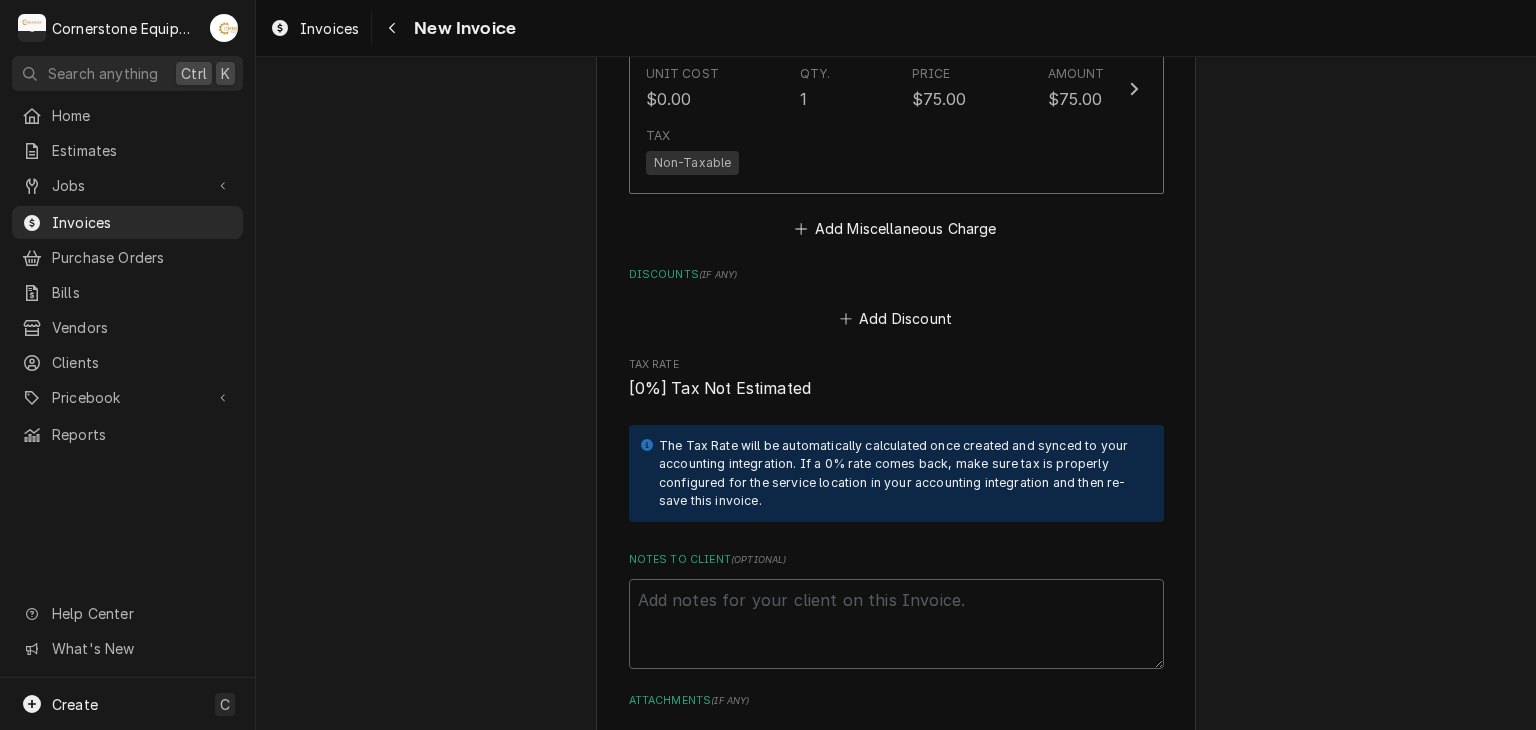 scroll, scrollTop: 3683, scrollLeft: 0, axis: vertical 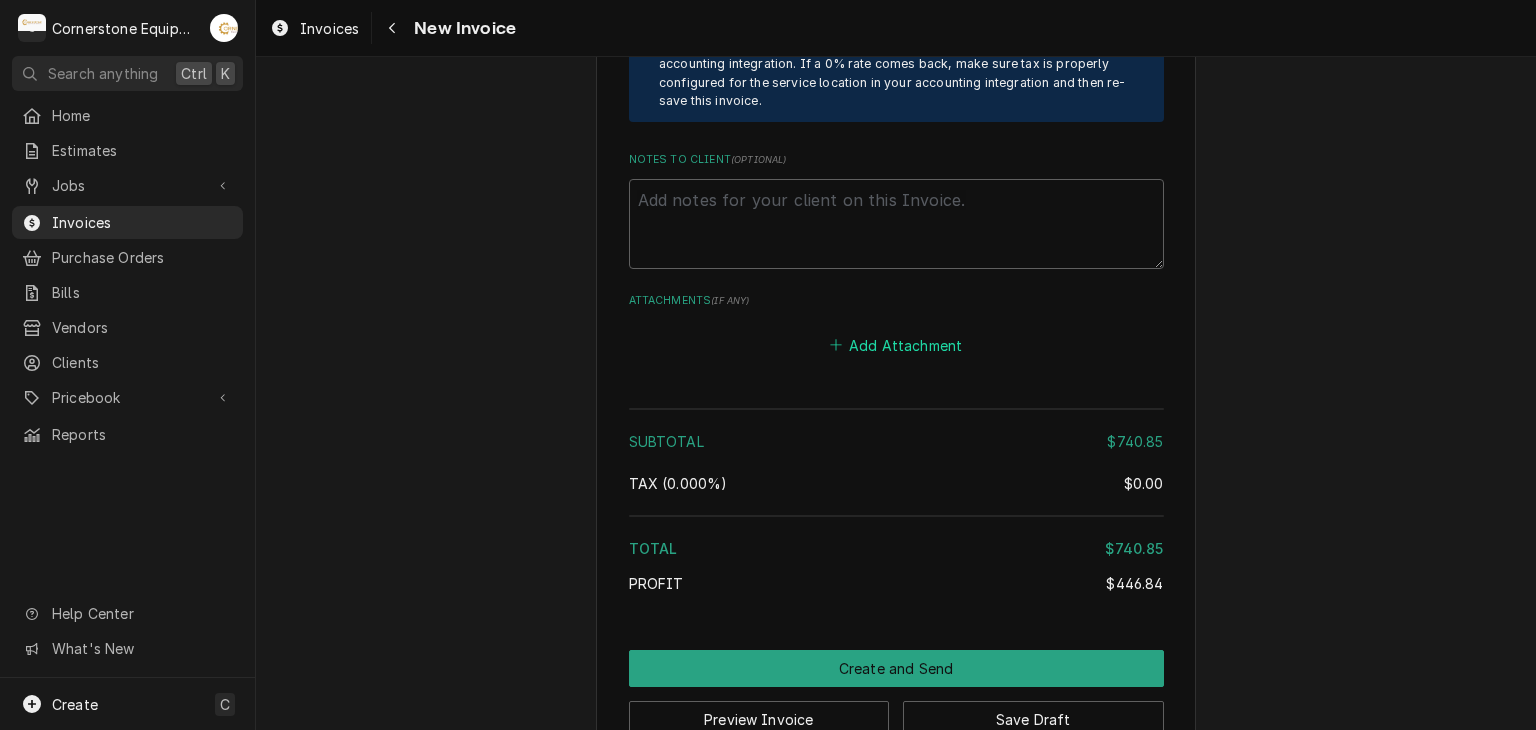 click on "Add Attachment" at bounding box center [896, 345] 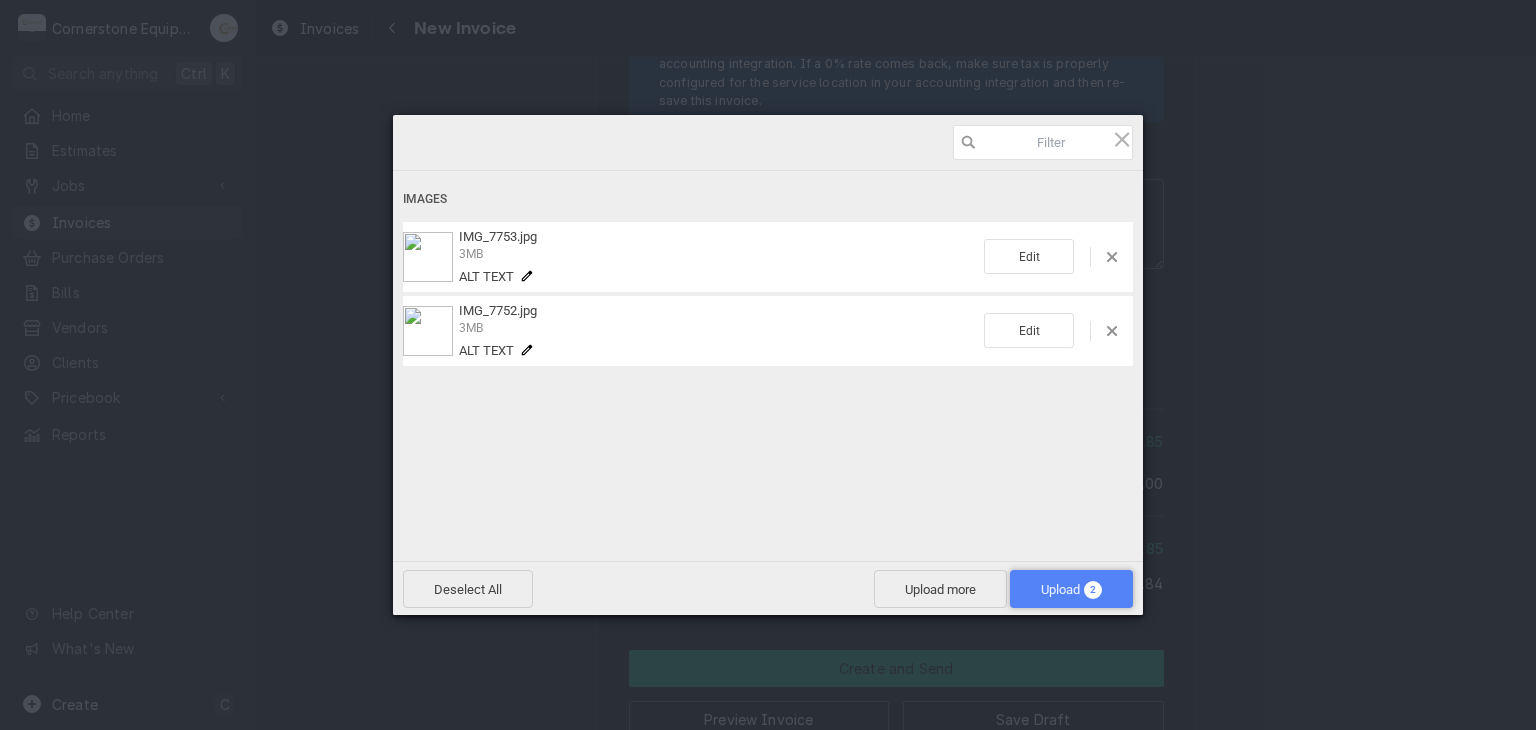click on "Upload
2" at bounding box center [1071, 589] 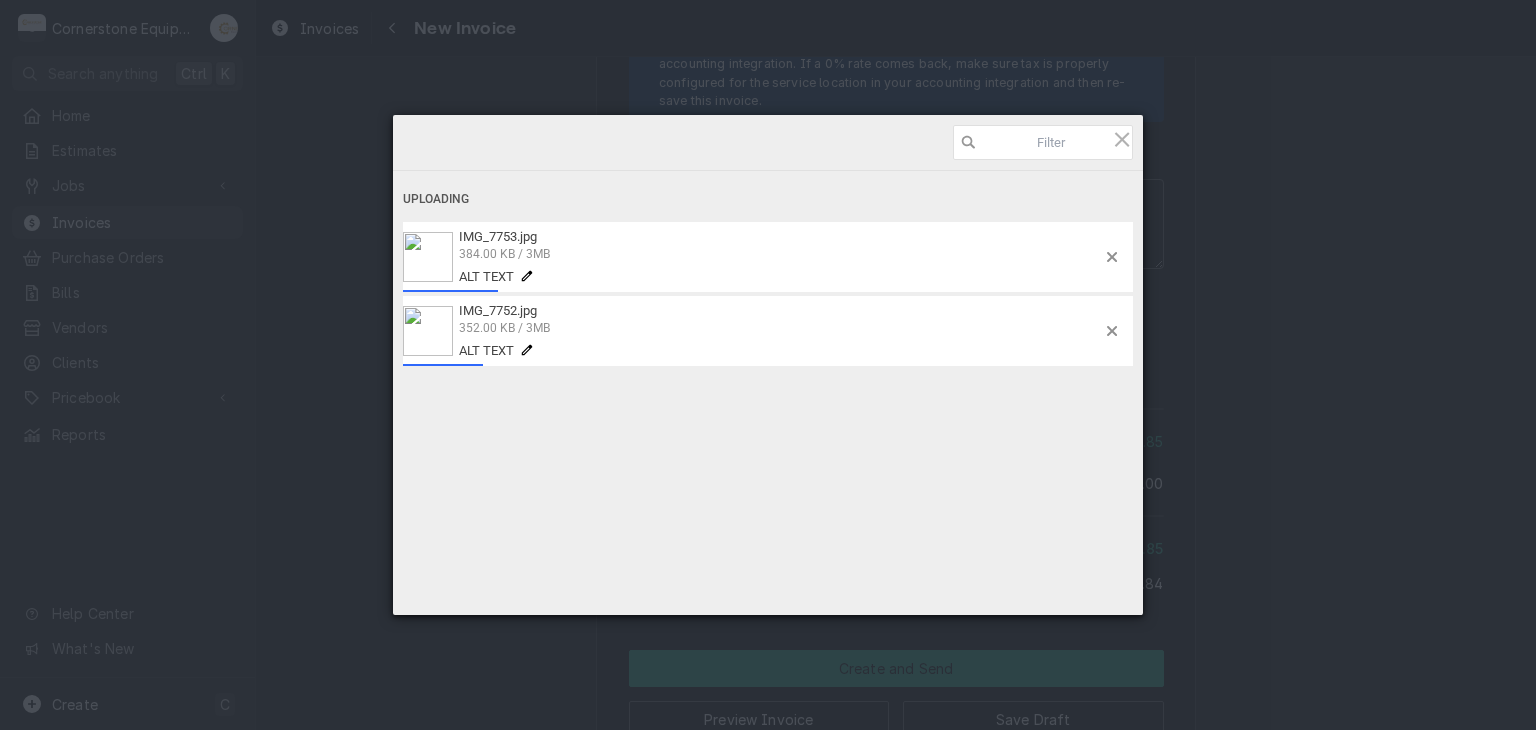 click on "Uploading
IMG_7753.jpg
384.00 KB /
3MB   Alt text                     IMG_7752.jpg
352.00 KB /
3MB   Alt text
Deselect All
Upload more
Upload
0
Powered by   Filestack" at bounding box center [768, 365] 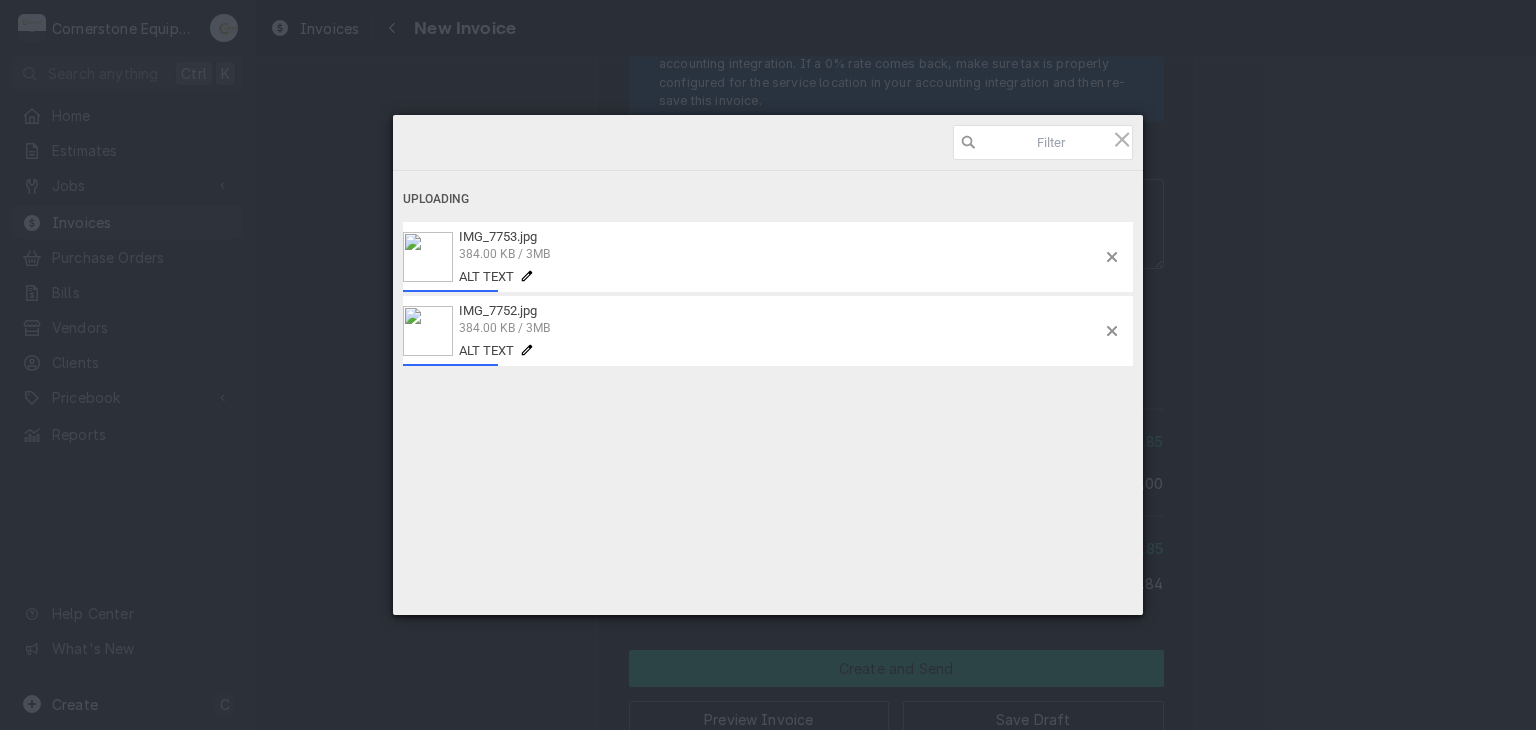 click on "Uploading
IMG_7753.jpg
384.00 KB /
3MB   Alt text                     IMG_7752.jpg
384.00 KB /
3MB   Alt text" at bounding box center [768, 371] 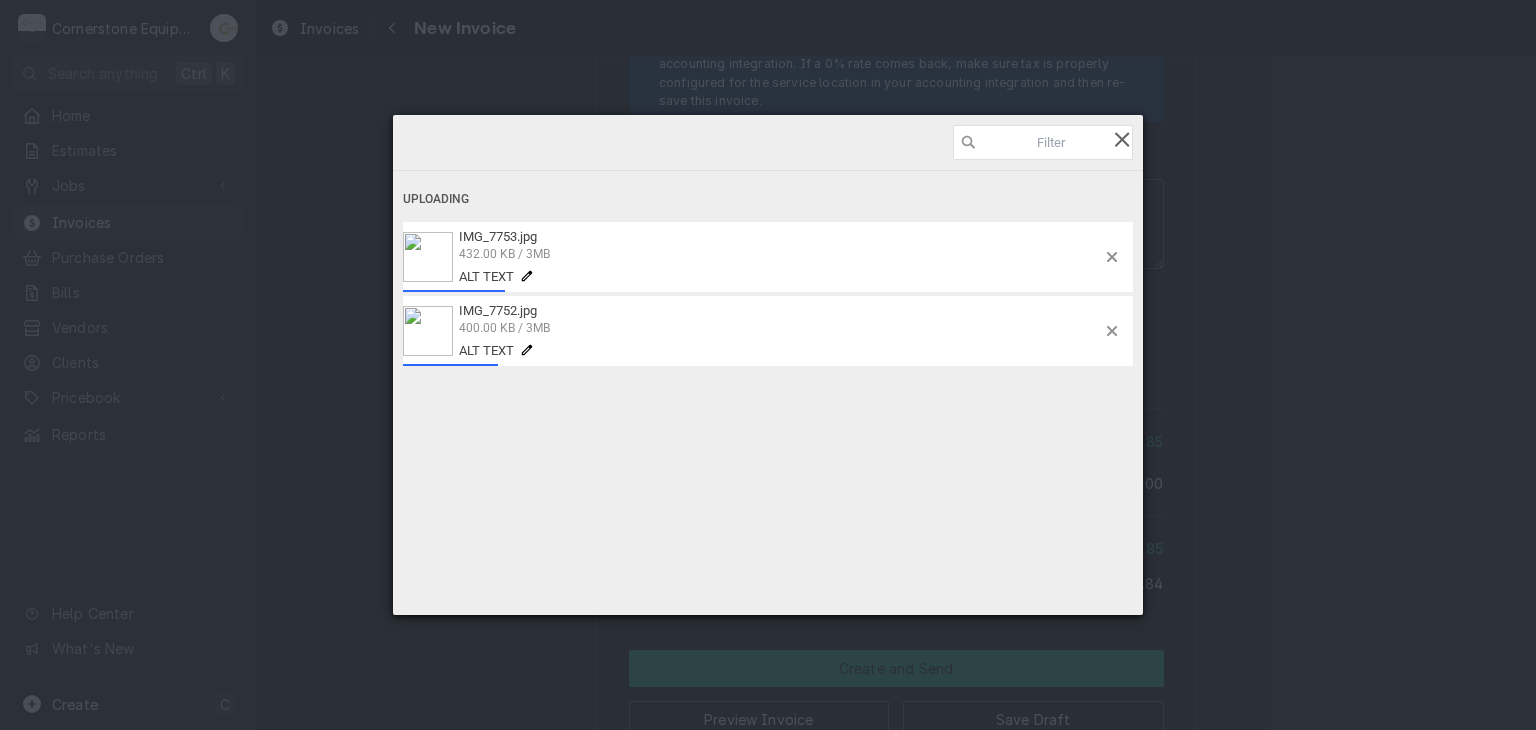click at bounding box center (1122, 139) 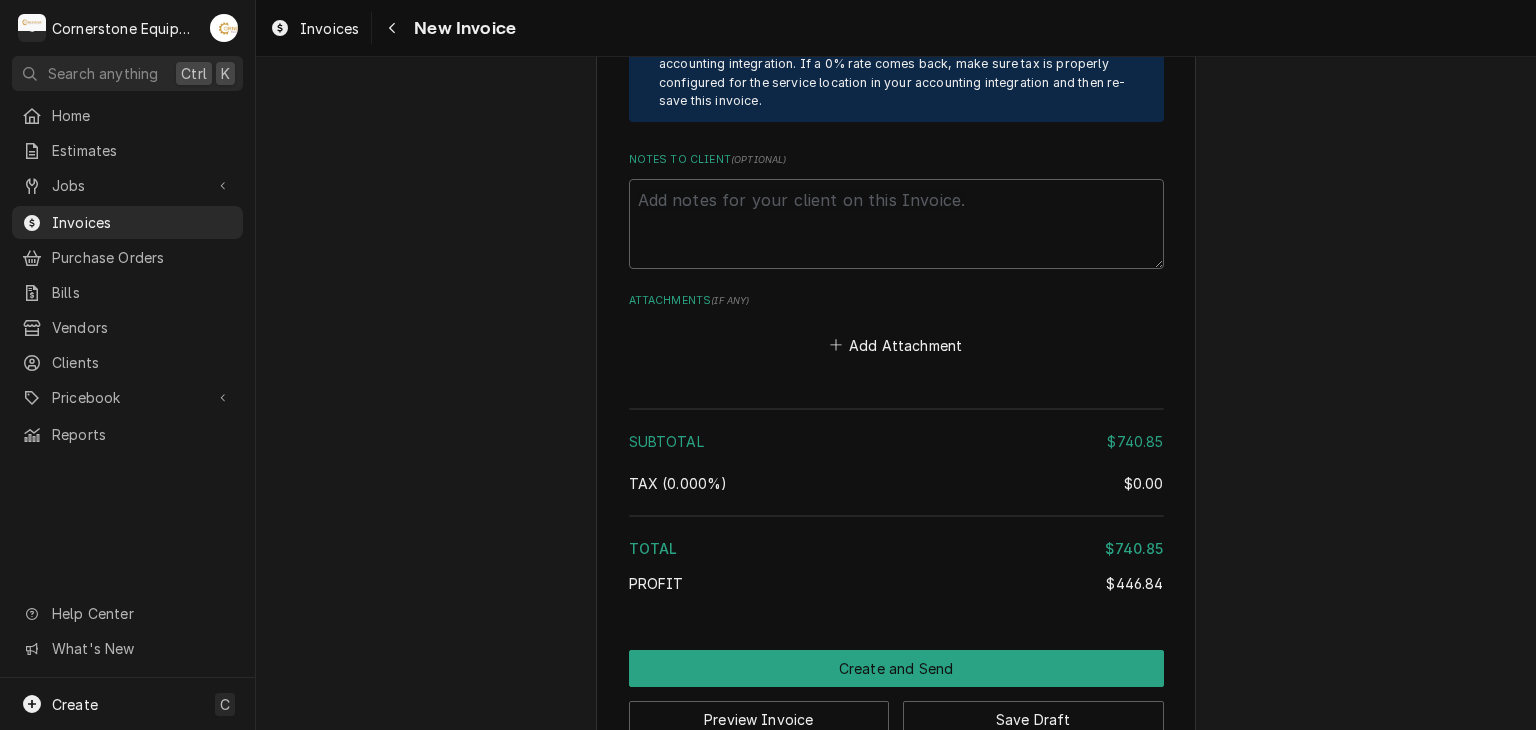 click on "Please provide the following information to create your invoice: Client Details Client Travinia/Maverick - Sergio Briceno Service Location Lexington / Travinia / Maverick Biscuit / 5074 Sunset Blvd, Lexington, SC 29072 Basic Details Created From Job Uninvoiced Labor Service Type Labor Labels  ( optional ) Add Labels... Billing Address Same as service location Issue Date 2025-08-08 Terms Choose payment terms... Same Day Net 7 Net 14 Net 21 Net 30 Net 45 Net 60 Net 90 Due Date 2025-09-07 Payment Methods Accept Online Card Payments Charge Details Service Charges Short Description Labor Service Dates Jul 23, 2025 - Aug 8, 2025 Hourly Cost $60.00/hr Qty. 2hrs Rate $125.00/hr Amount $250.00 Tax Non-Taxable Service  Summary Add Service Charge Parts and Materials  ( if any ) Short Description misc hardware Manufacturer — Manufacturer Part # — Unit Cost $0.00 Qty. 1 Price $24.99 Amount $24.99 Tax Taxable Detailed  Summary Misc cleaning and hardware materials Short Description 511606 - Natural Gas/LP Pilot Burner 1" at bounding box center (896, -1412) 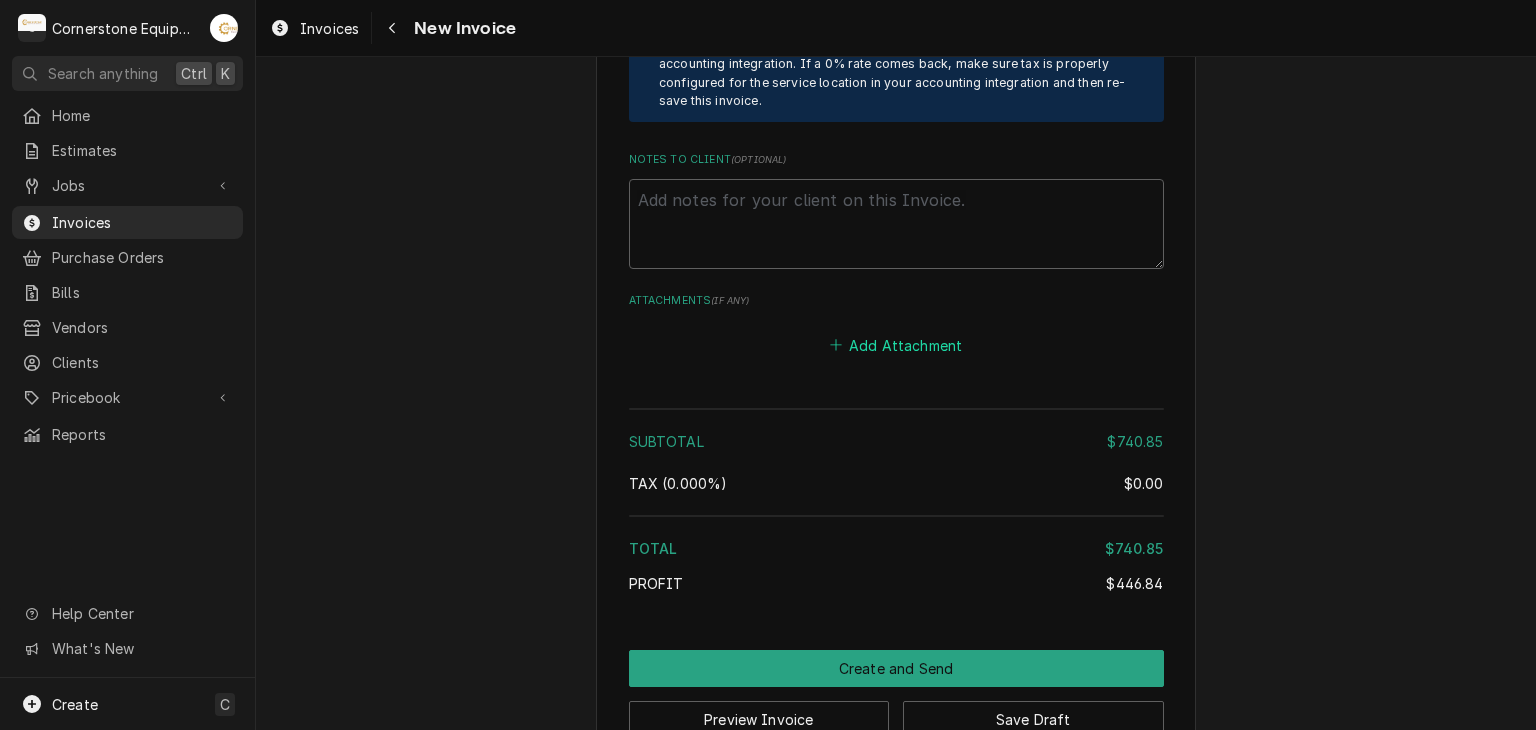 click on "Add Attachment" at bounding box center [896, 345] 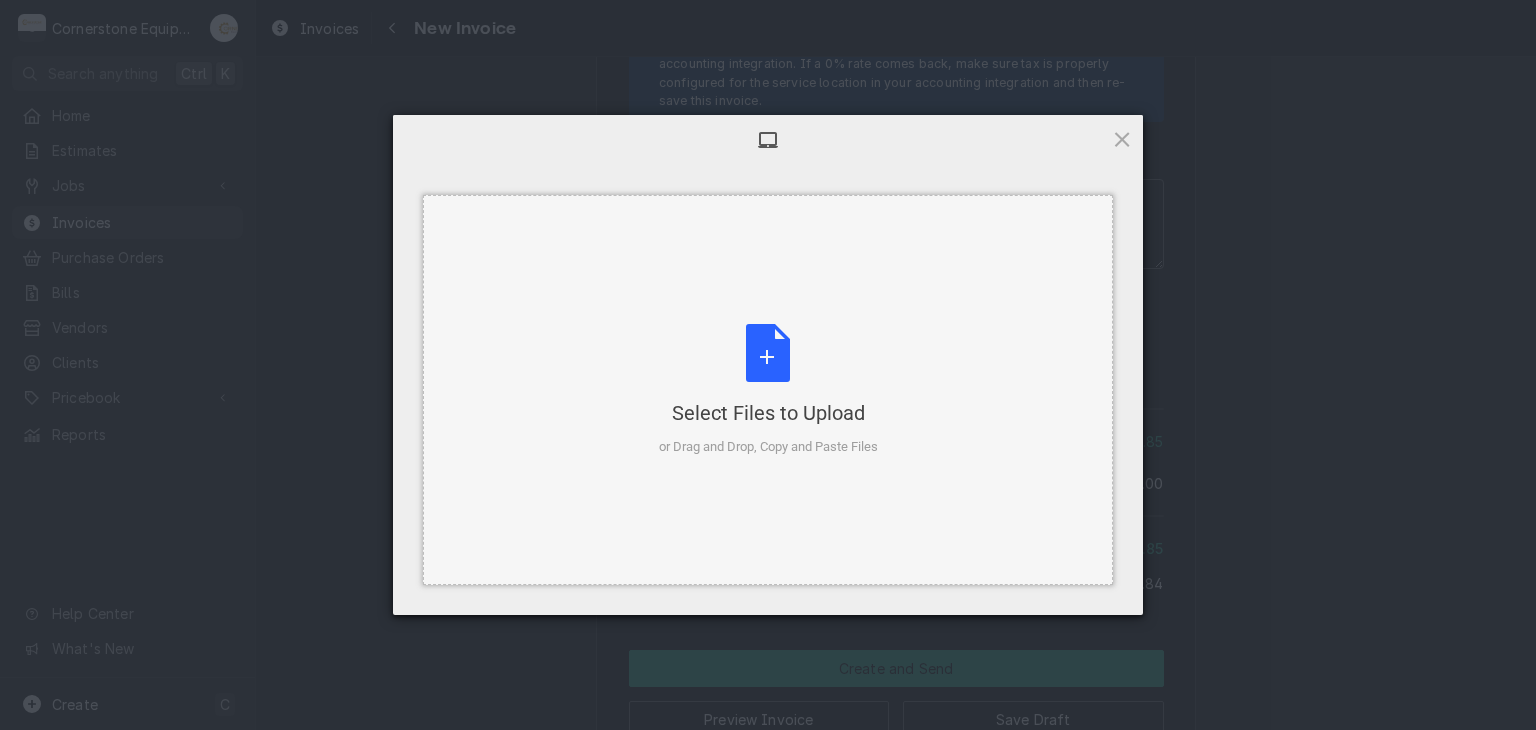 click on "Select Files to Upload
or Drag and Drop, Copy and Paste Files" at bounding box center (768, 390) 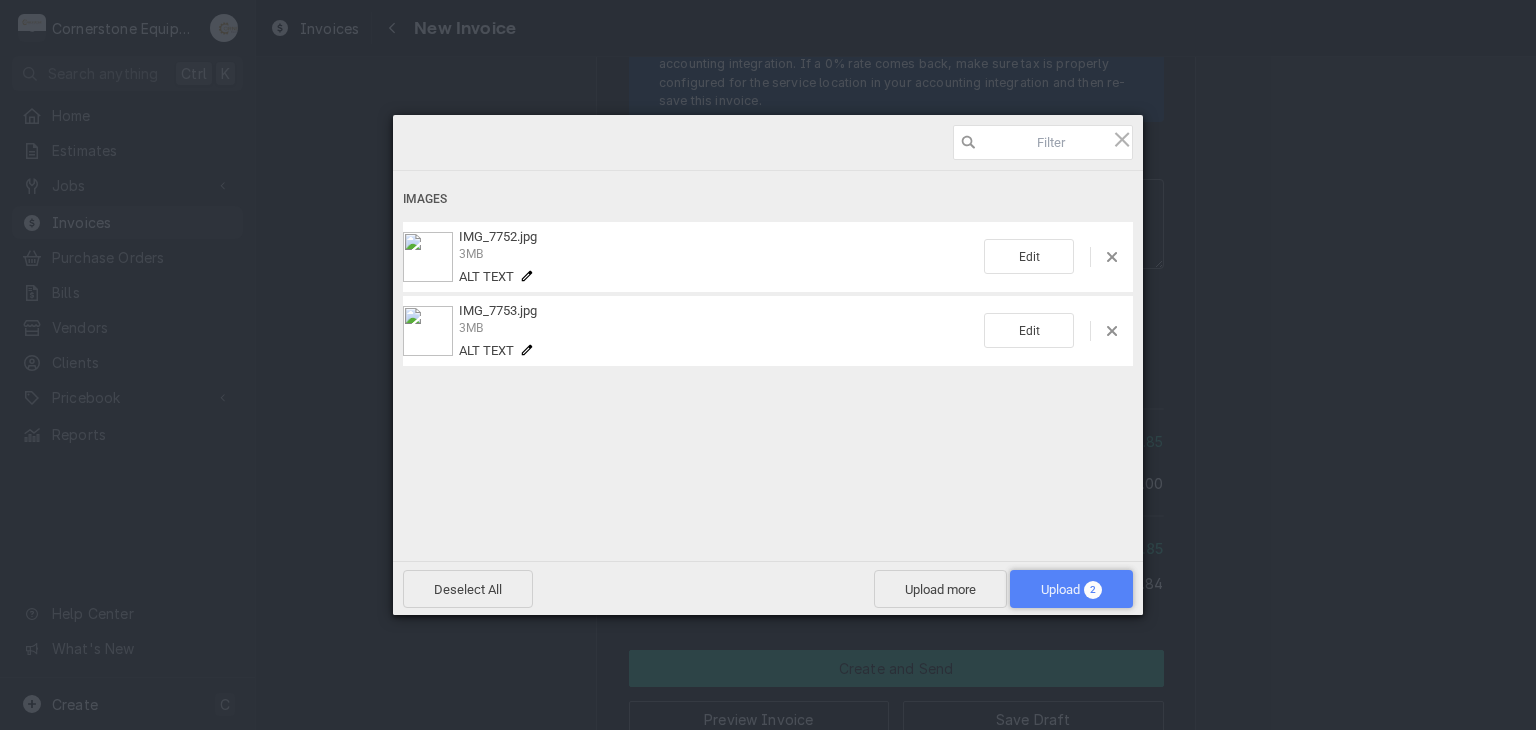 click on "Upload
2" at bounding box center [1071, 589] 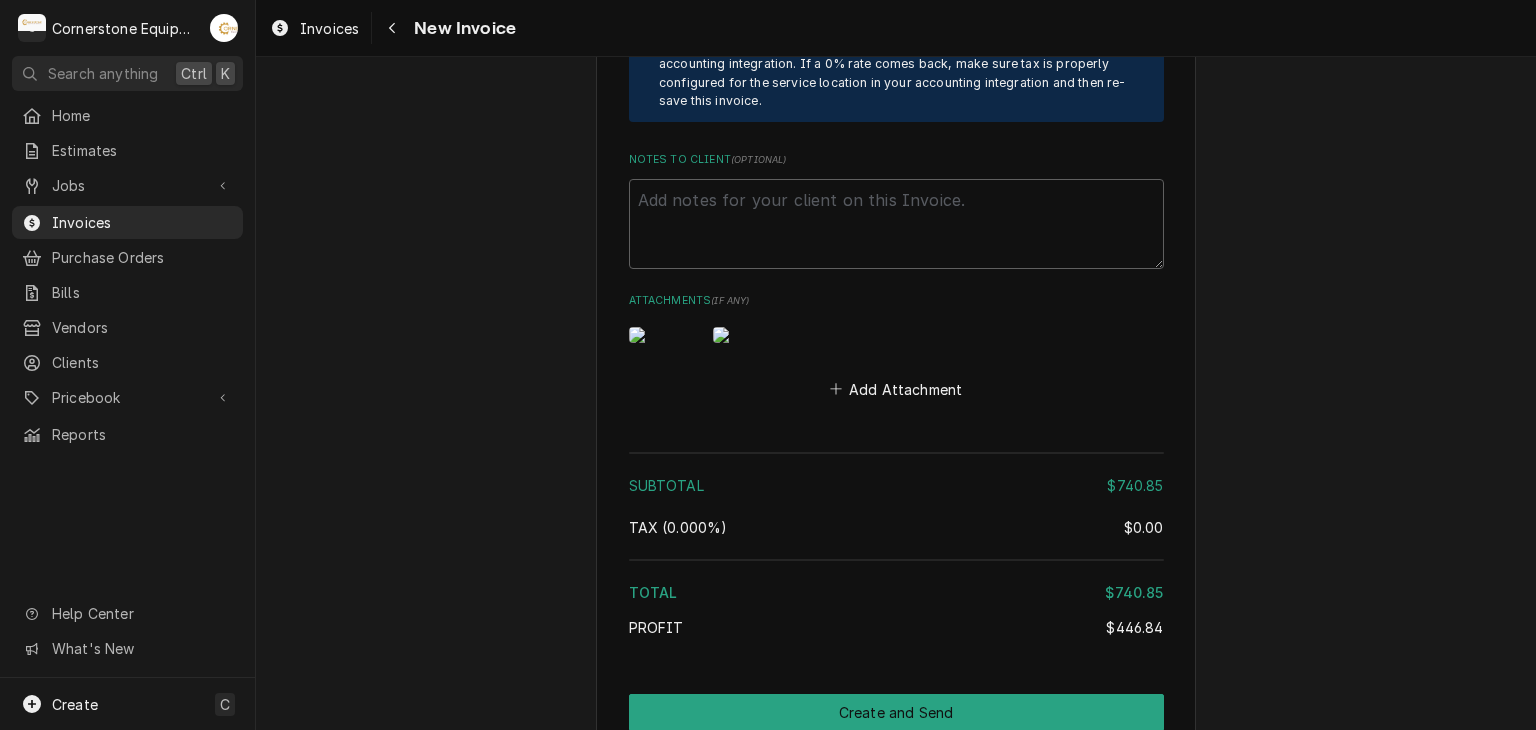 scroll, scrollTop: 3824, scrollLeft: 0, axis: vertical 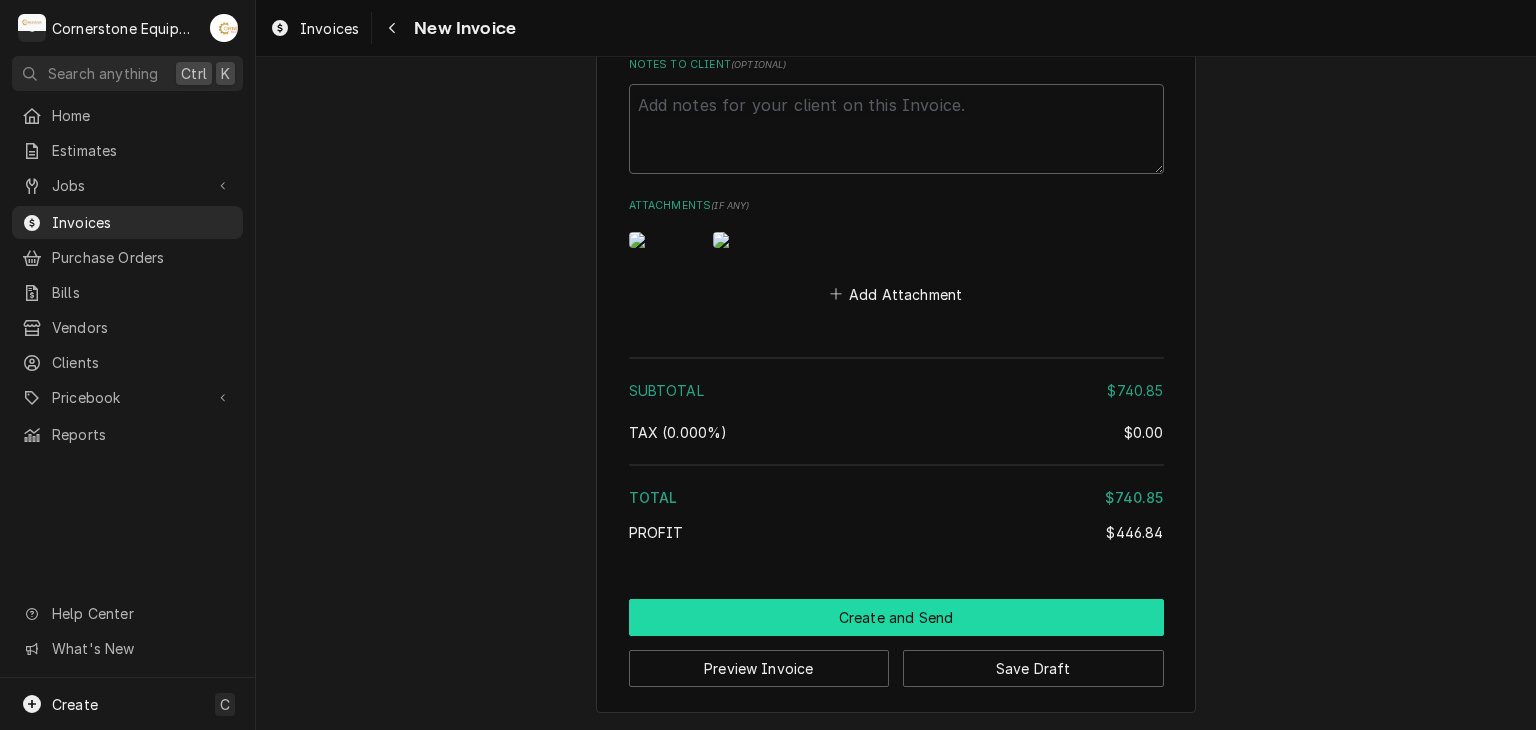 click on "Create and Send" at bounding box center (896, 617) 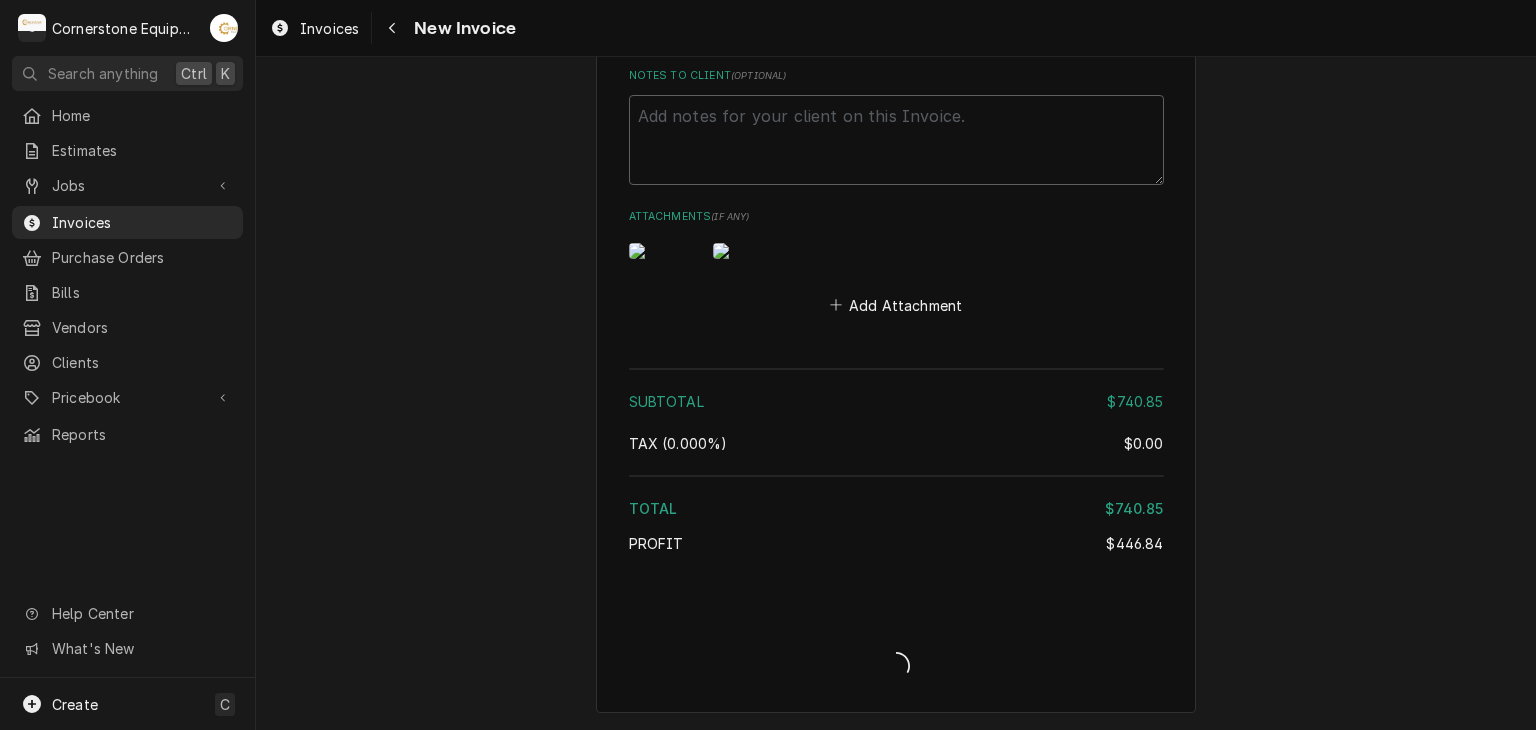 scroll, scrollTop: 3813, scrollLeft: 0, axis: vertical 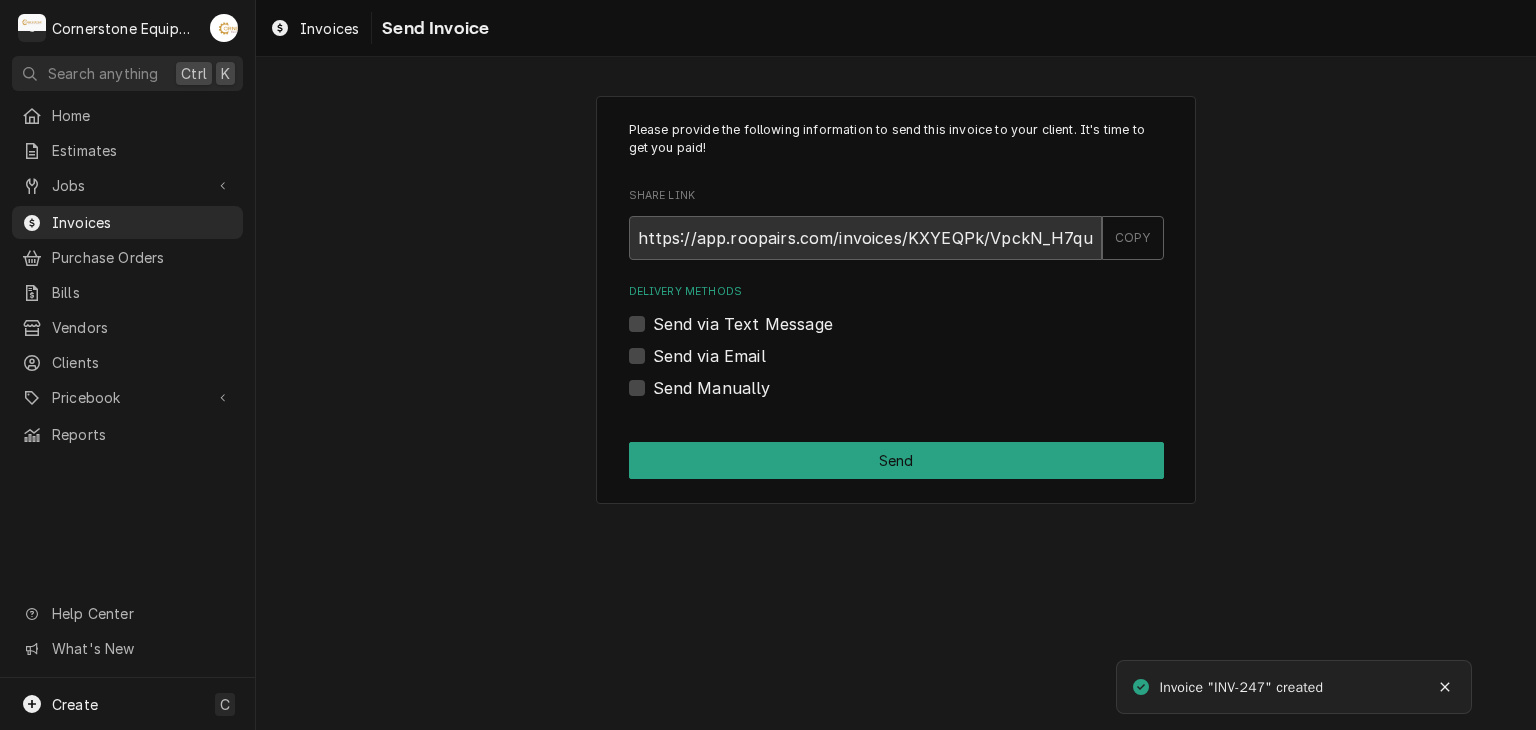 click on "Send via Text Message" at bounding box center (743, 324) 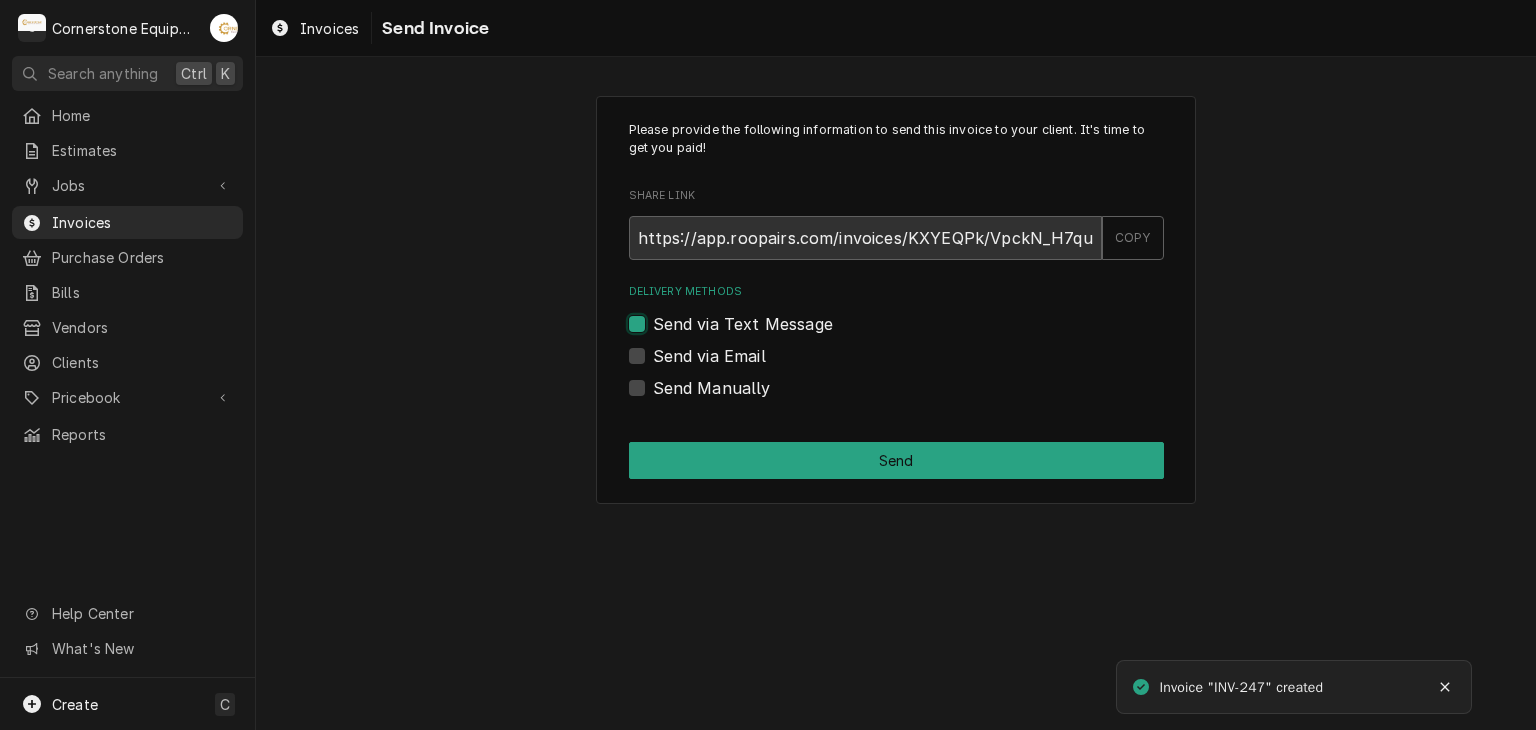 checkbox on "true" 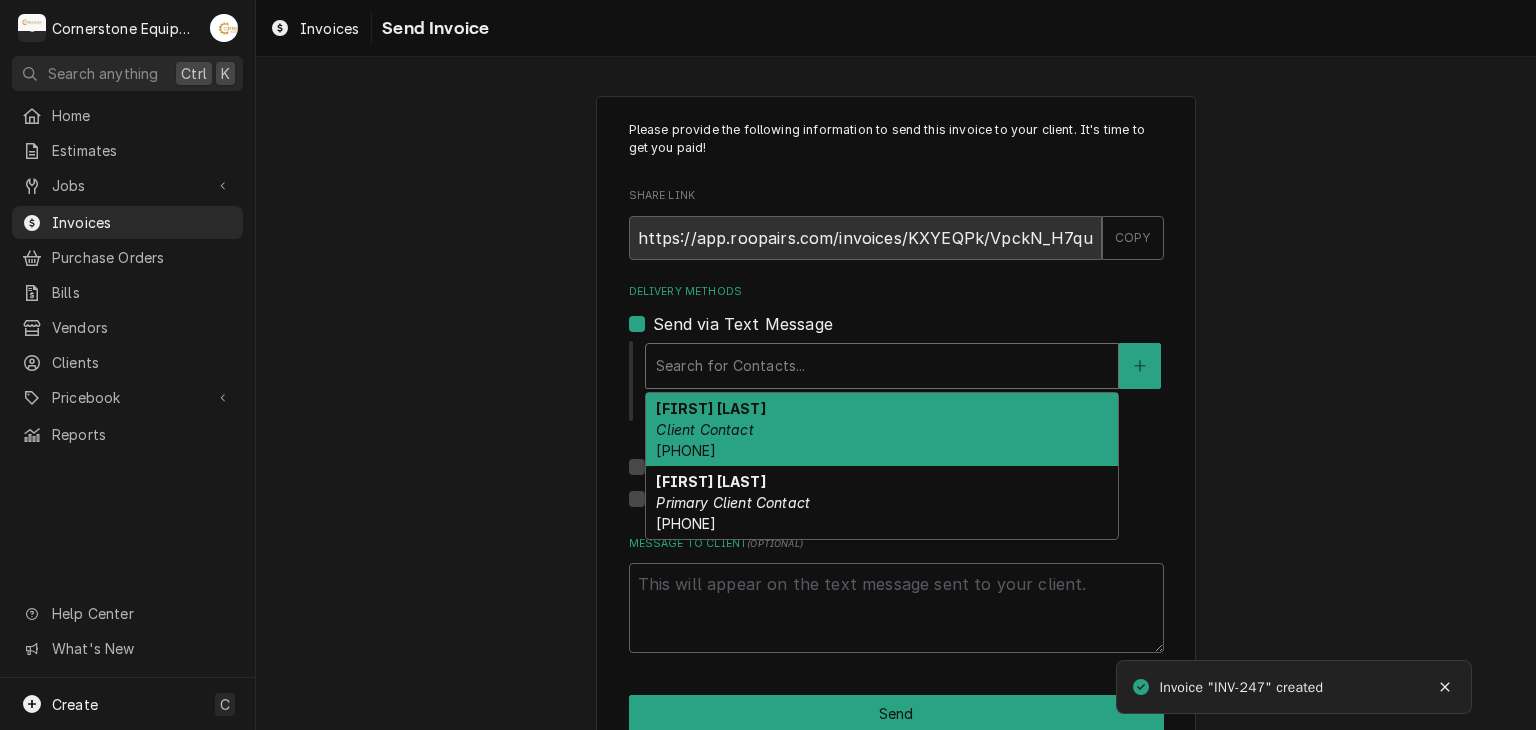 click at bounding box center (882, 366) 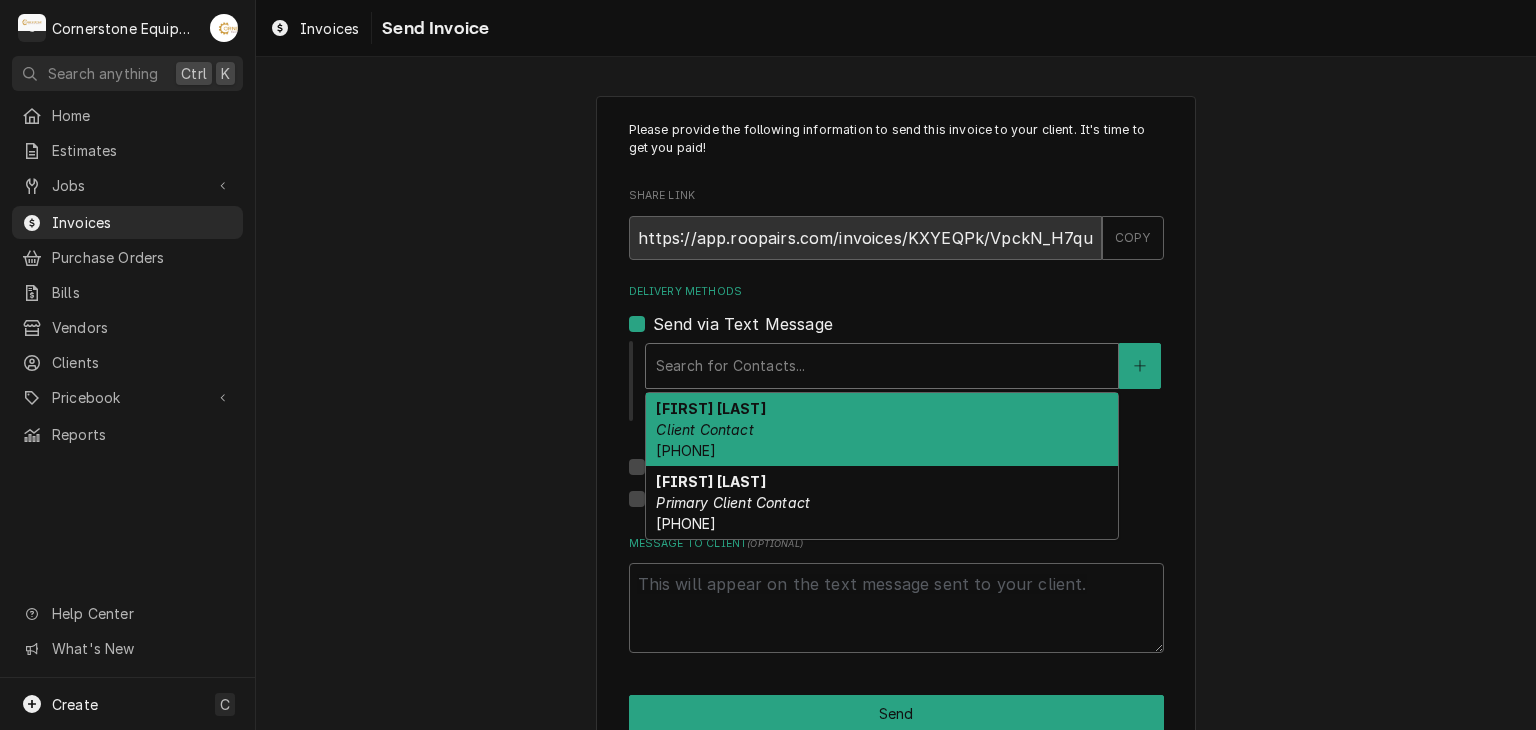 click on "[FIRST] [LAST] Client Contact [PHONE]" at bounding box center [882, 429] 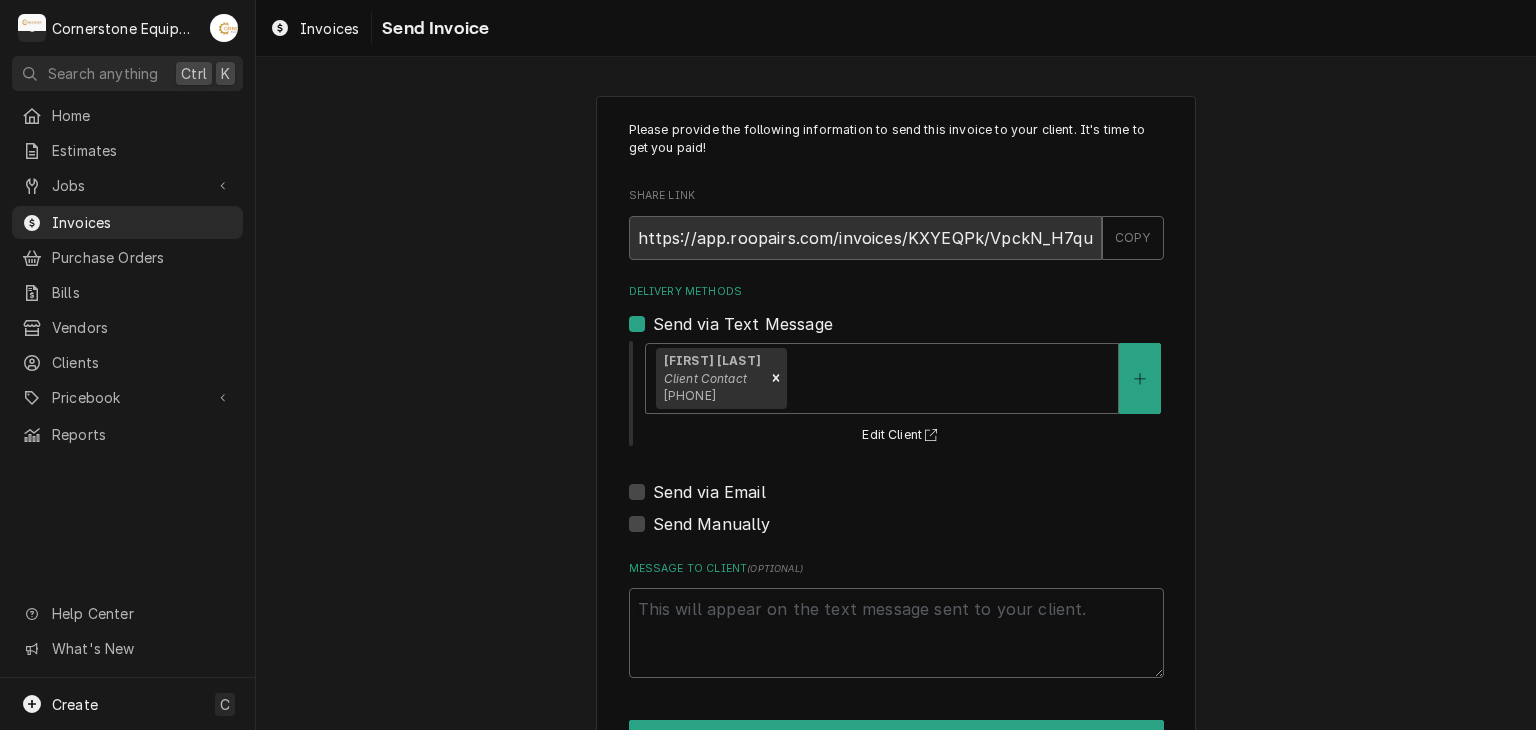 click on "Delivery Methods Send via Text Message [FIRST] [LAST] Client Contact [PHONE] Edit Client    Send via Email Send Manually" at bounding box center (896, 410) 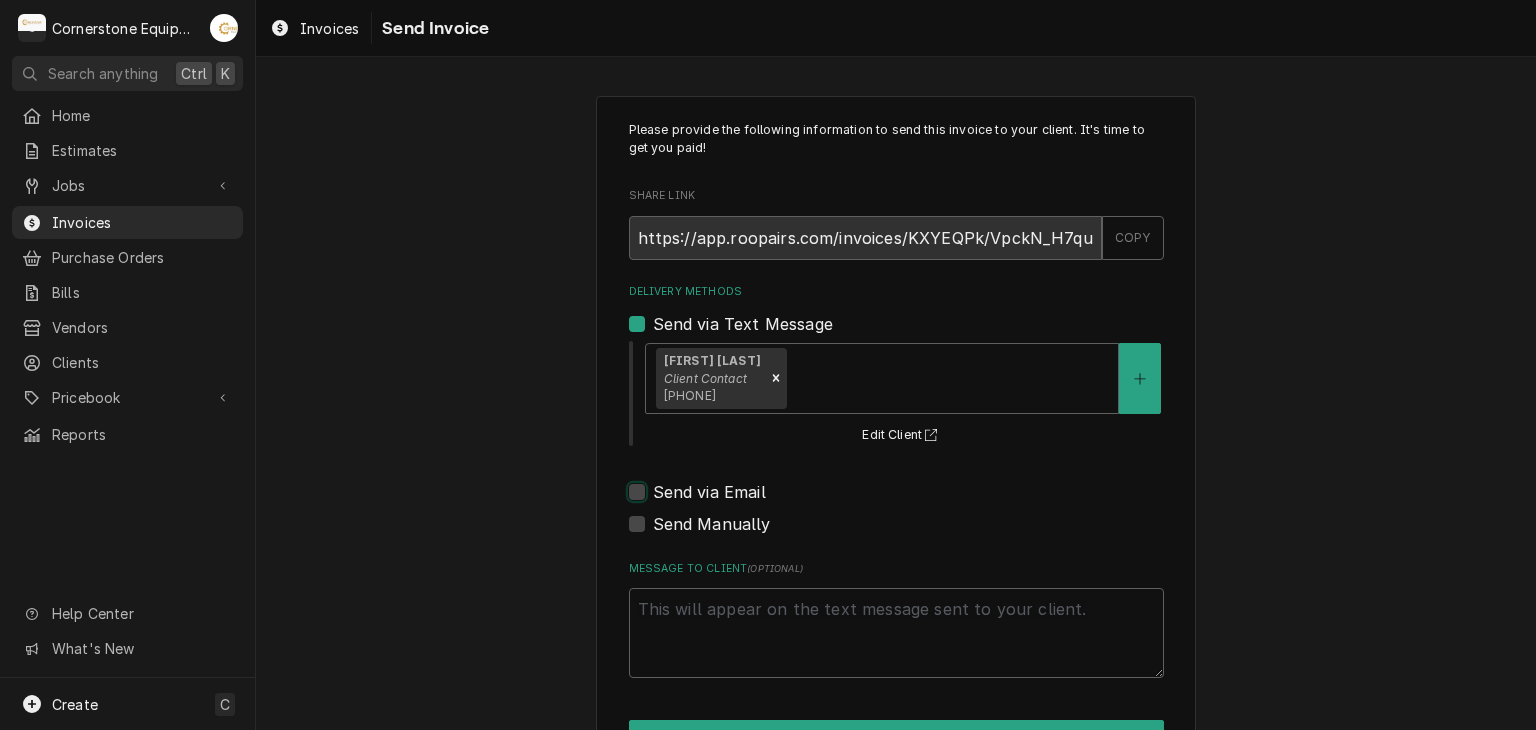 click on "Send via Email" at bounding box center [920, 502] 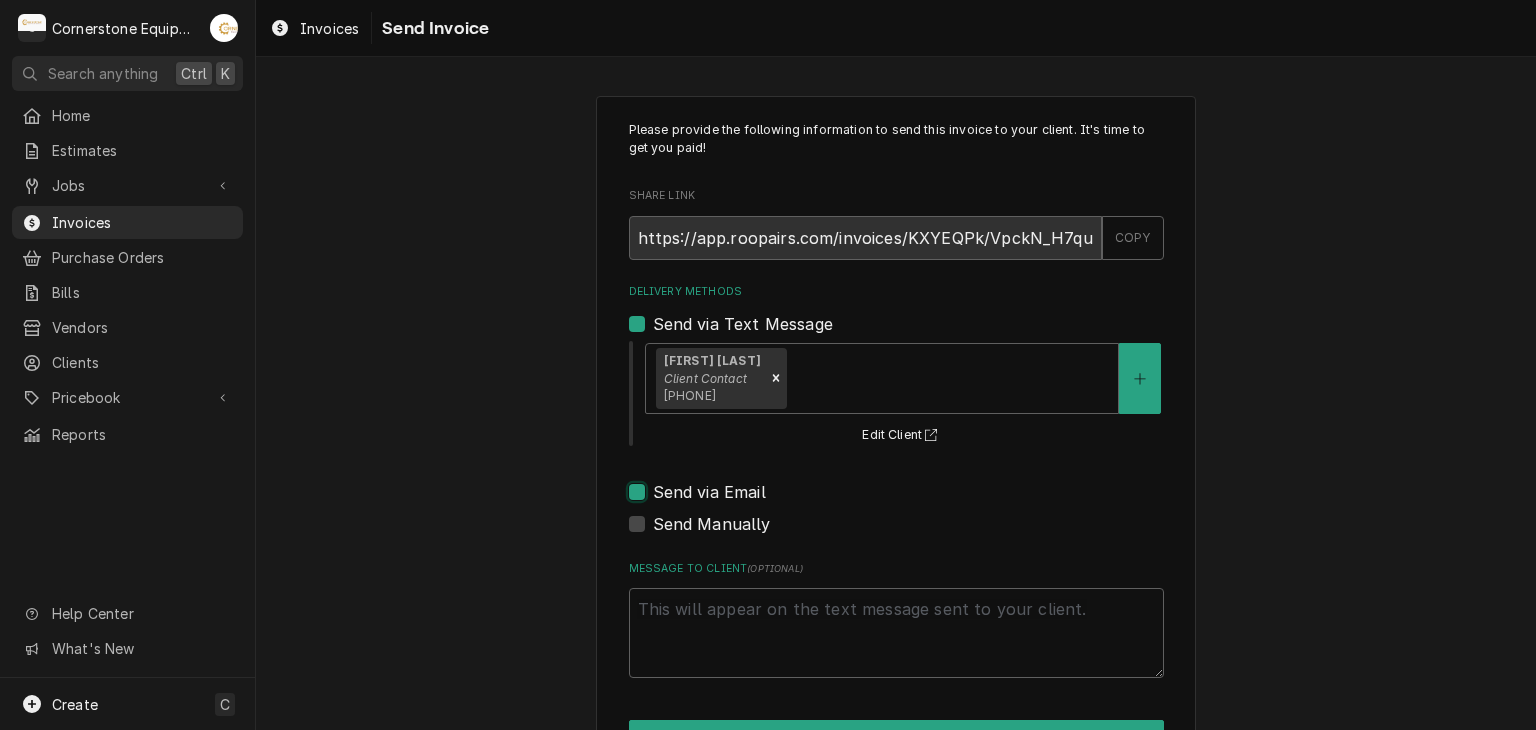 checkbox on "true" 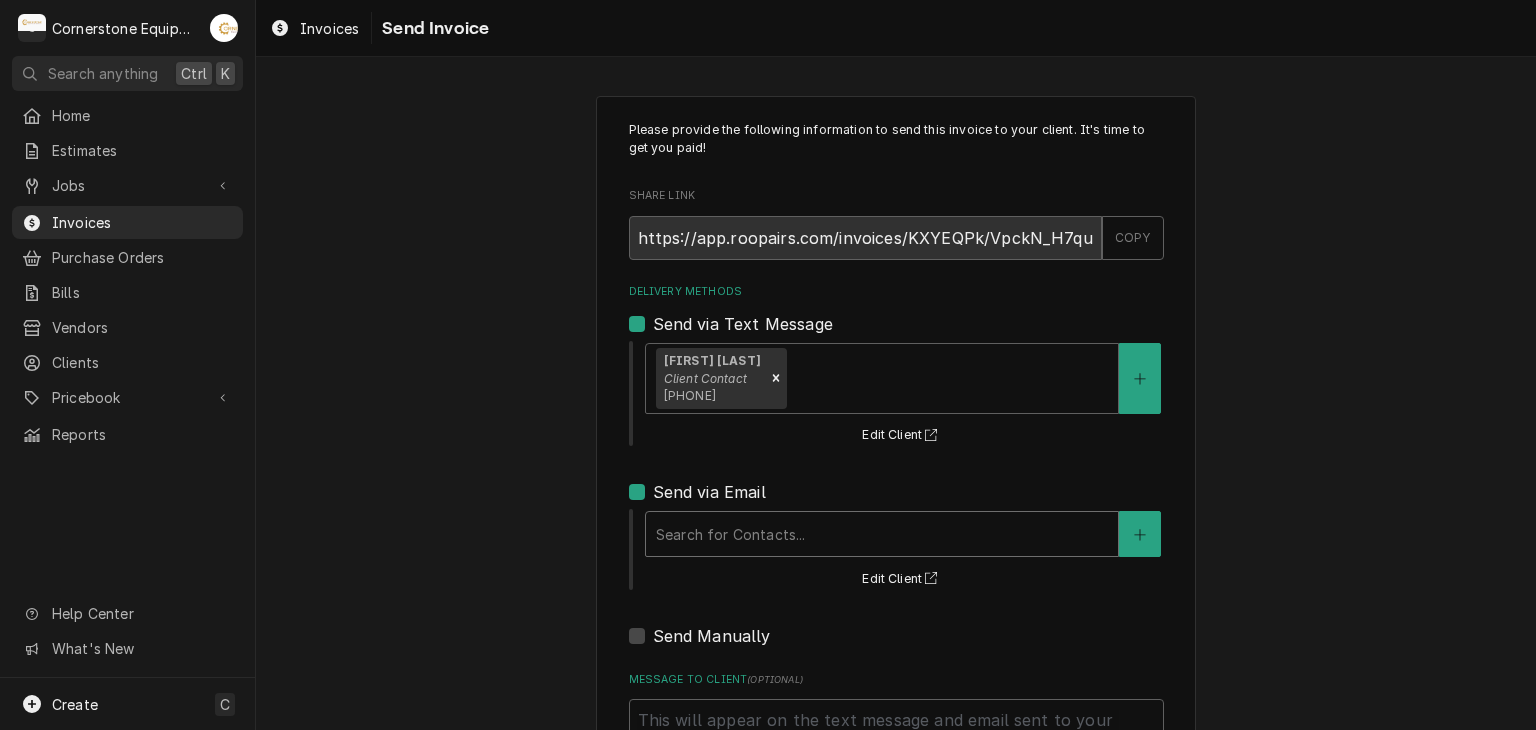 click at bounding box center (882, 534) 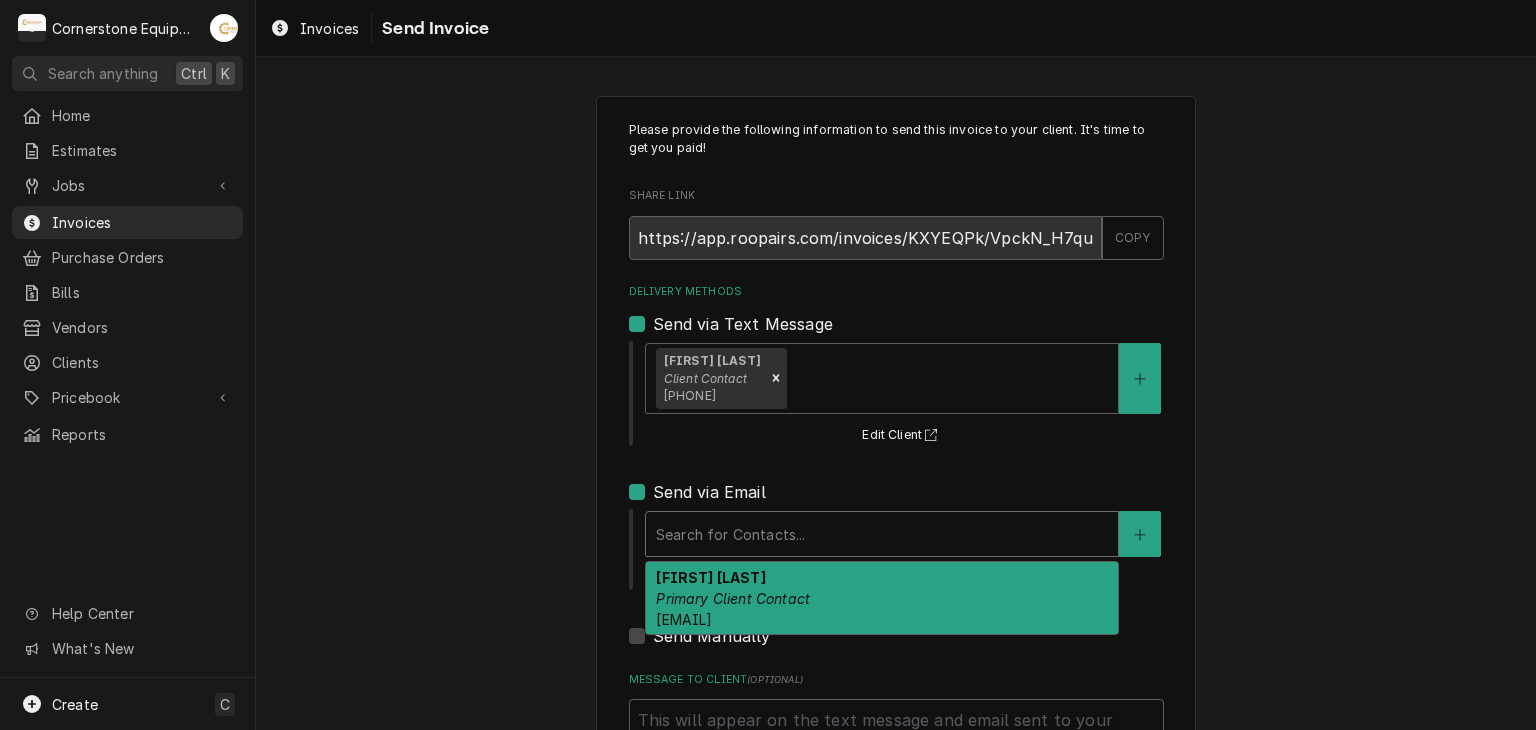 click on "Sergio Briceno" at bounding box center (710, 577) 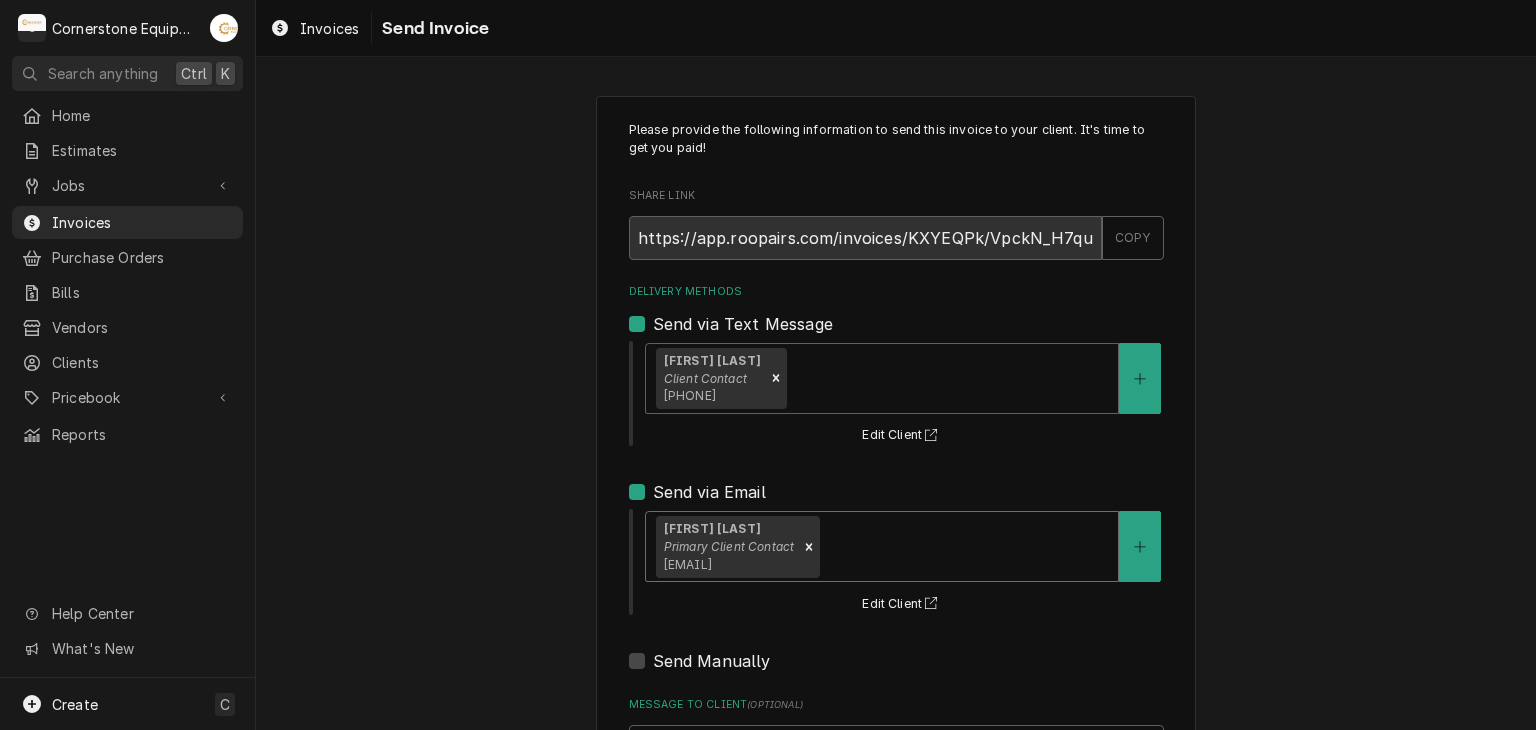 click on "Please provide the following information to send this invoice to your client. It's time to get you paid! Share Link https://app.roopairs.com/invoices/KXYEQPk/VpckN_H7qu3FAc3H3kHMl1BV7KtR_ug6Kb_YDuuU4OI/ COPY Delivery Methods Send via Text Message Rico Briceno Client Contact (864) 907-0342 Edit Client    Send via Email option [object Object], selected. Sergio Briceno Primary Client Contact sergiobriceno45@gmail.com Edit Client    Send Manually Message to Client  ( optional ) Send" at bounding box center [896, 507] 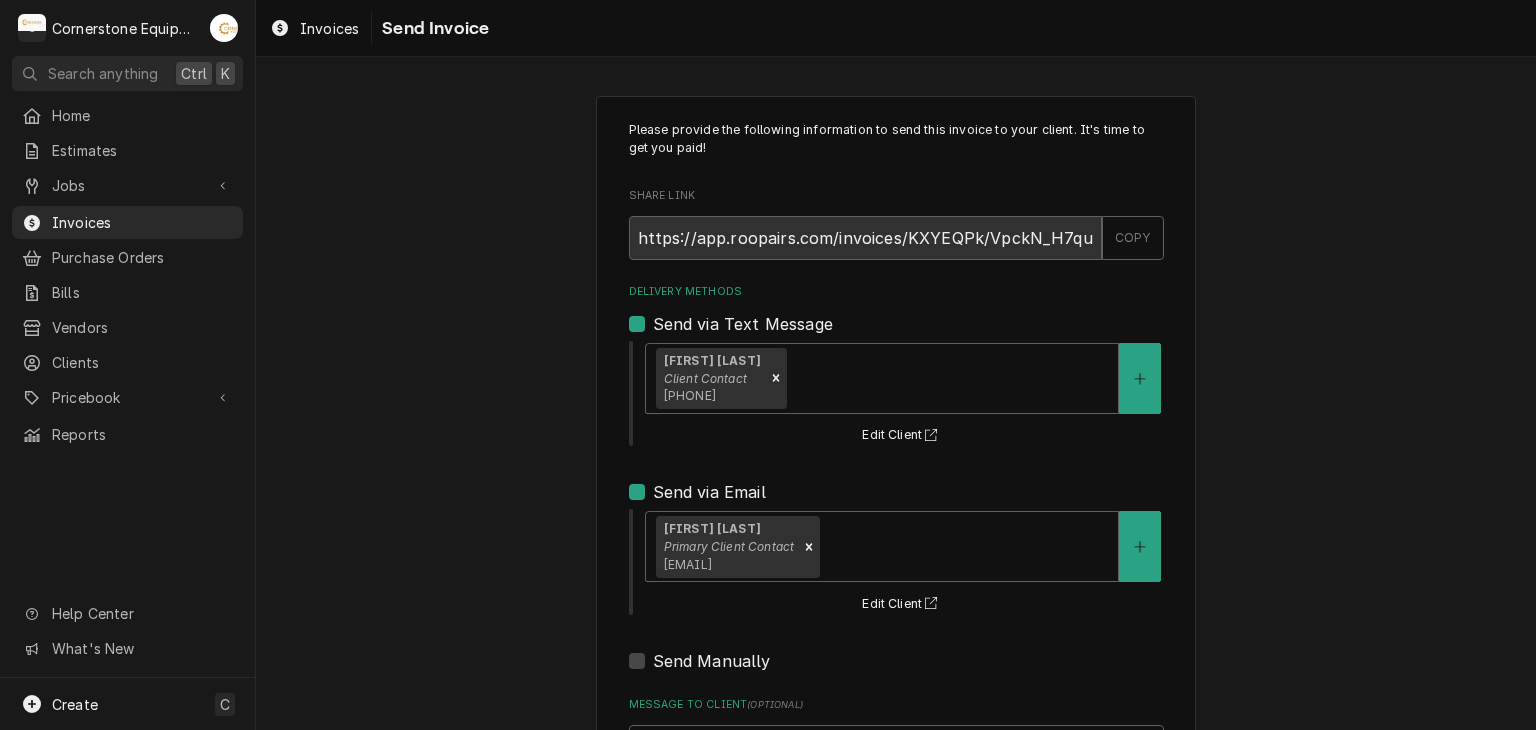 scroll, scrollTop: 204, scrollLeft: 0, axis: vertical 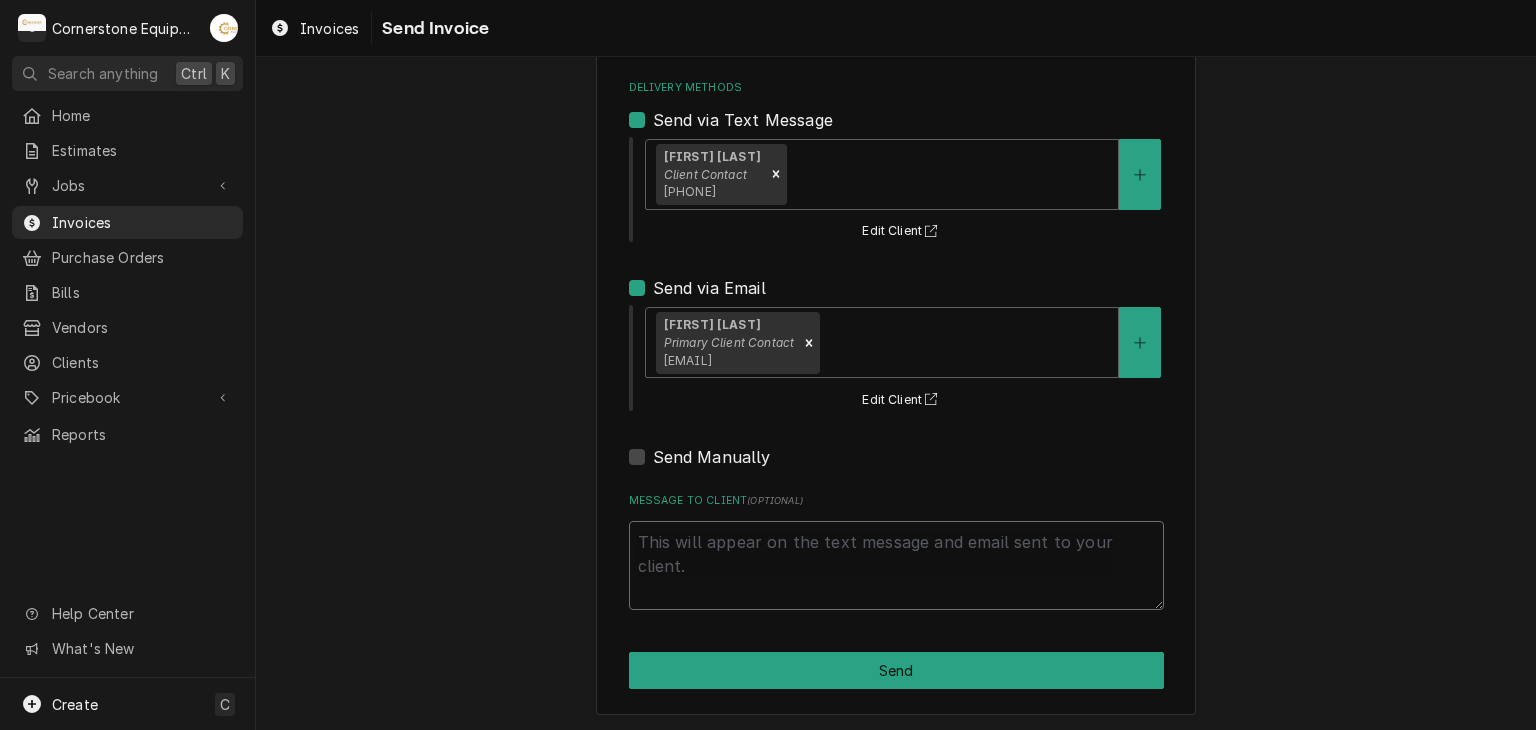 click on "Message to Client  ( optional )" at bounding box center (896, 566) 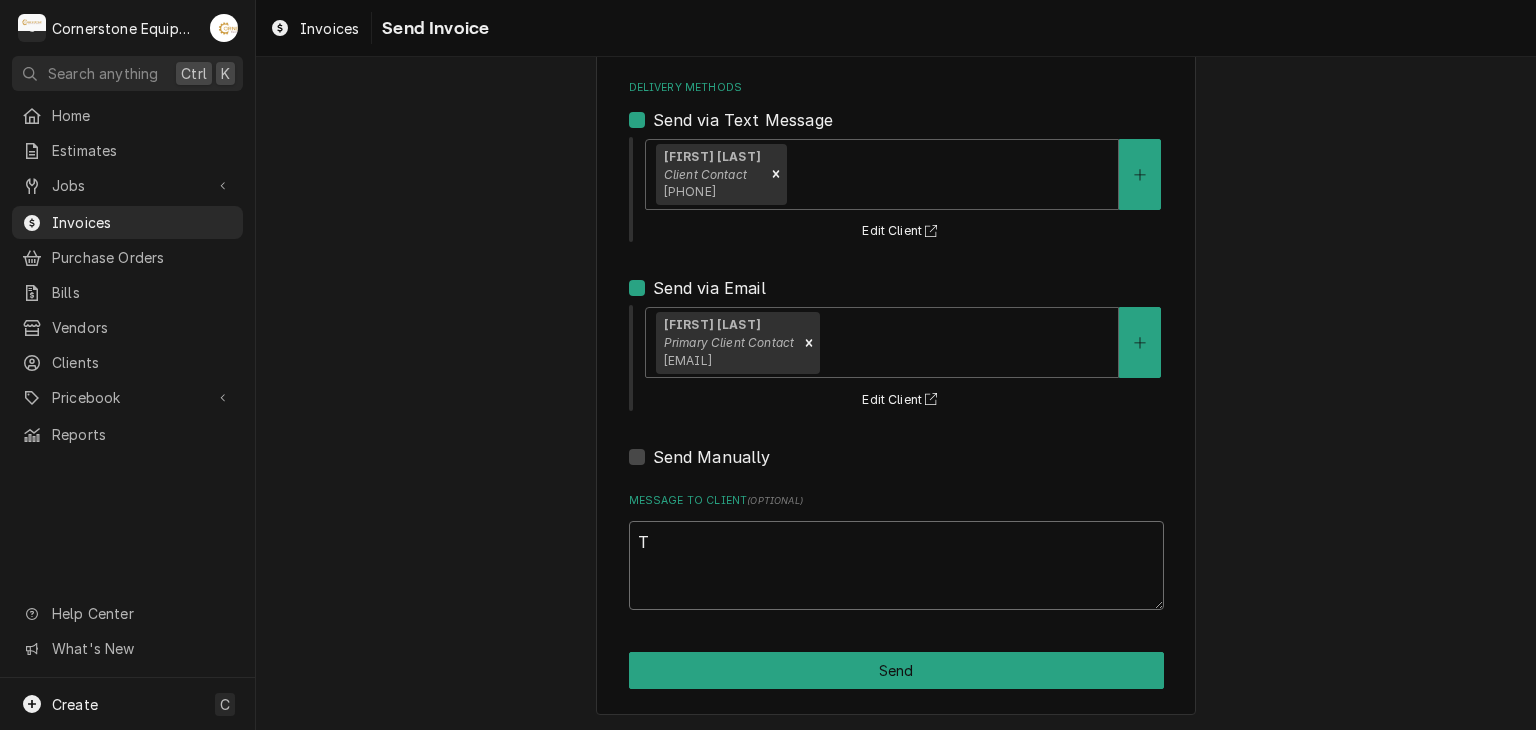 type on "x" 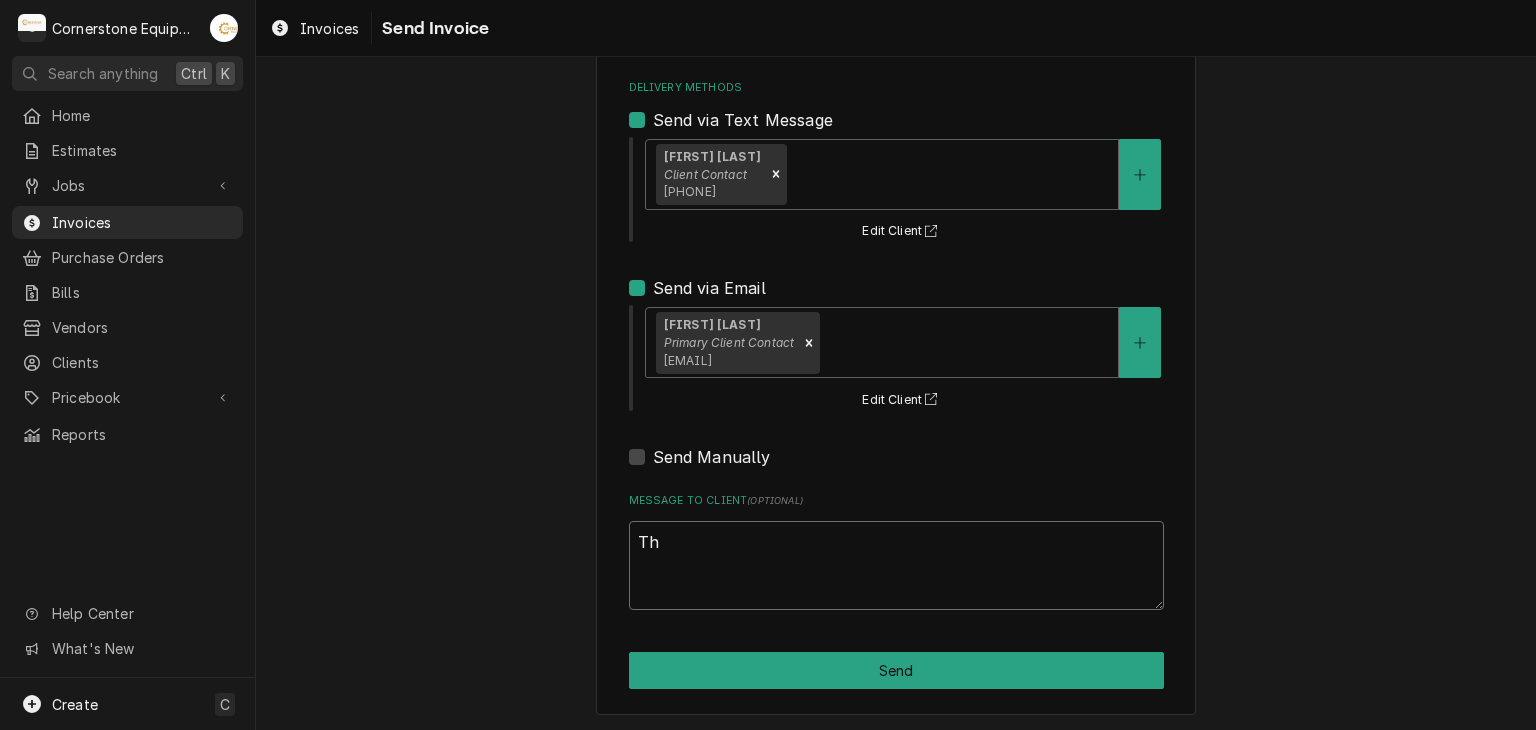 type on "x" 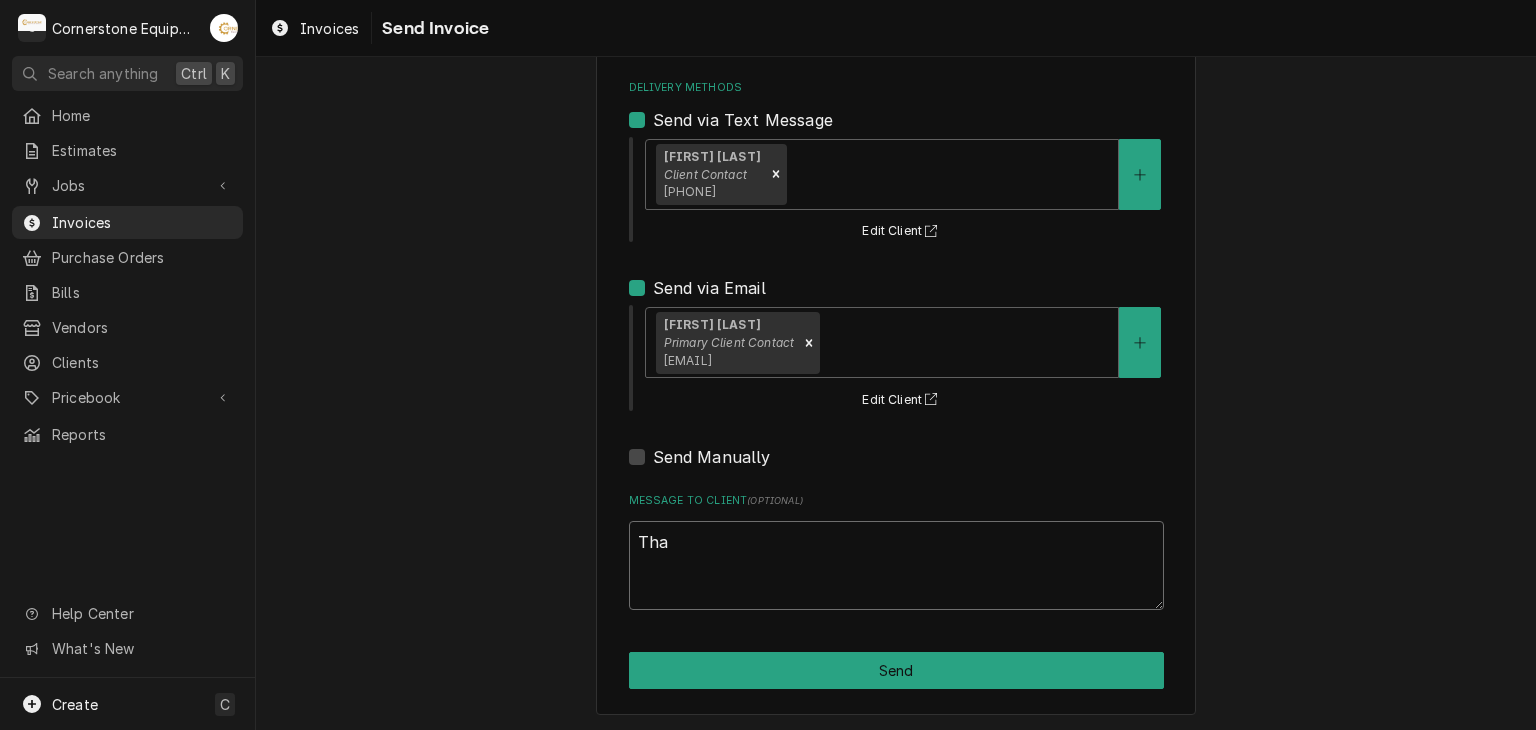type on "x" 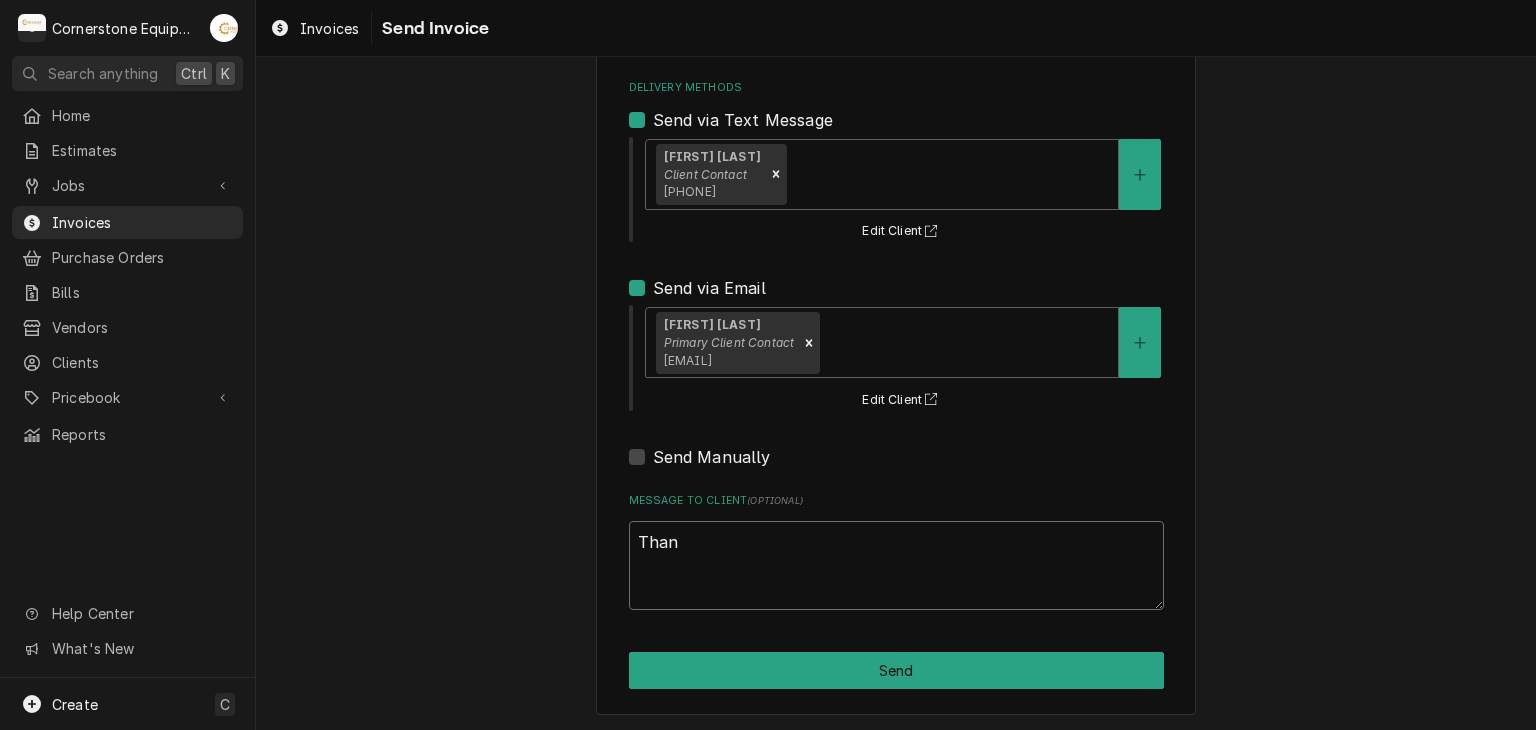 type on "x" 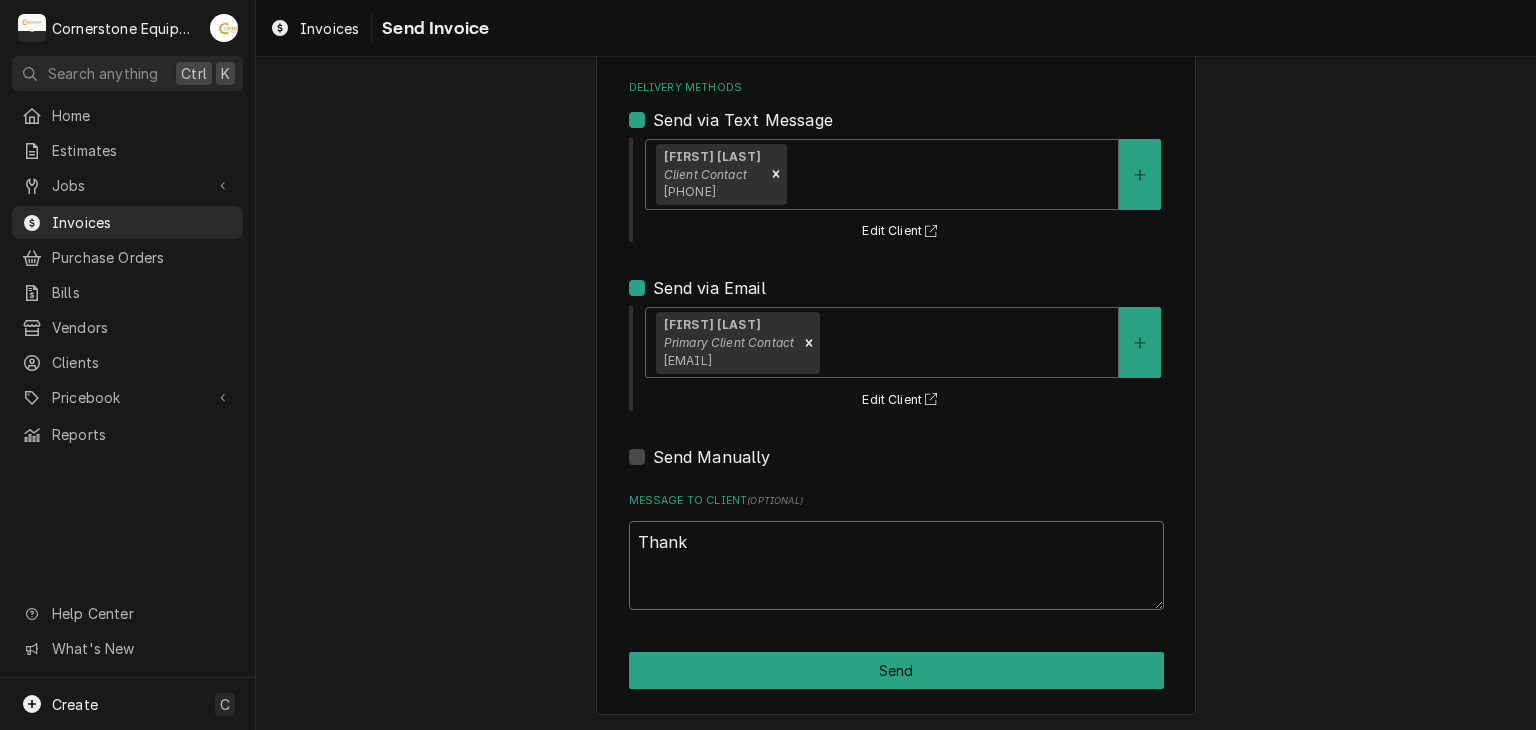 type on "x" 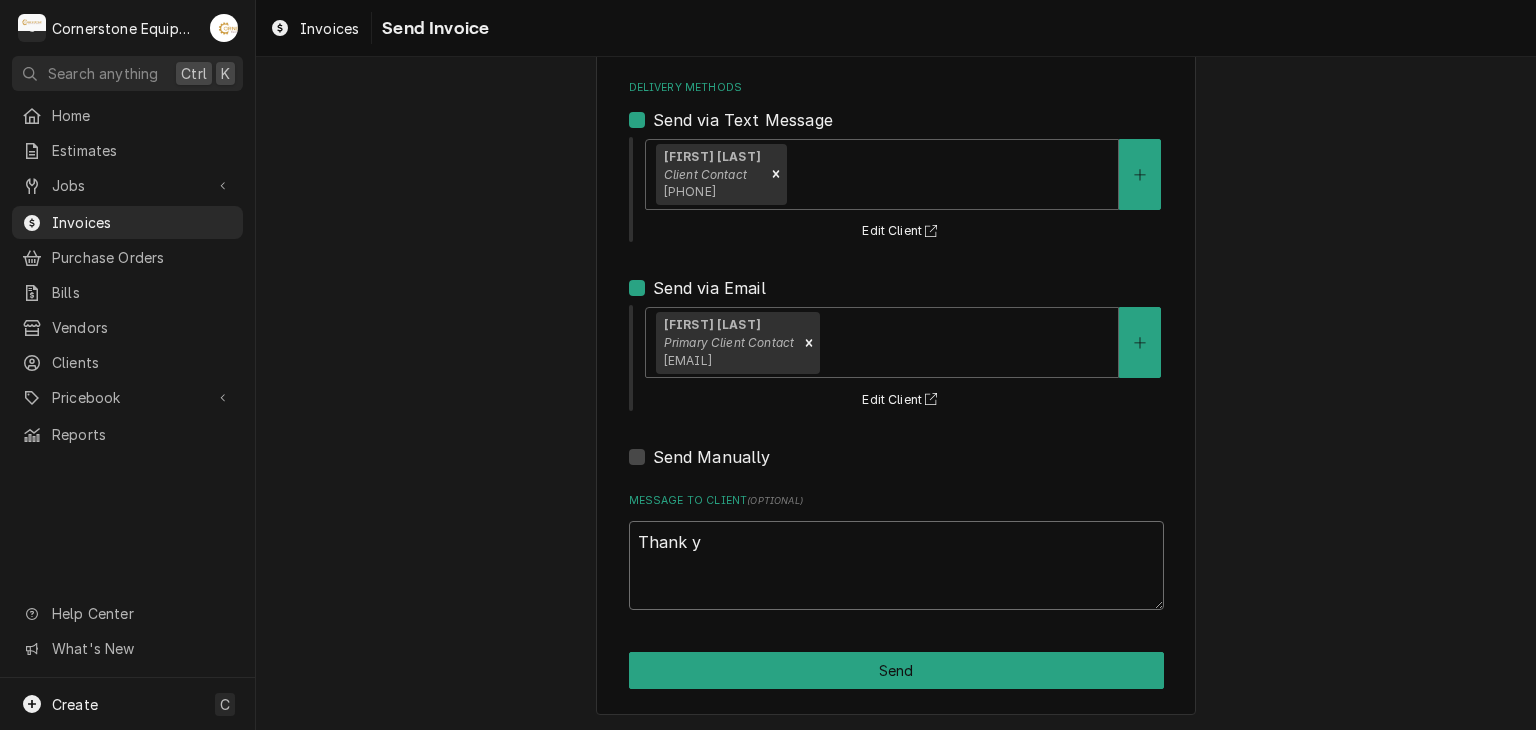 type on "x" 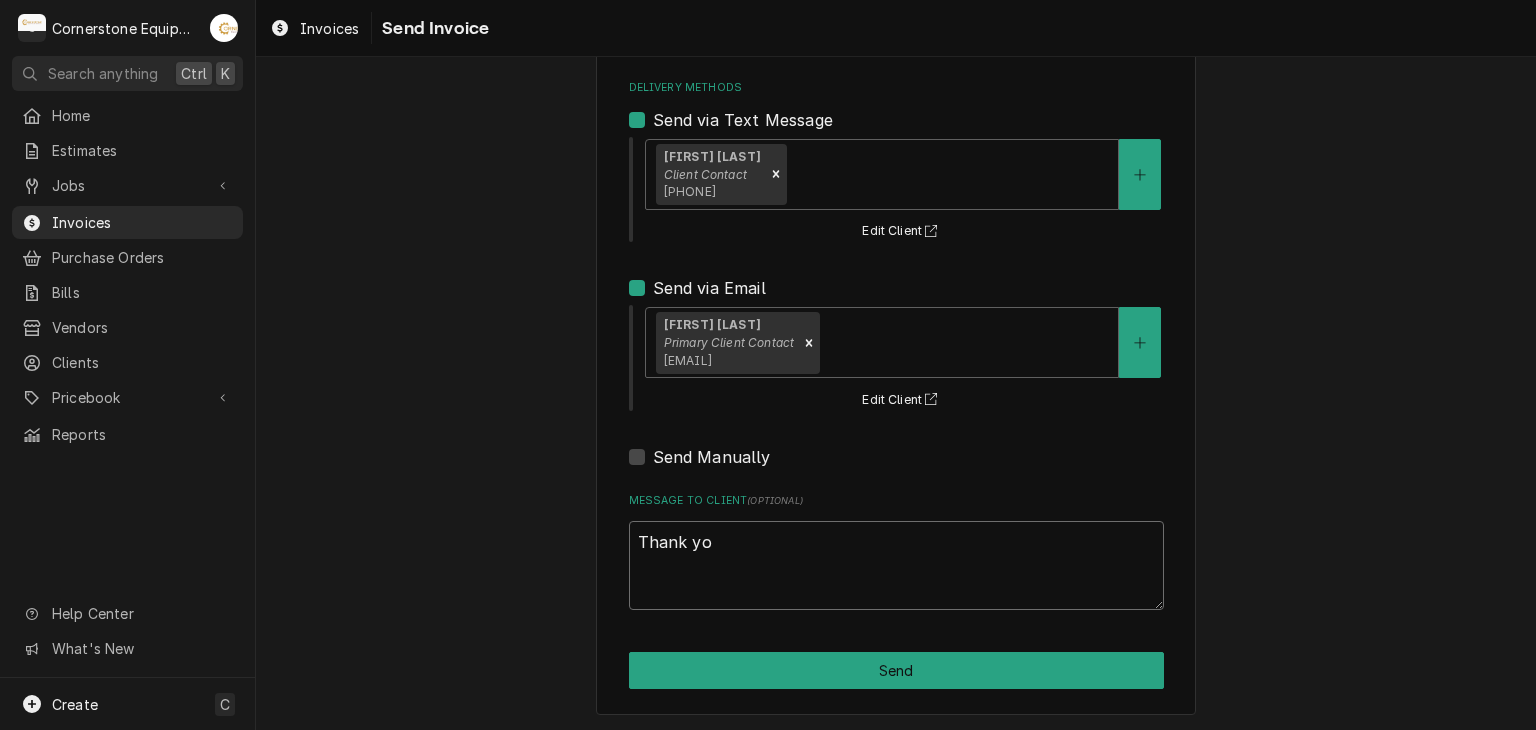 type on "x" 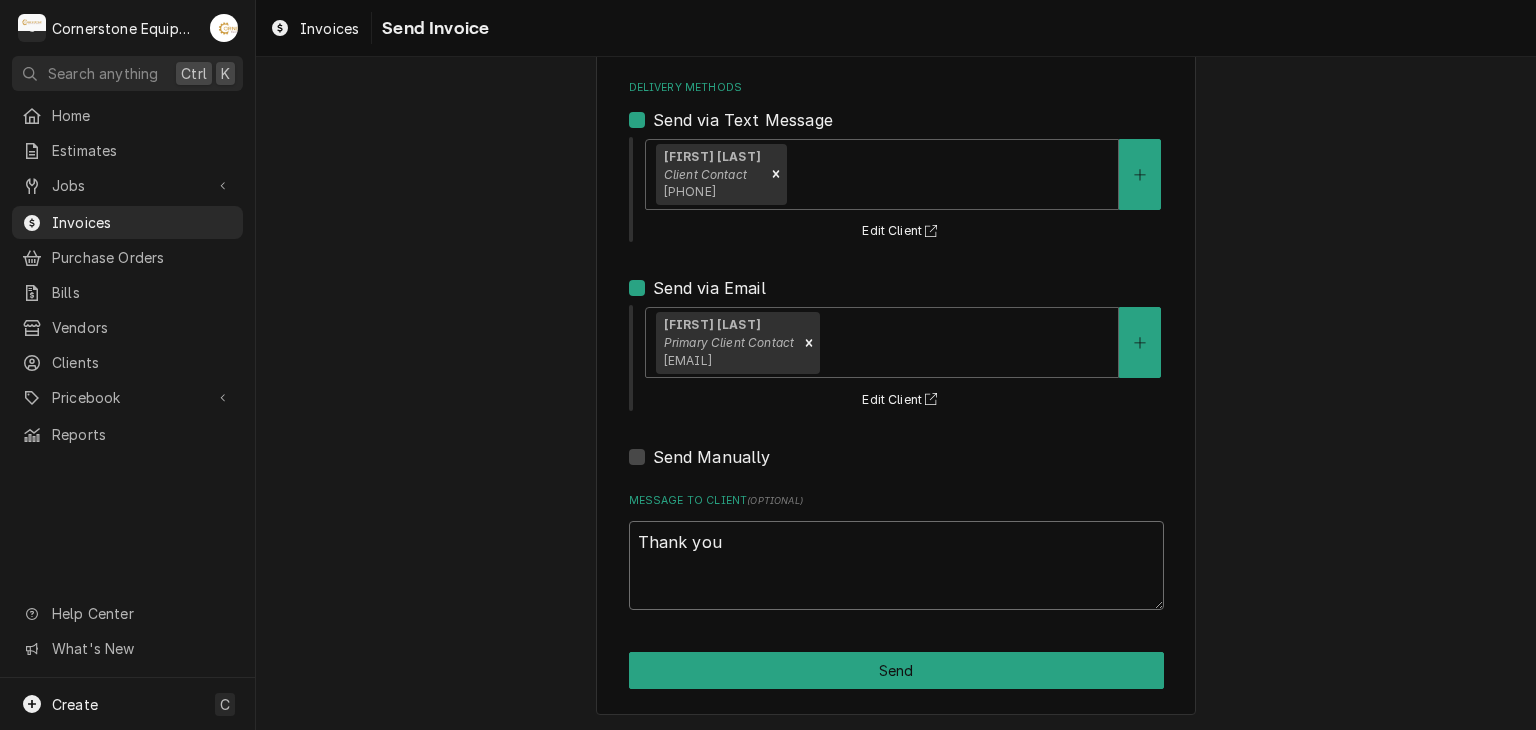 type on "x" 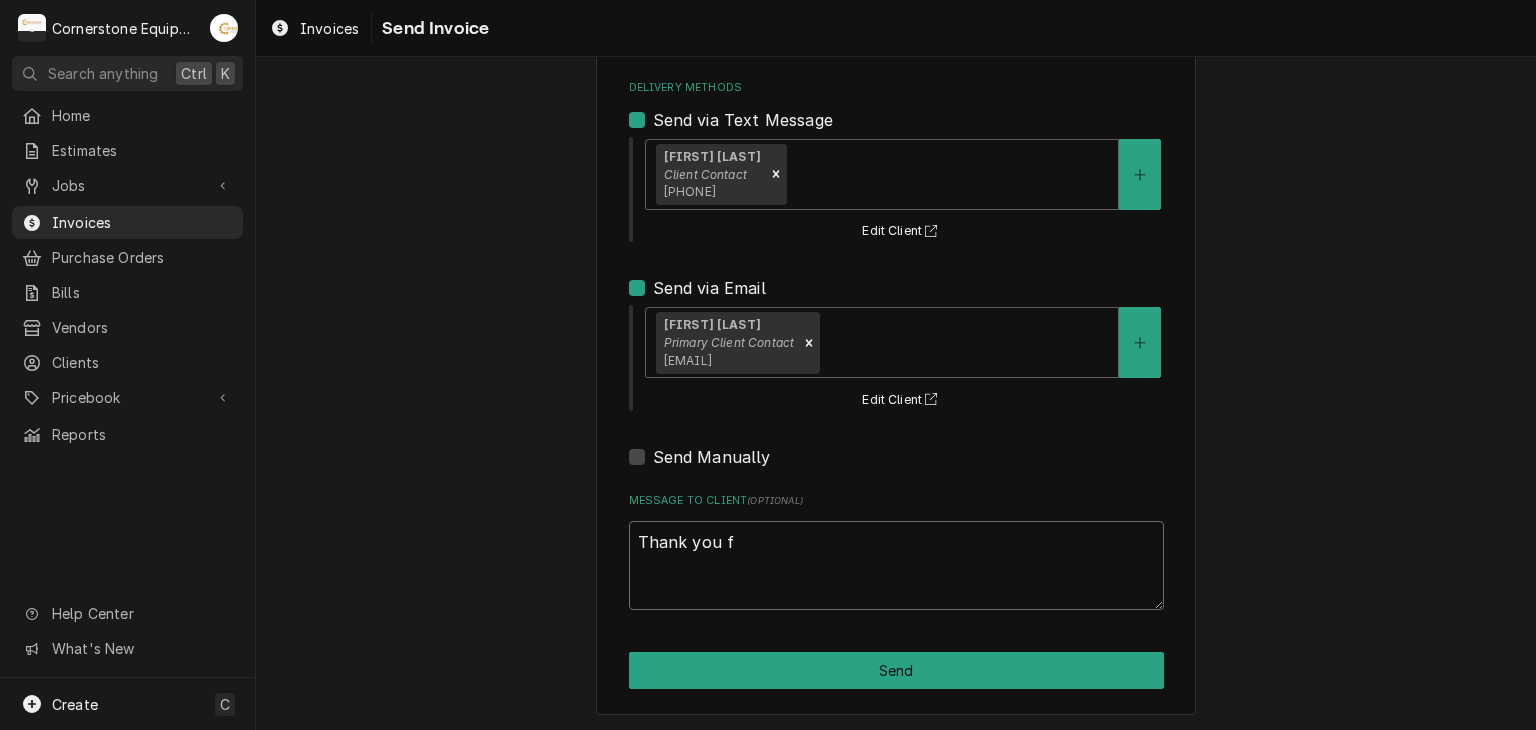 type on "x" 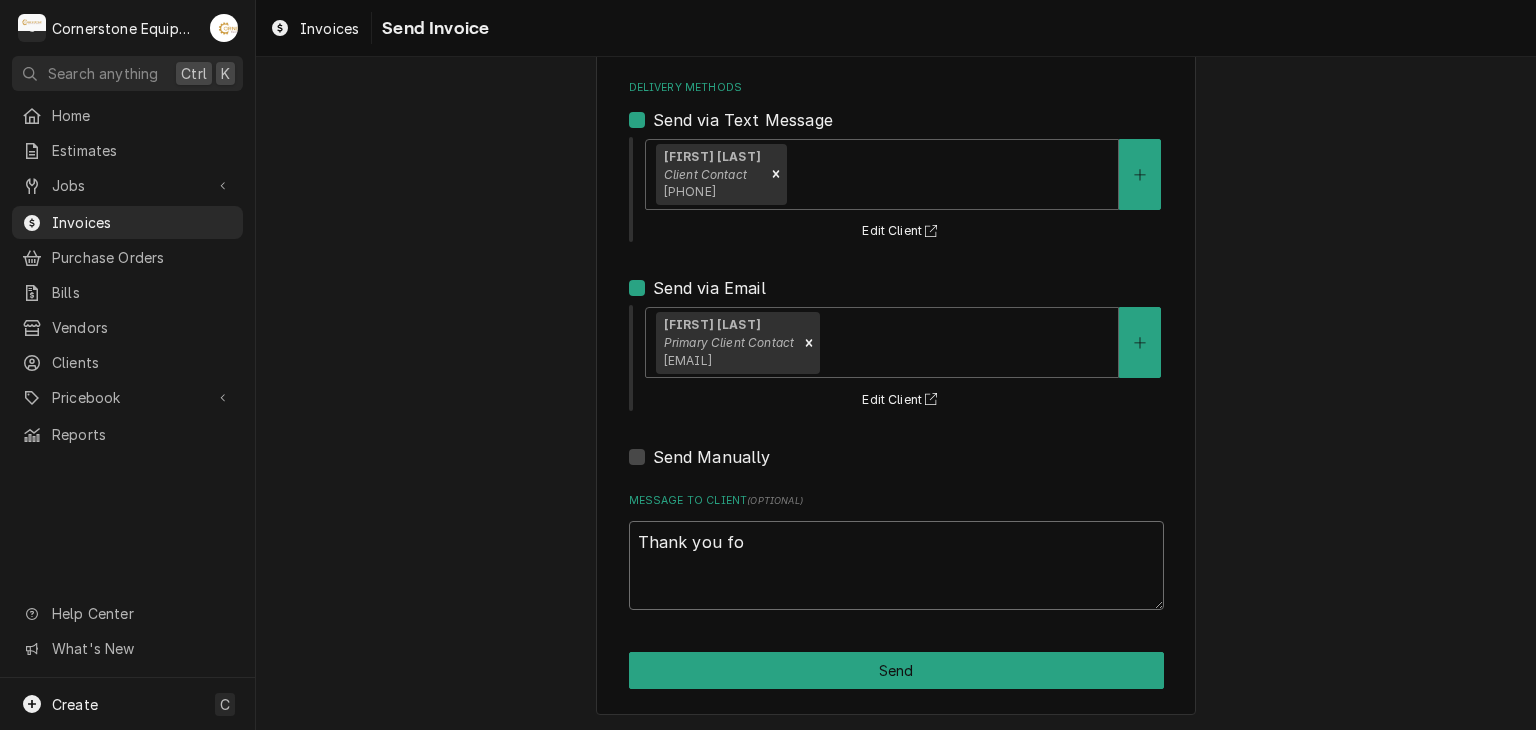 type on "x" 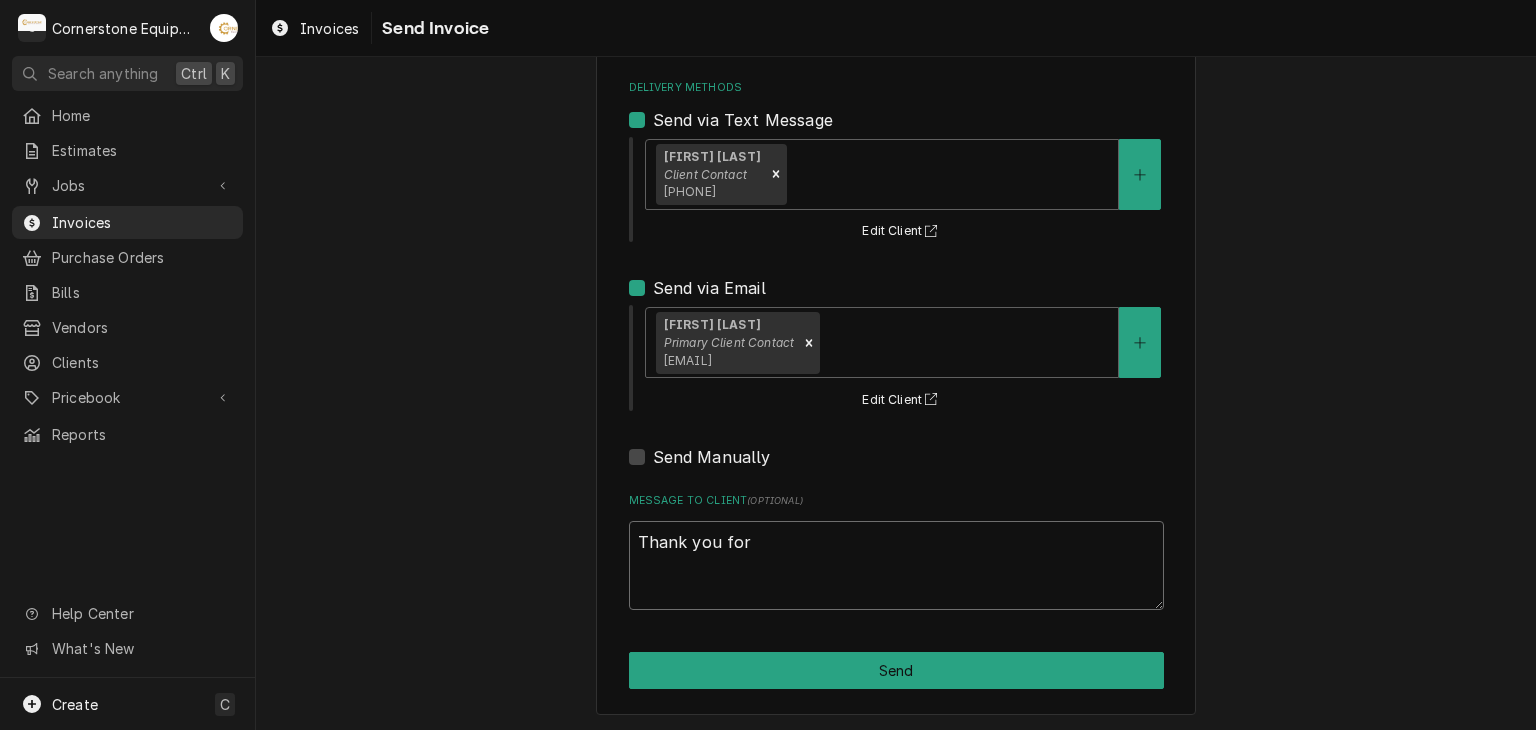 type on "x" 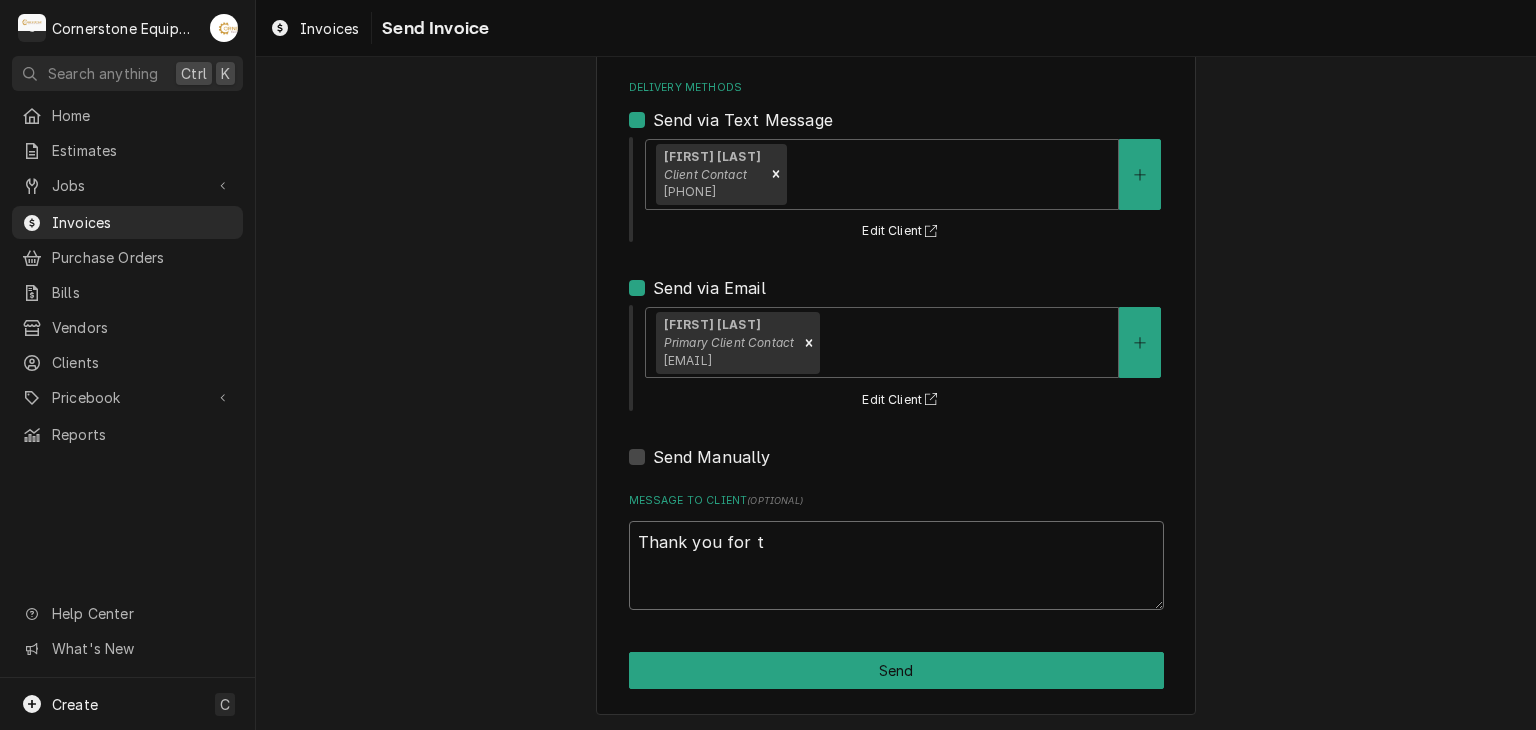 type on "x" 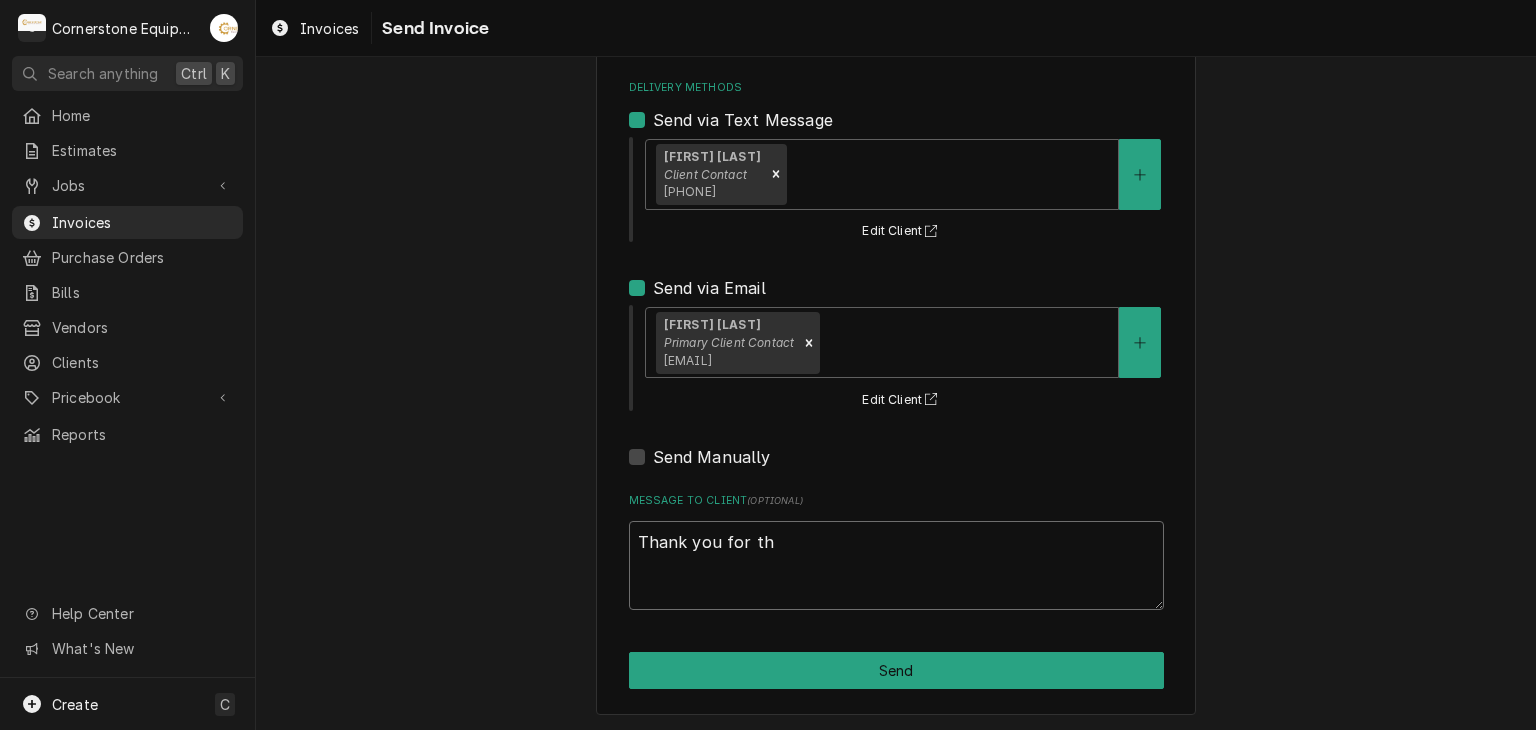 type on "x" 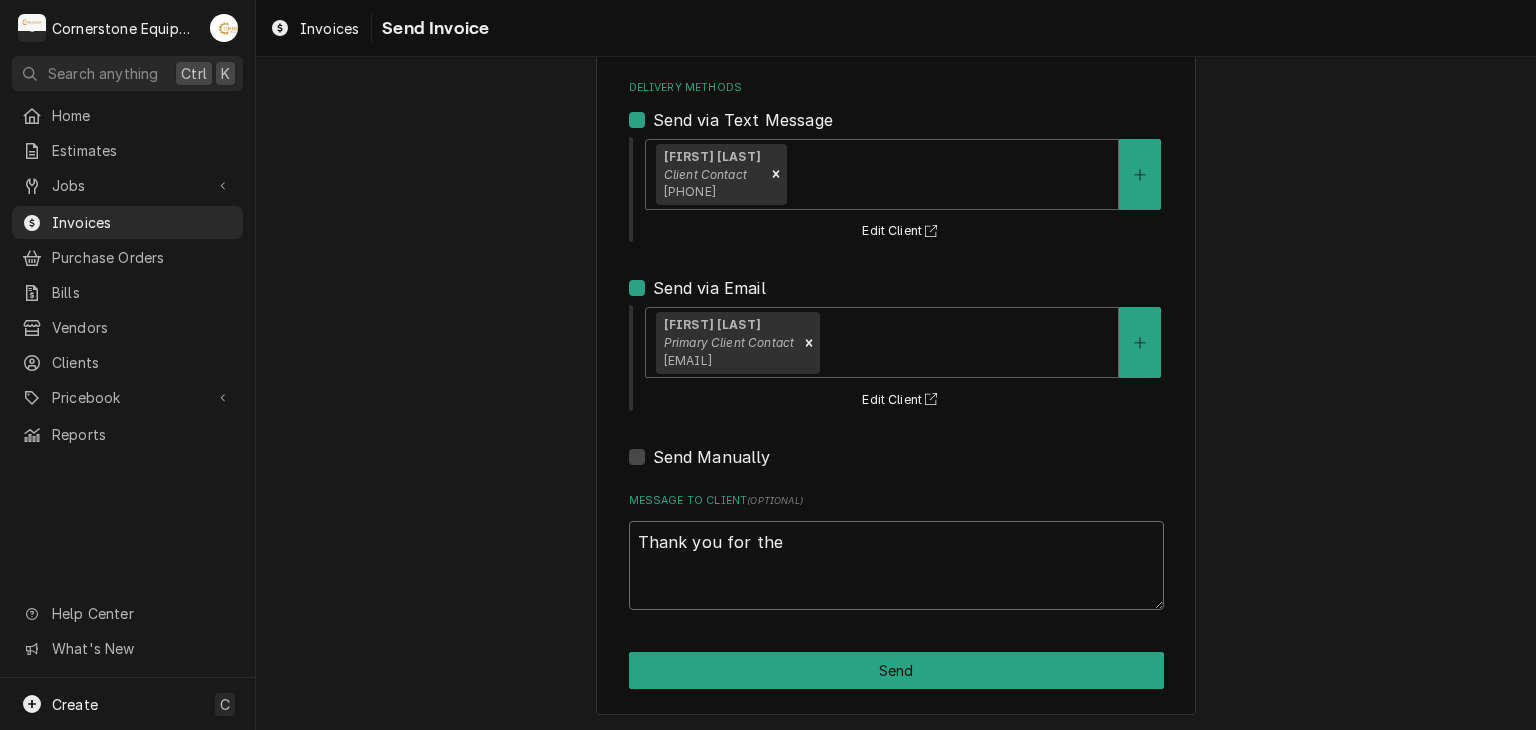 type on "x" 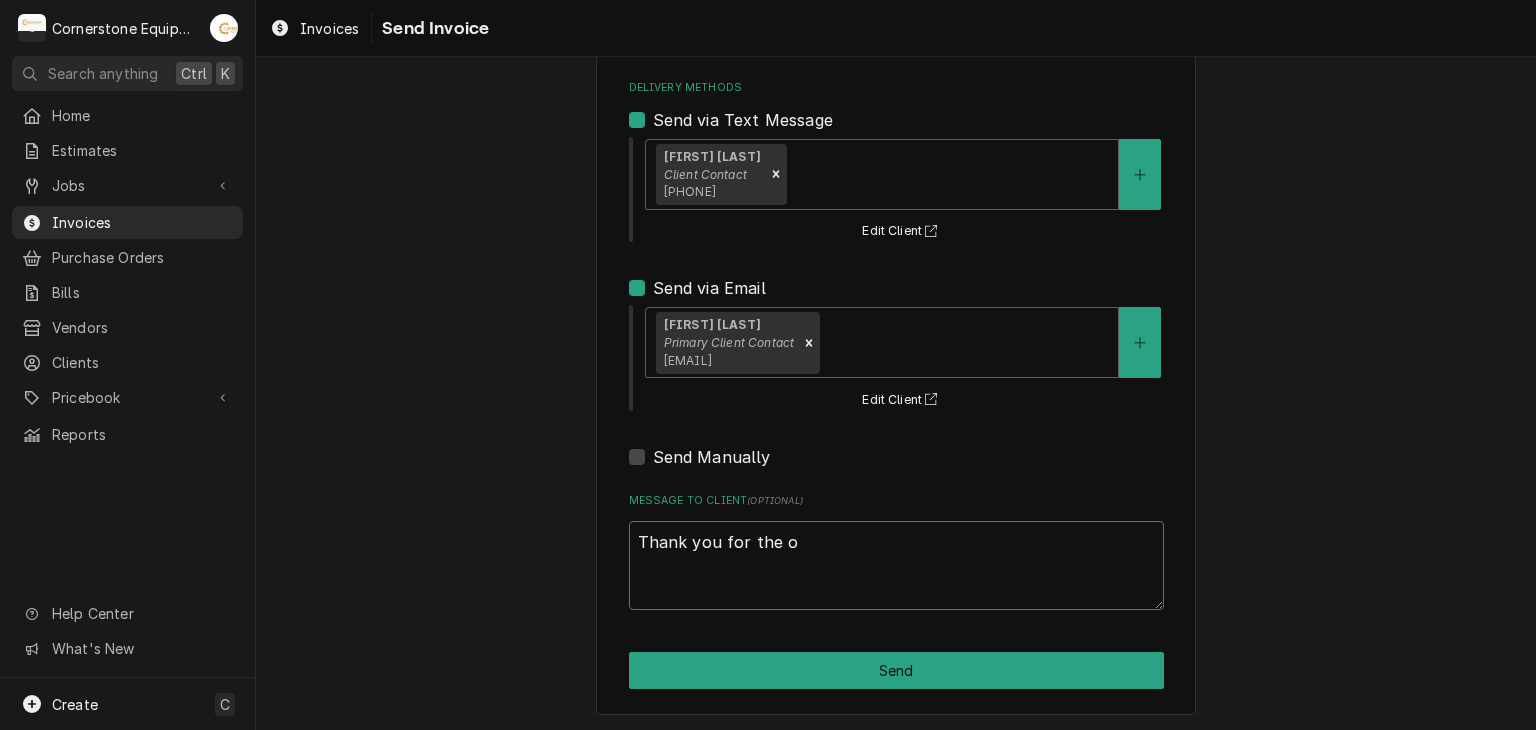 type on "x" 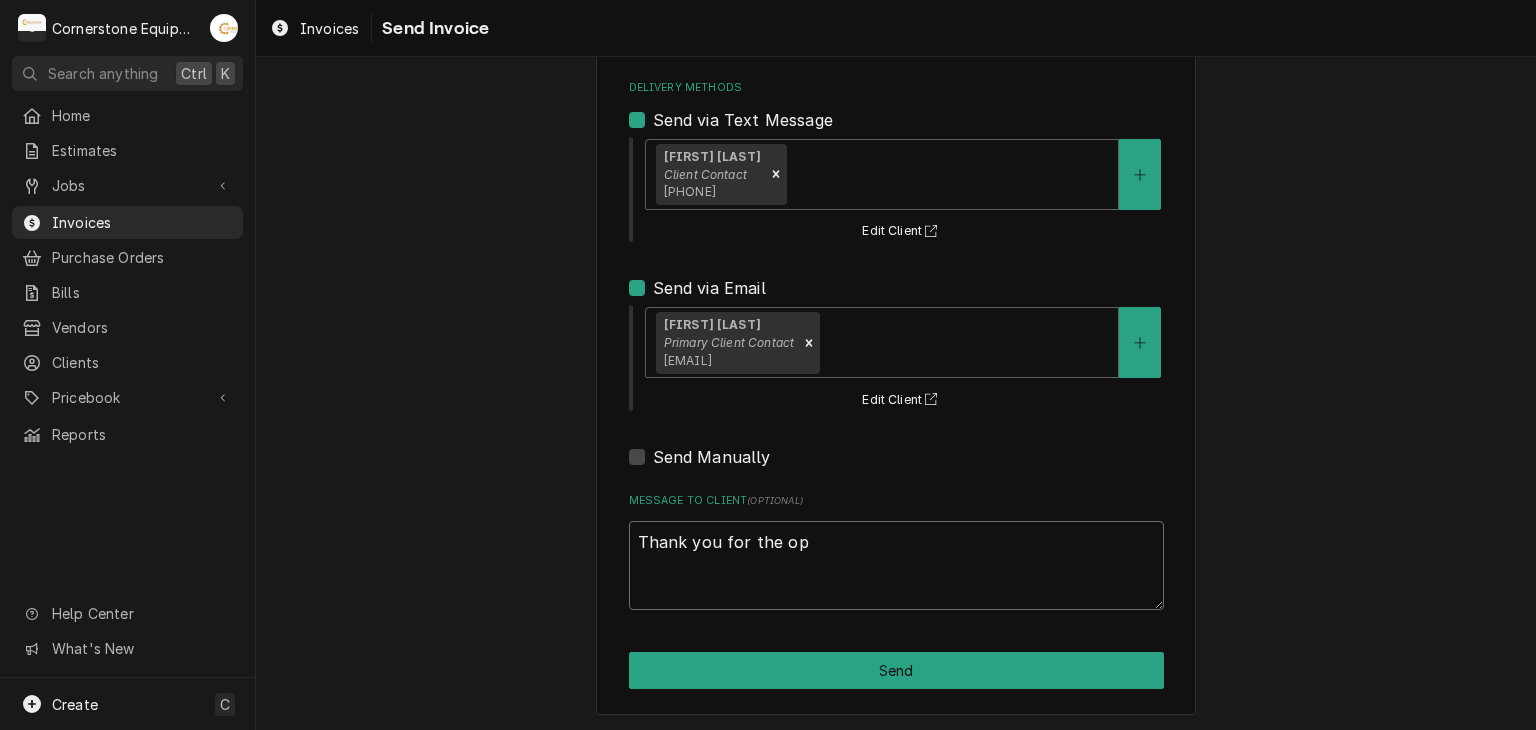 type on "x" 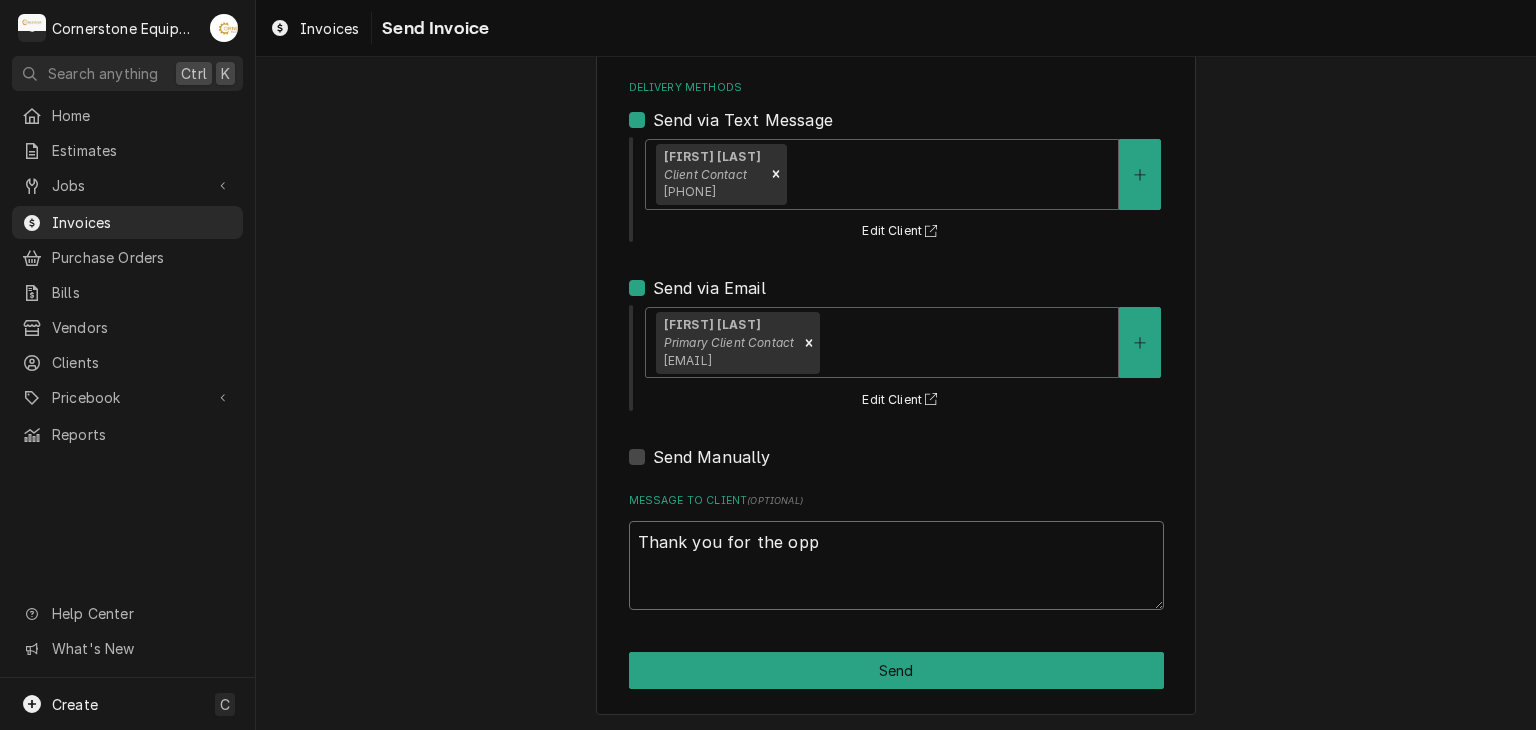 type on "x" 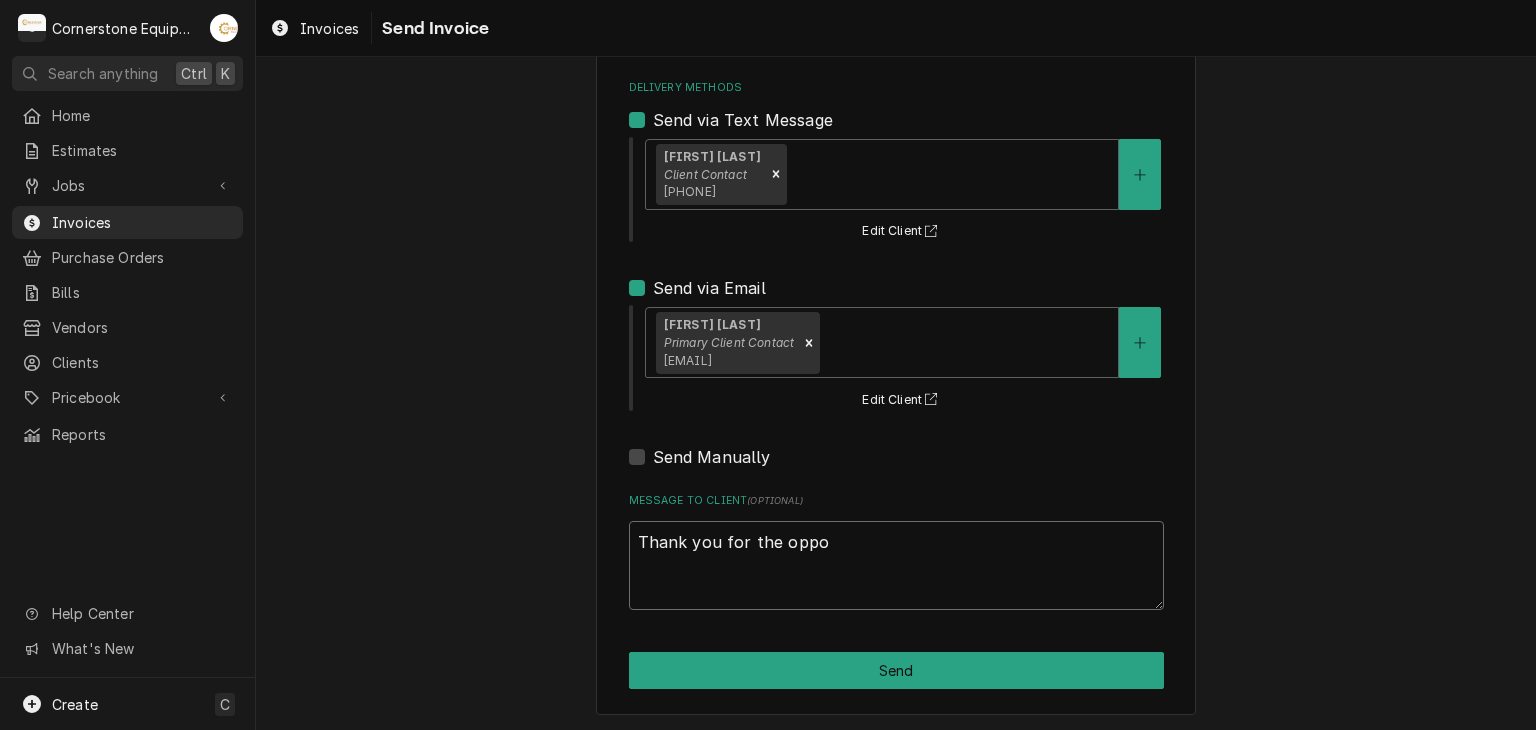 type on "x" 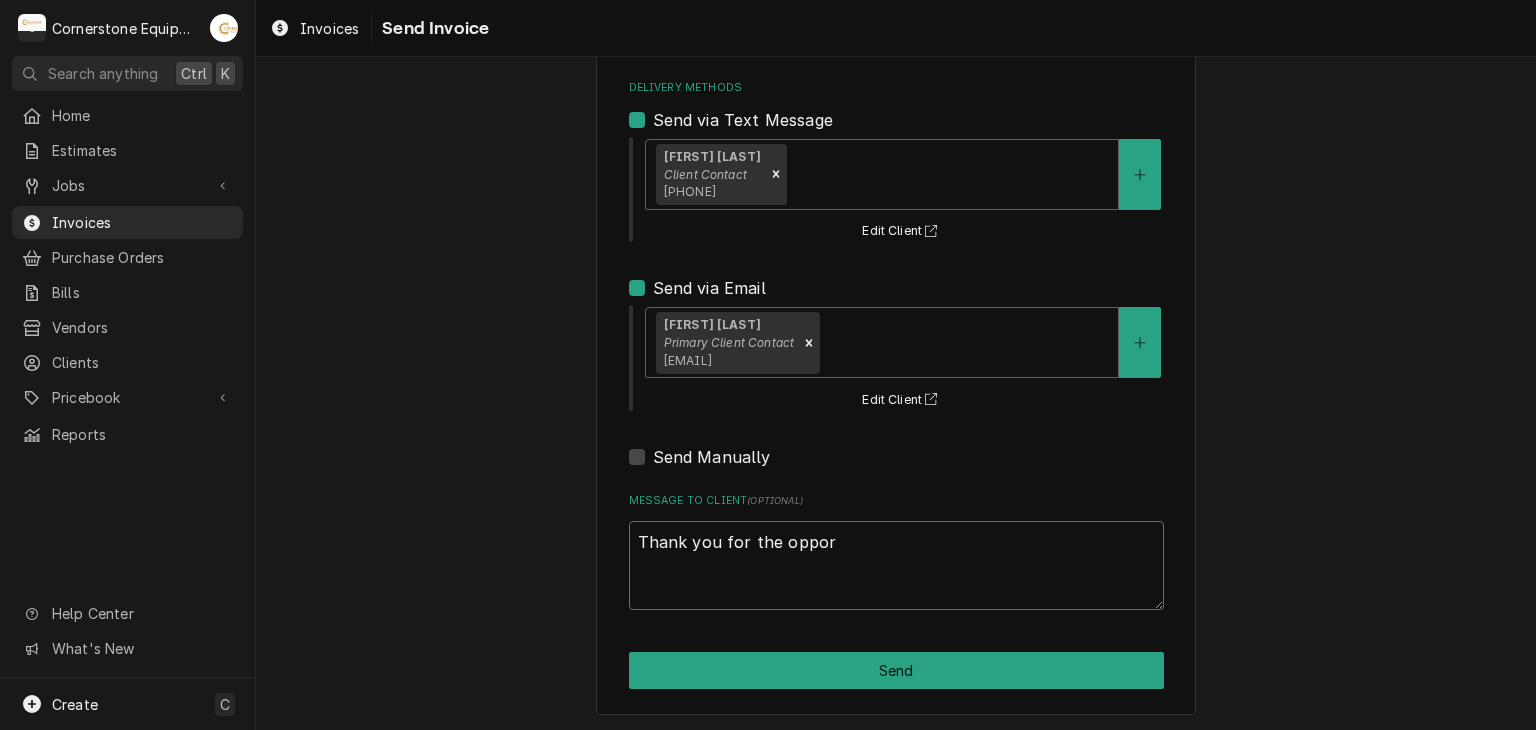 type on "x" 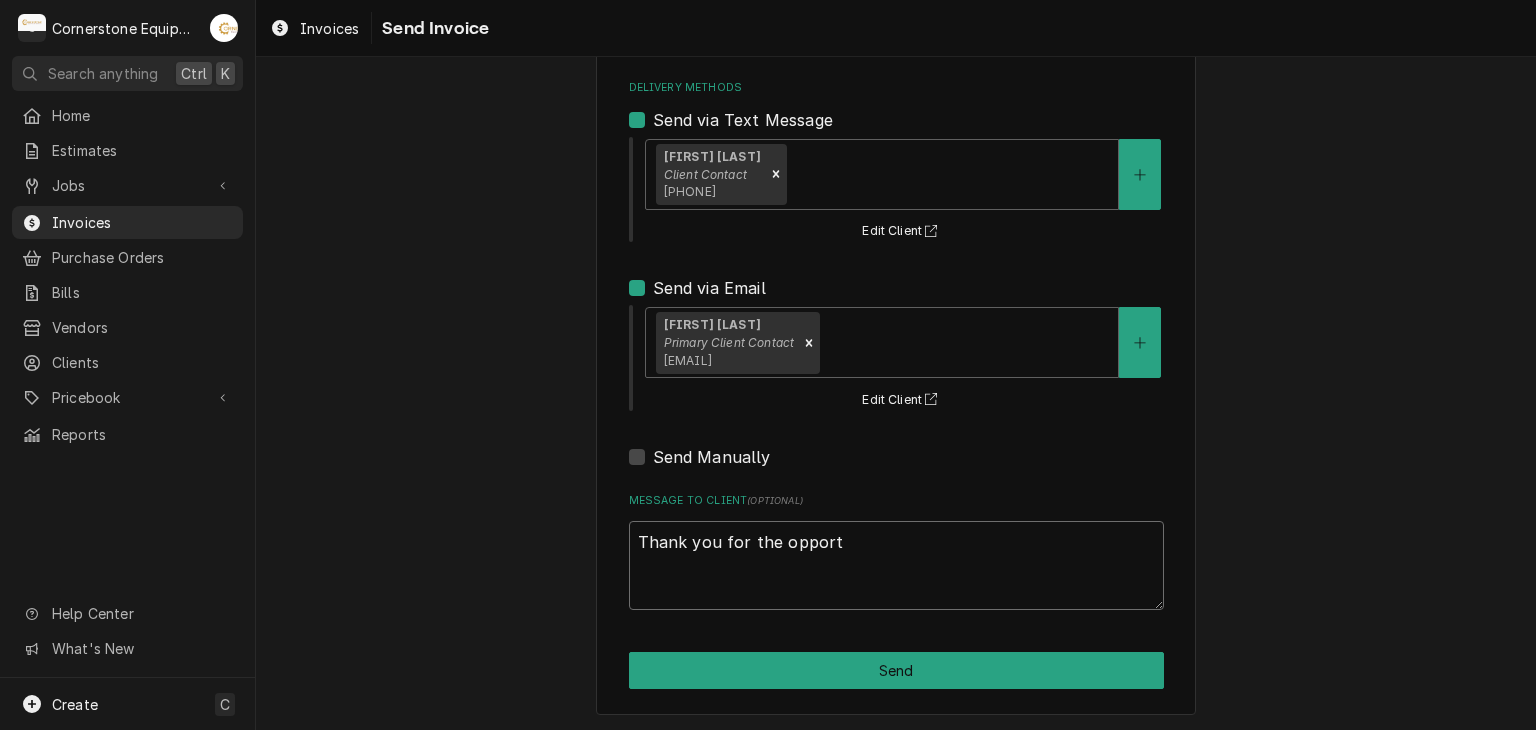 type on "x" 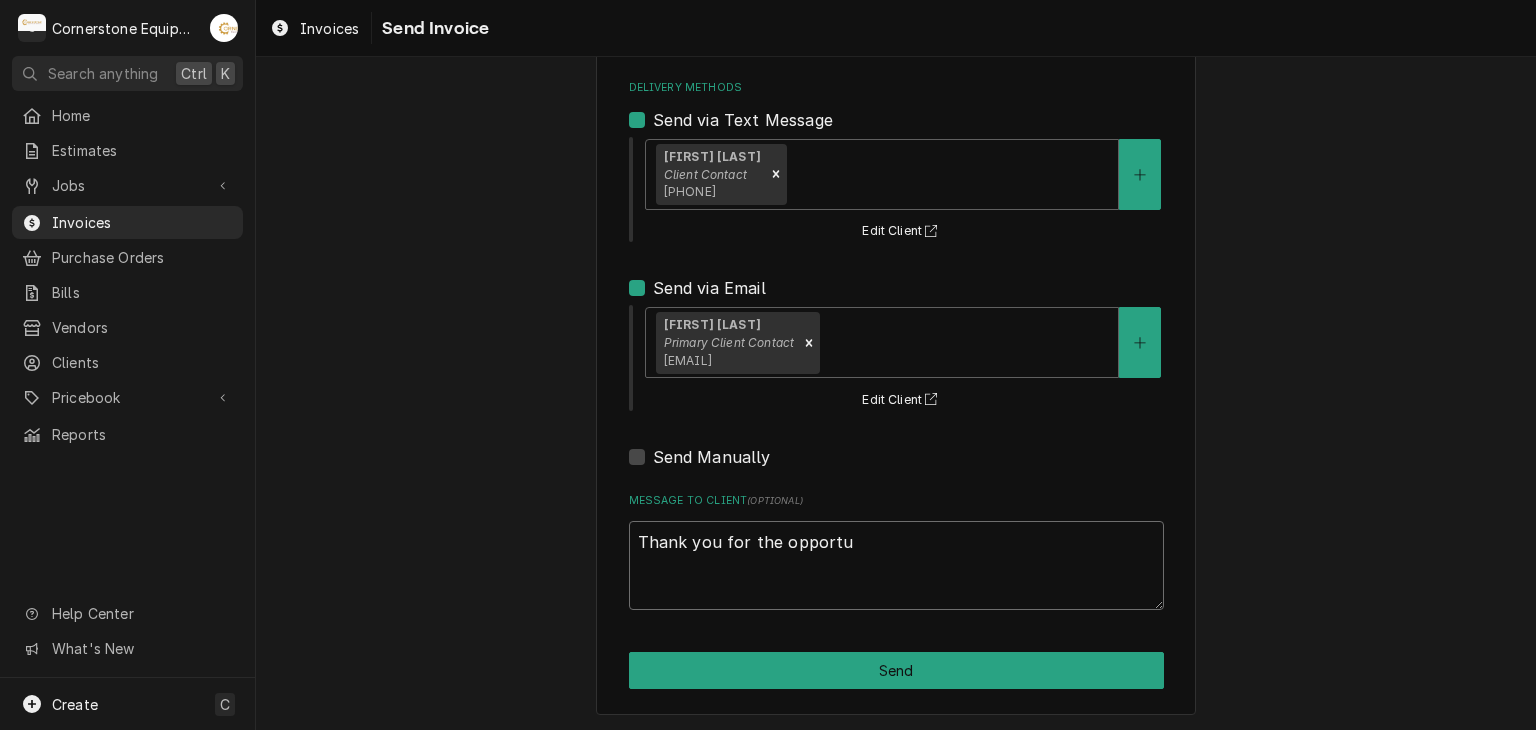 type on "x" 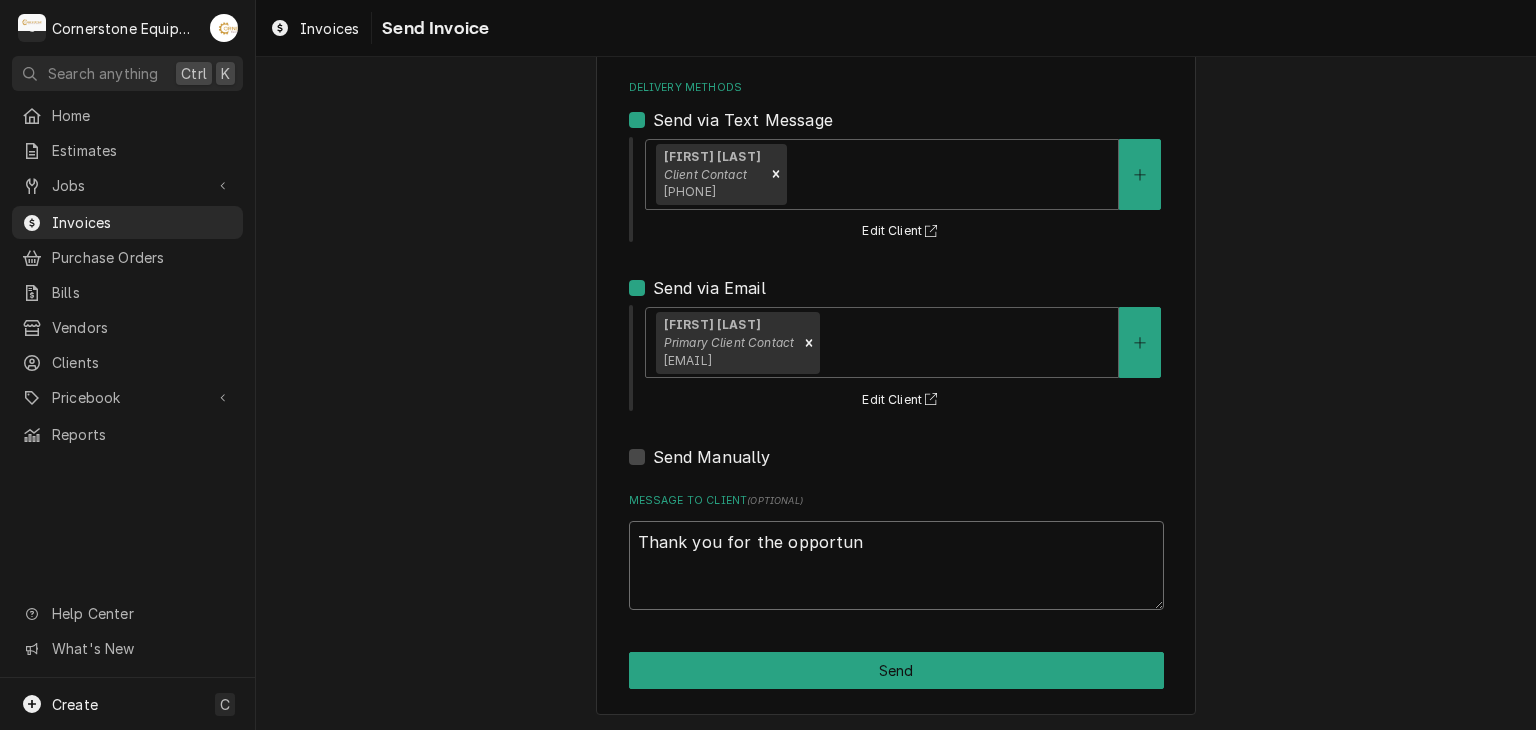 type on "x" 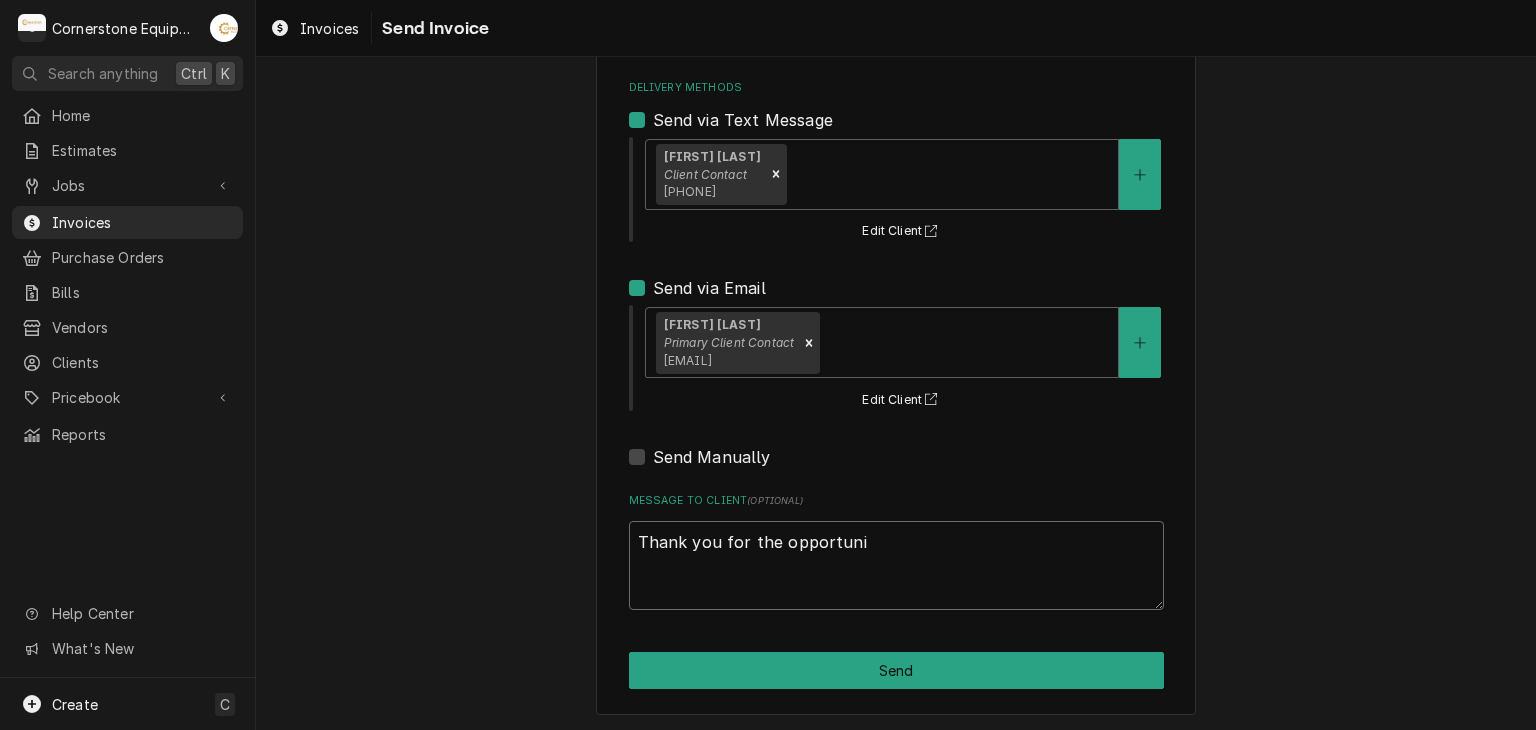 type on "x" 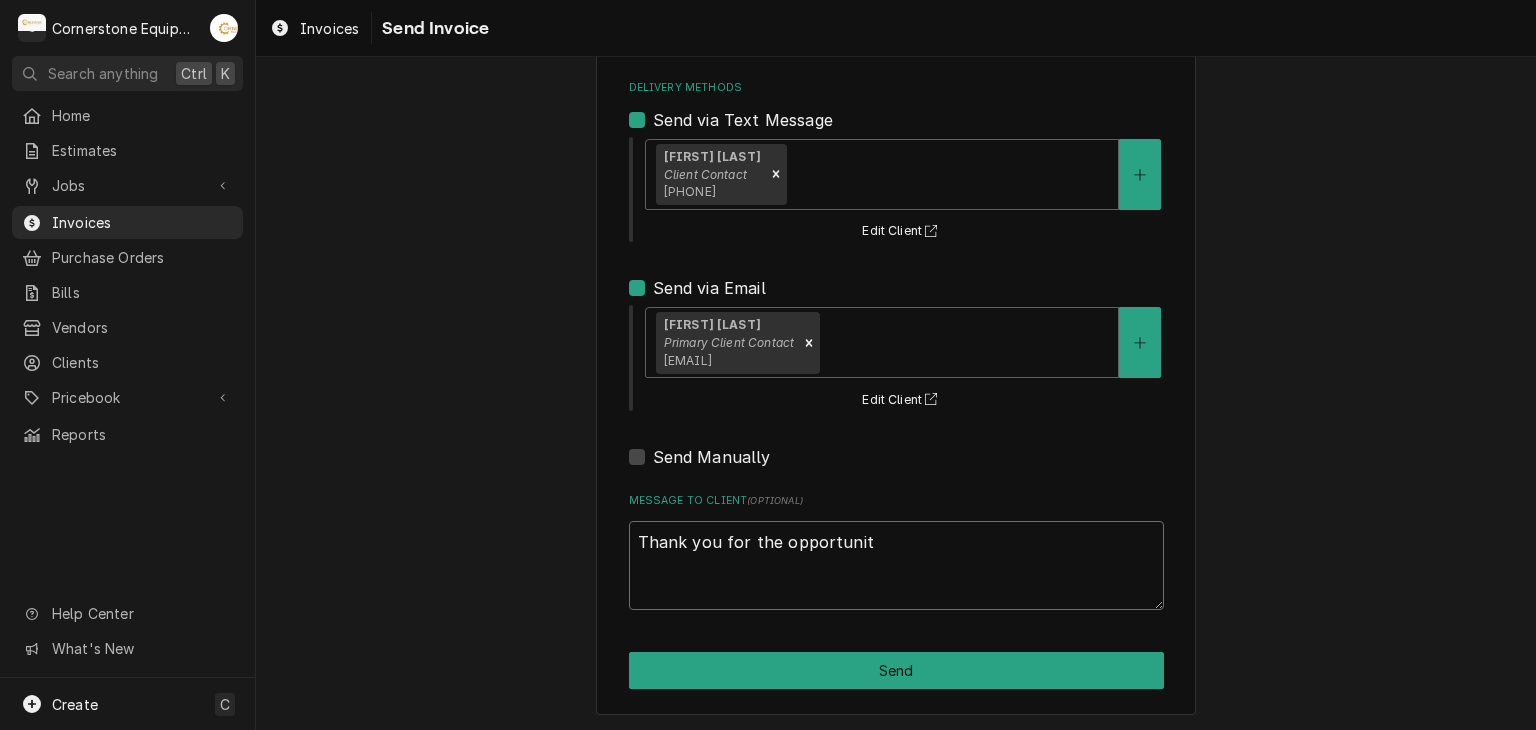 type on "x" 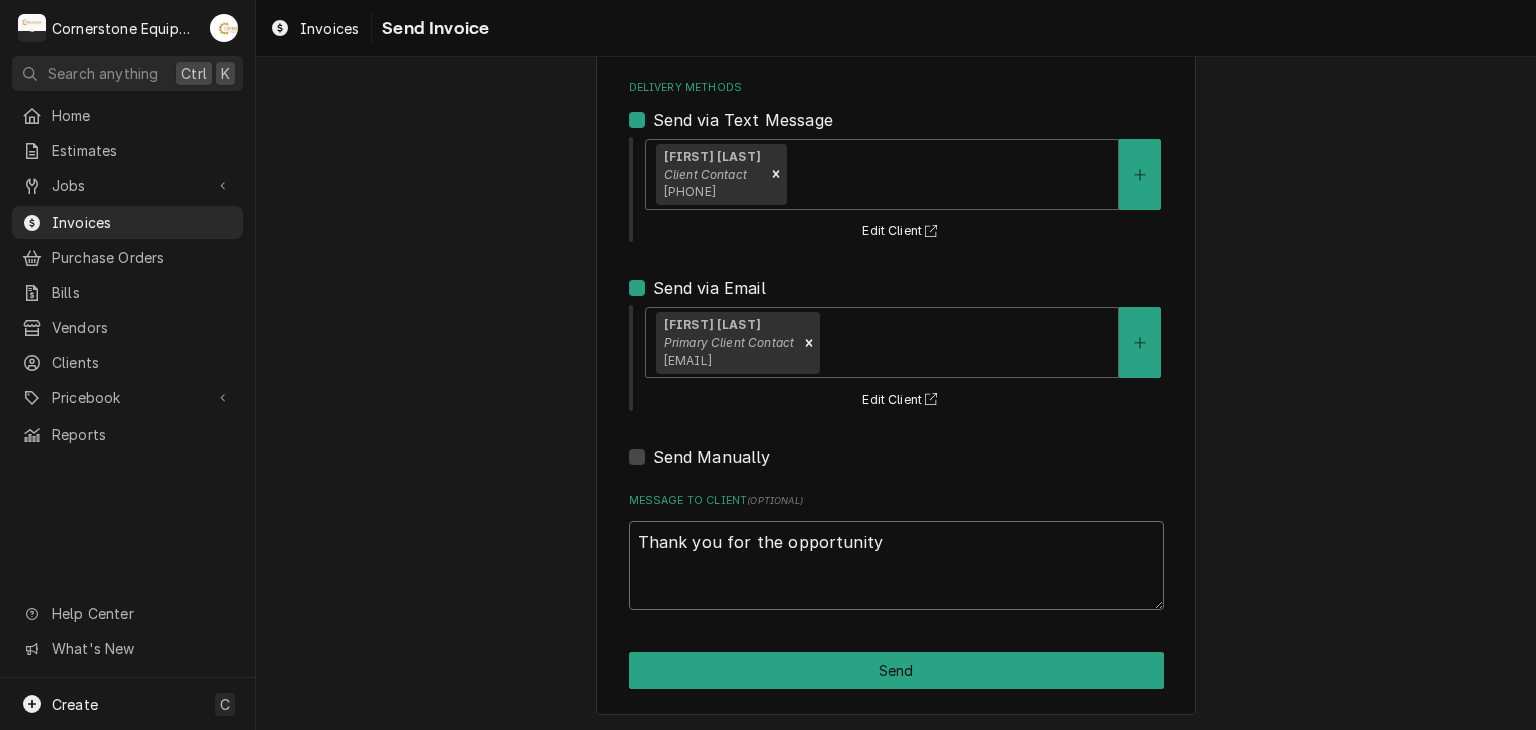 type on "x" 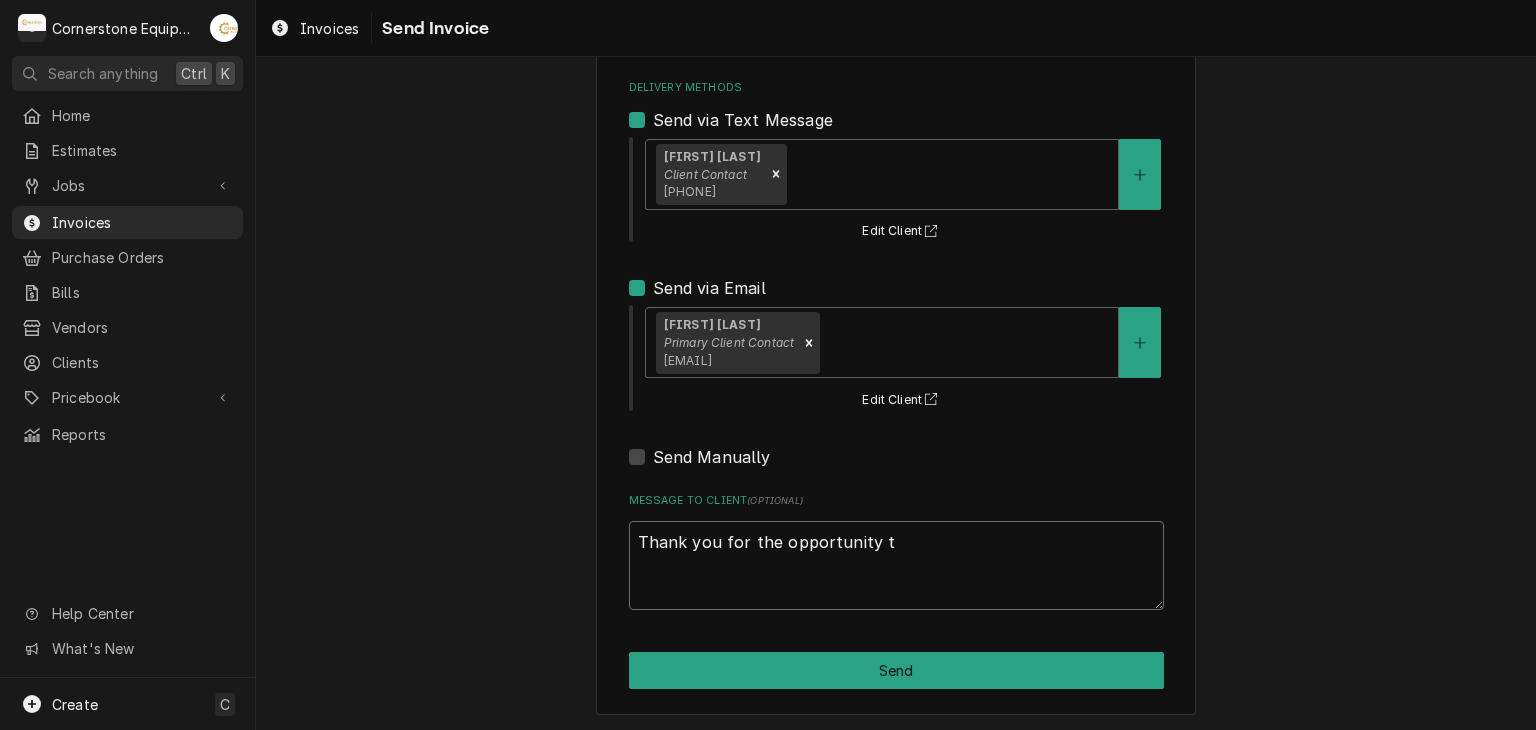 type on "x" 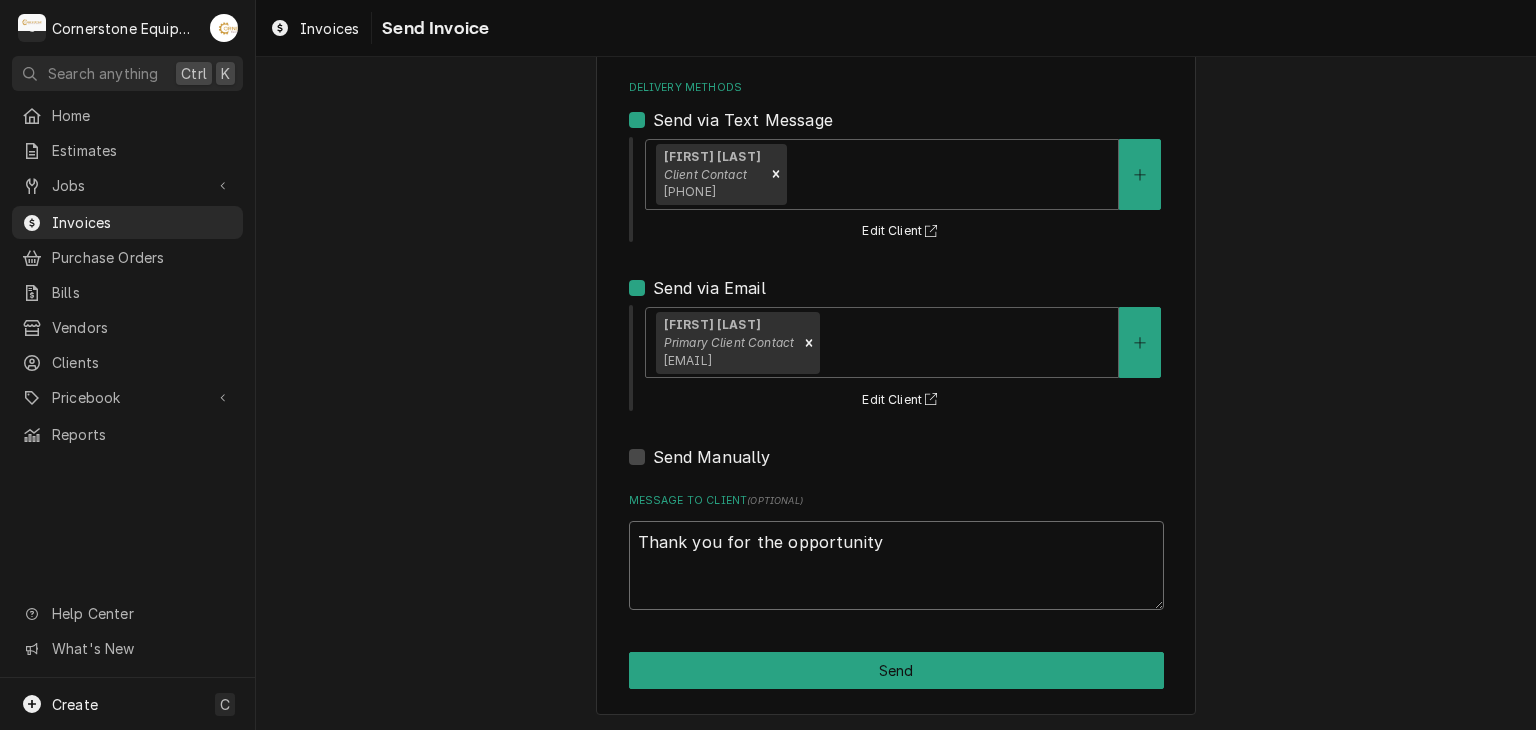 type on "x" 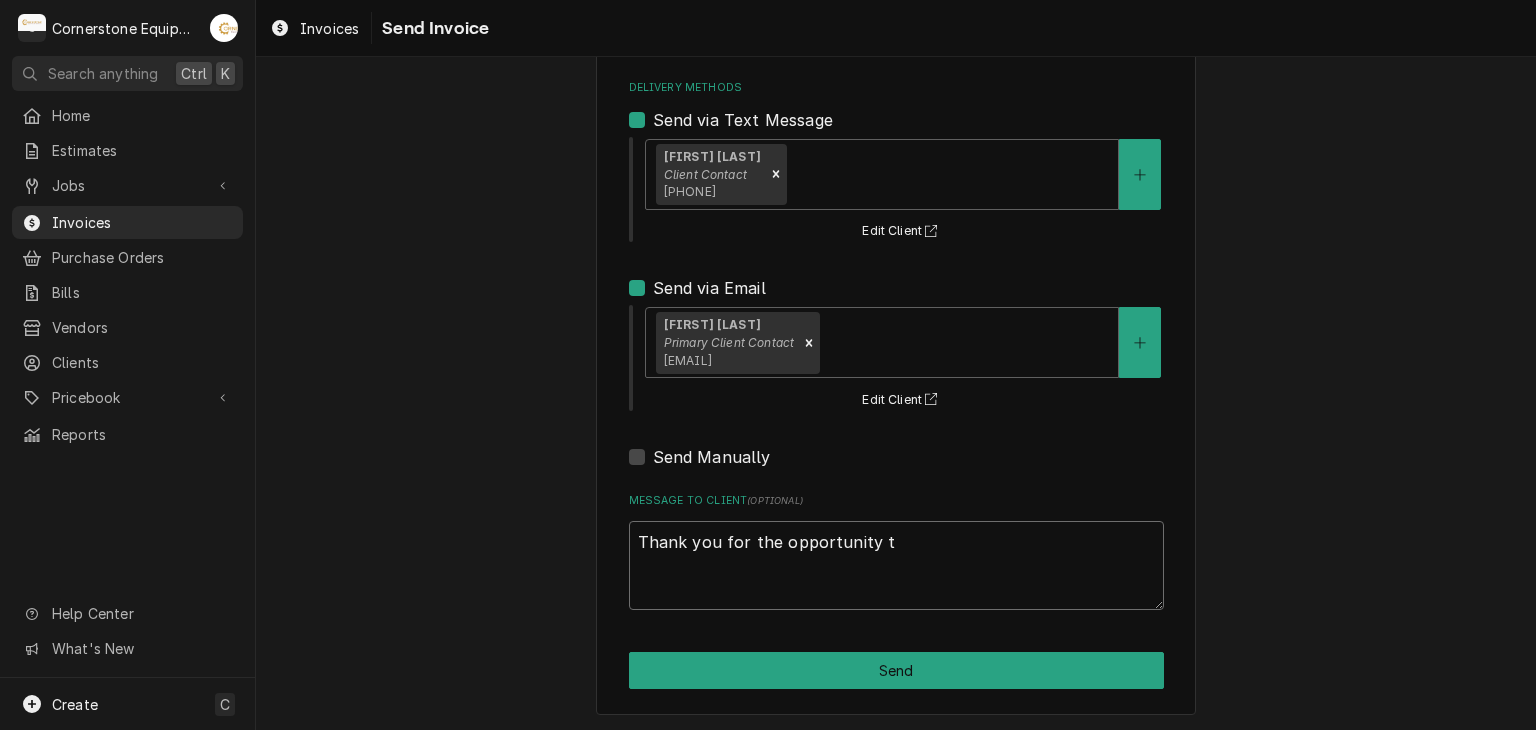 type on "Thank you for the opportunity to" 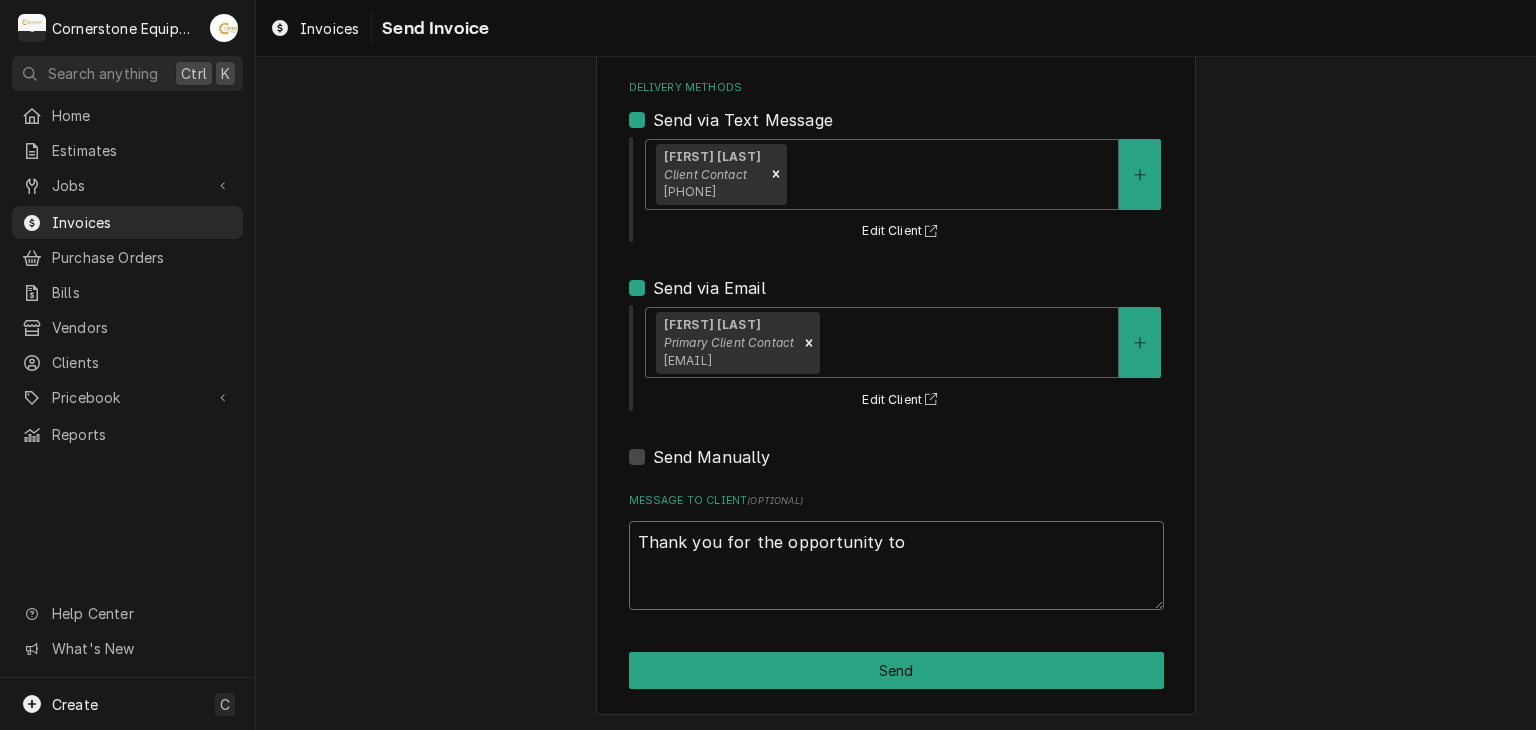 type on "x" 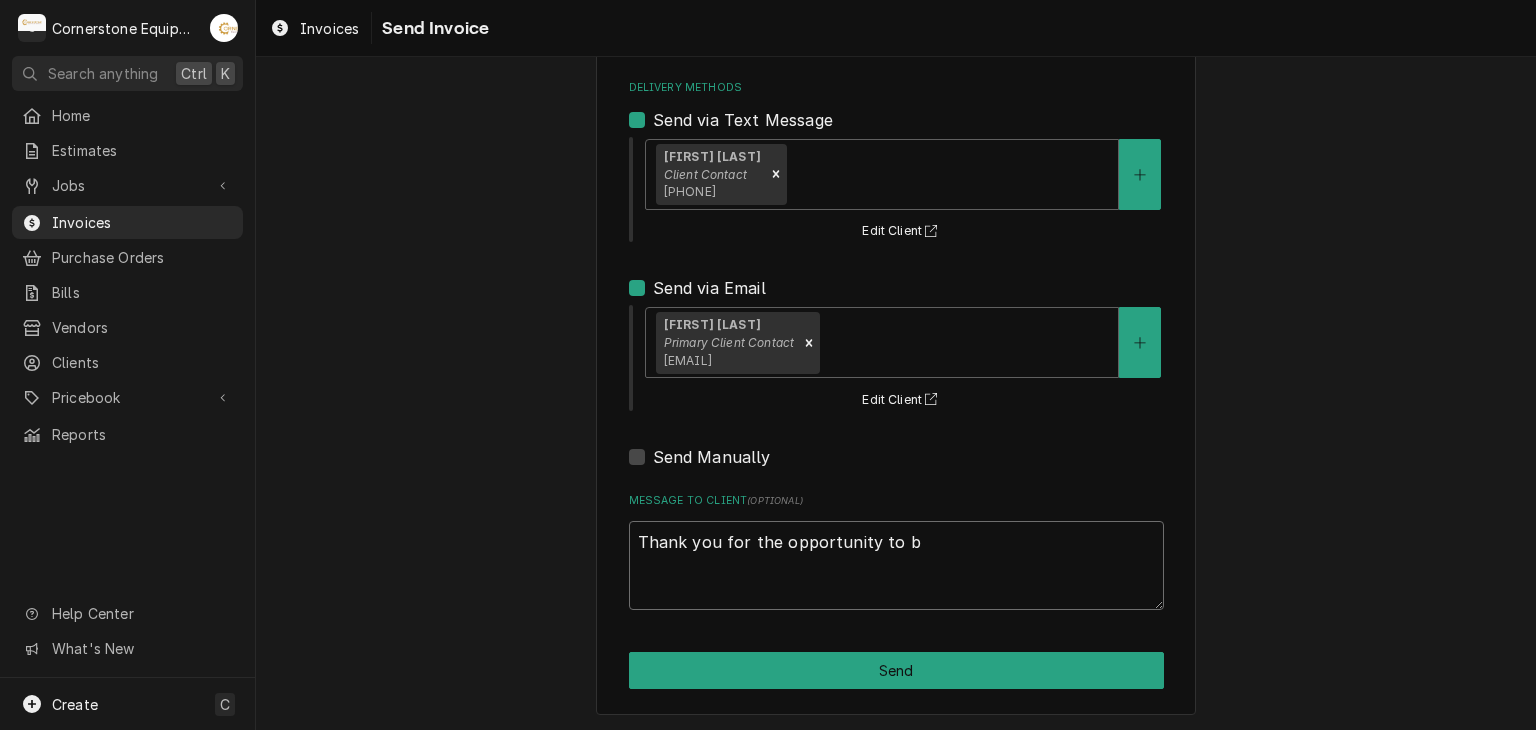 type on "x" 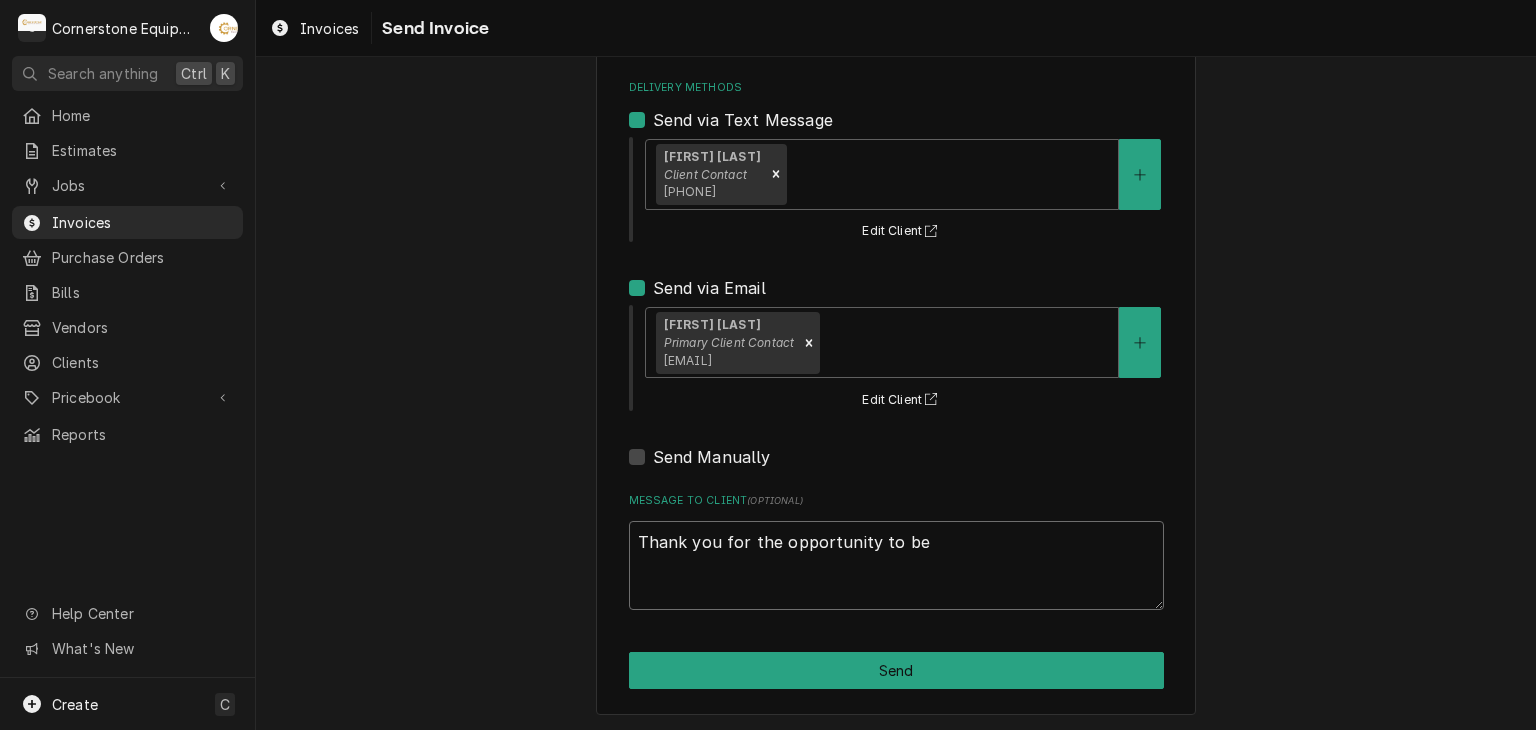 type on "x" 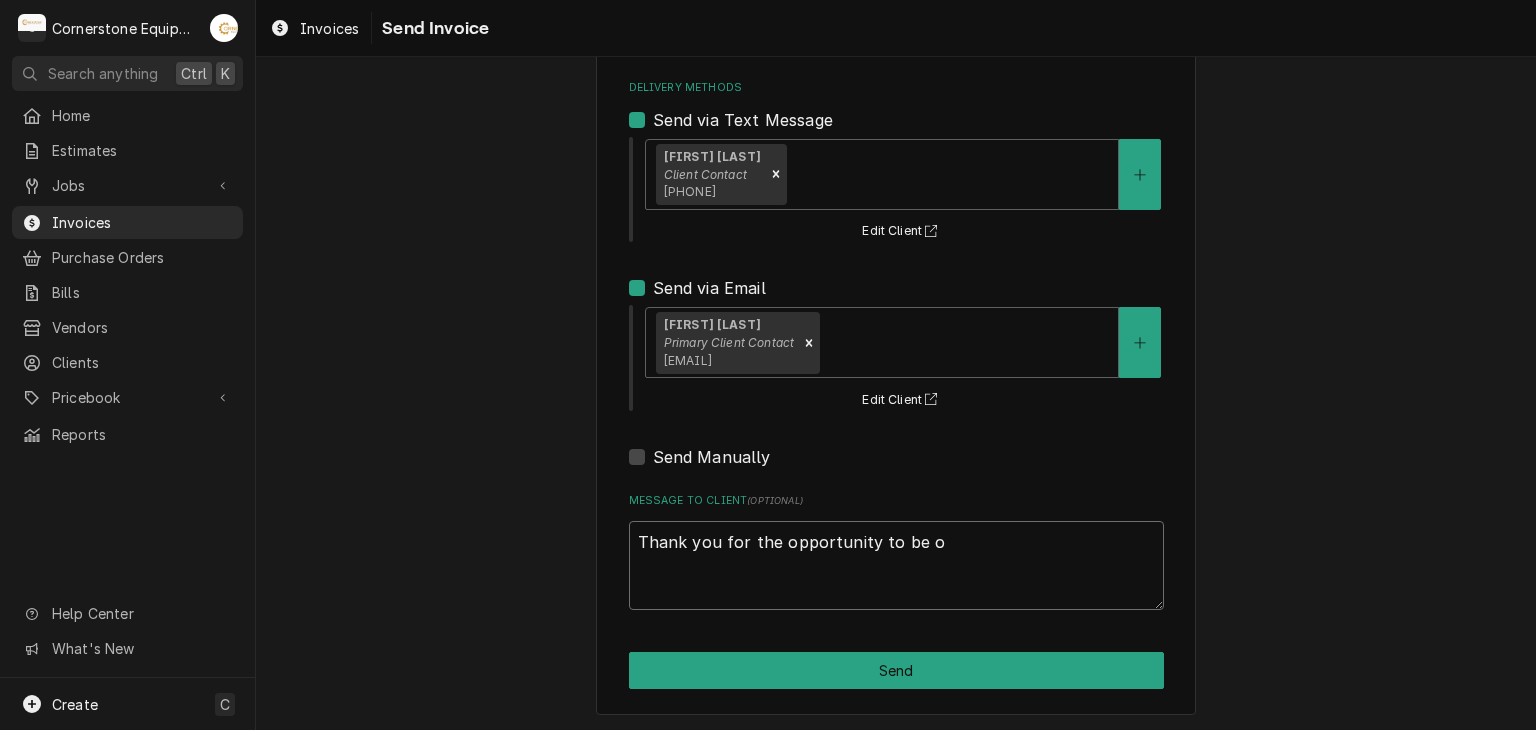 type on "x" 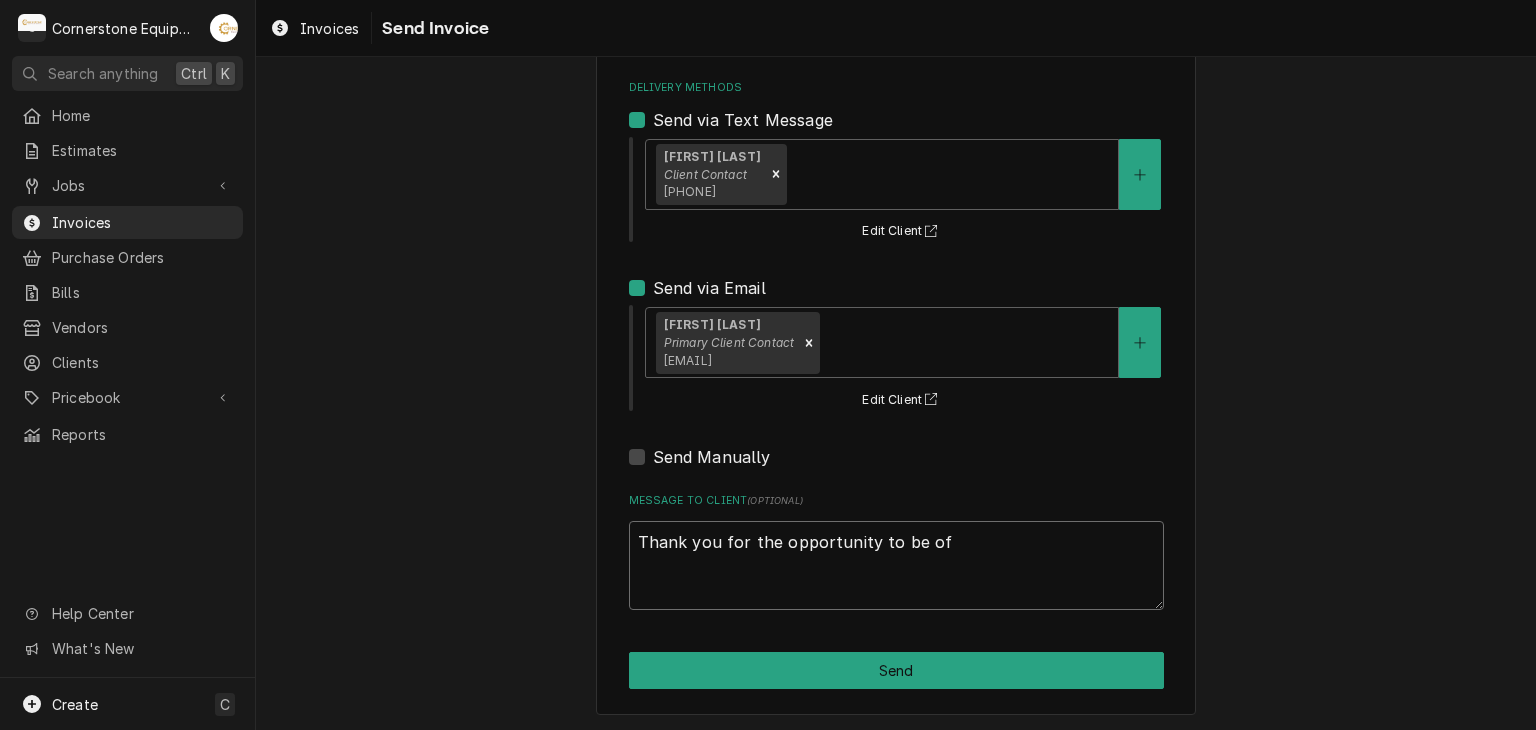 type on "x" 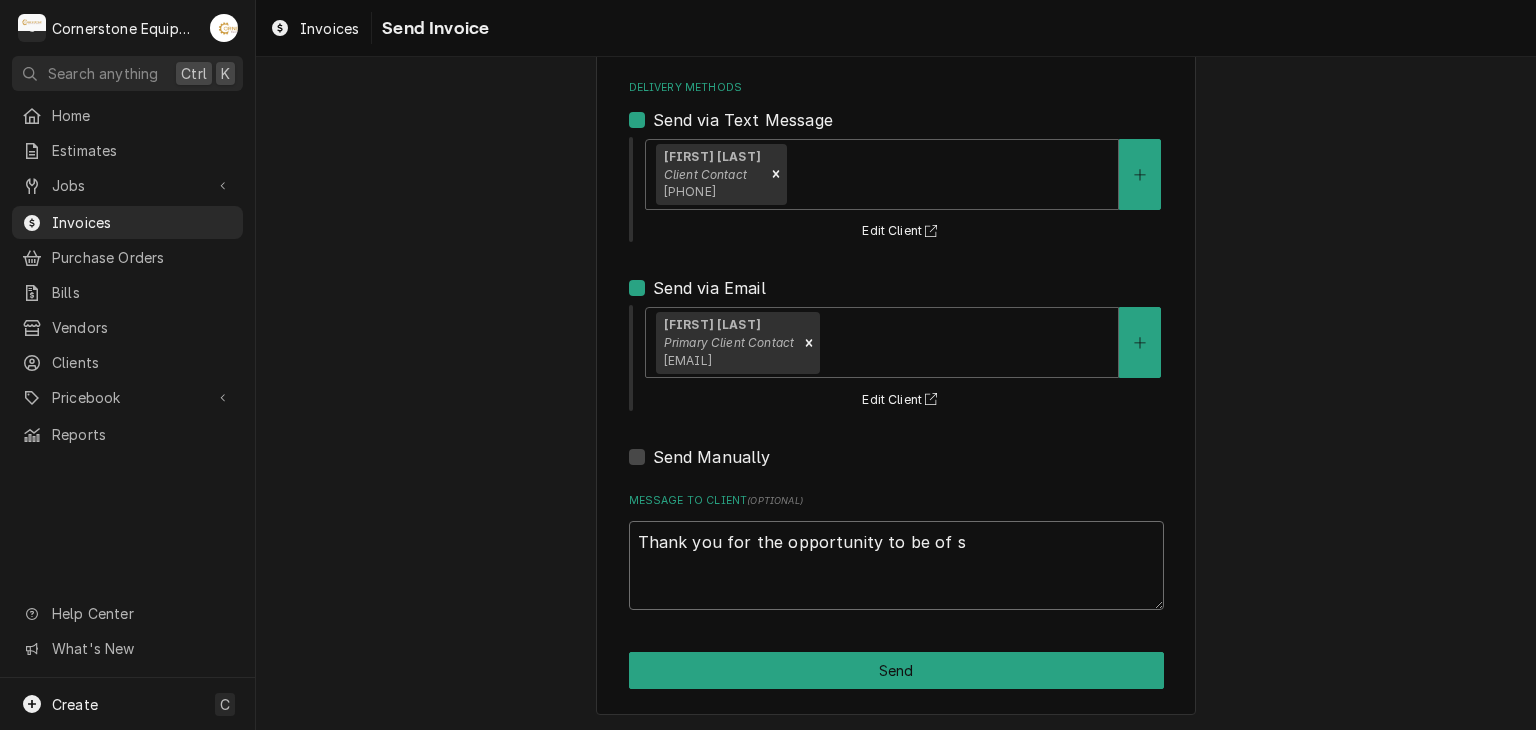 type on "x" 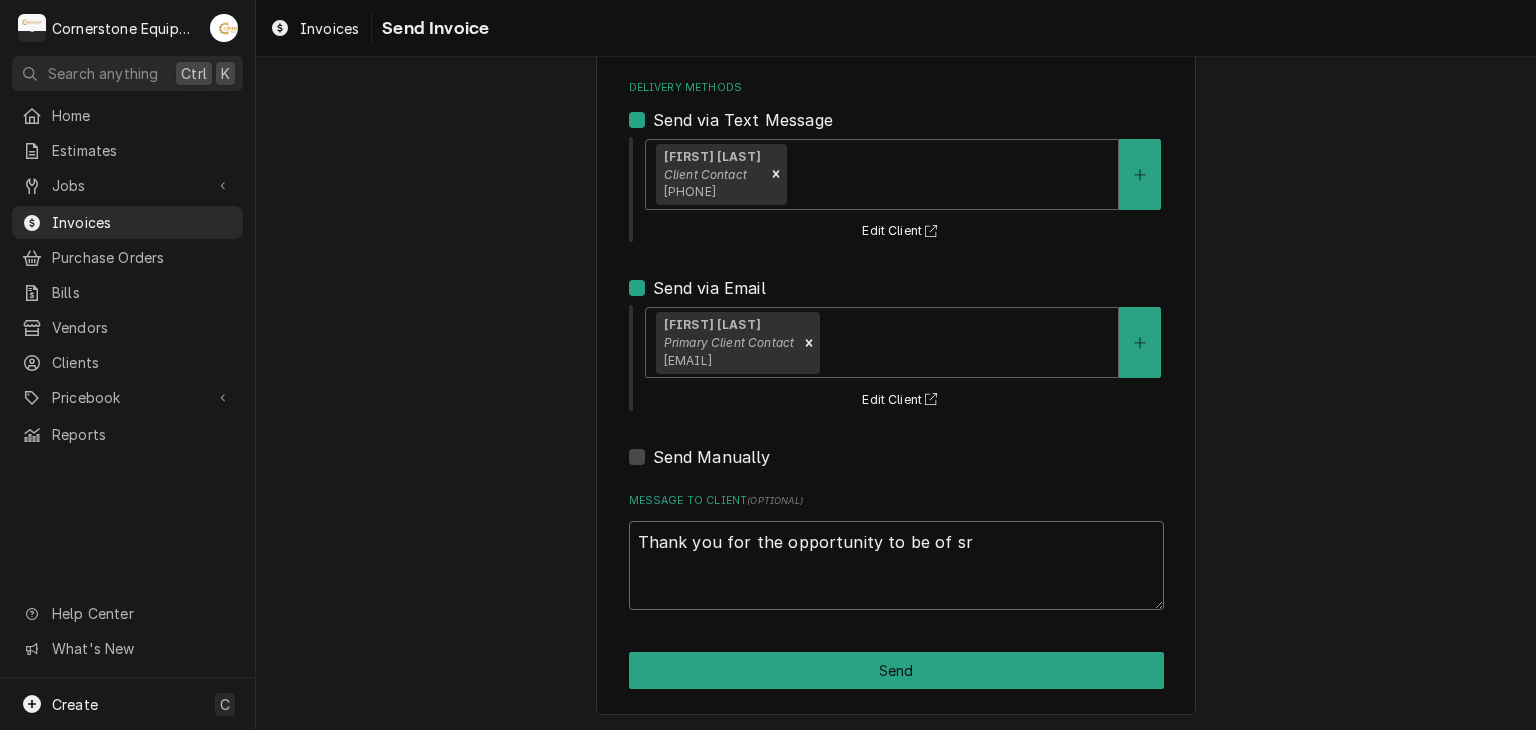 type on "x" 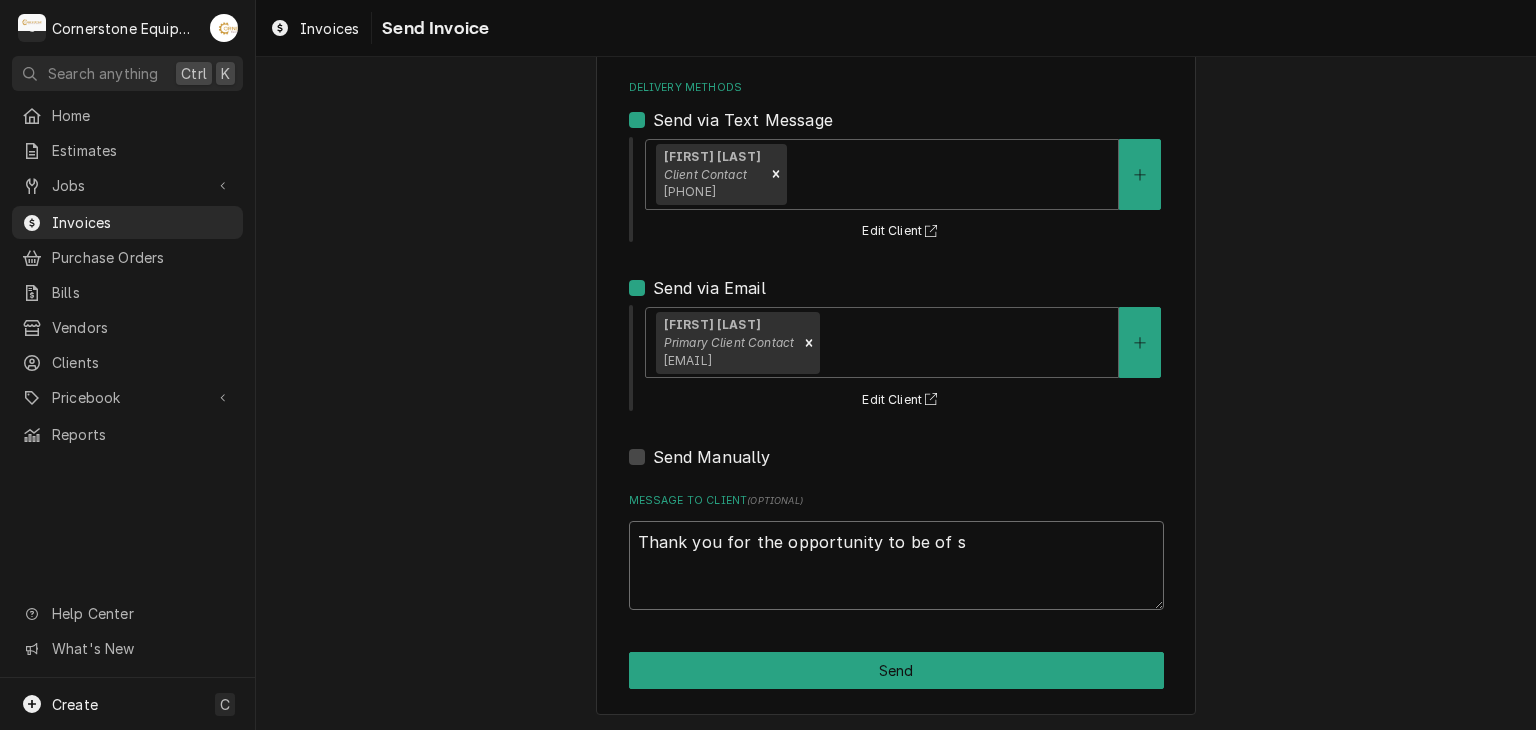 type on "x" 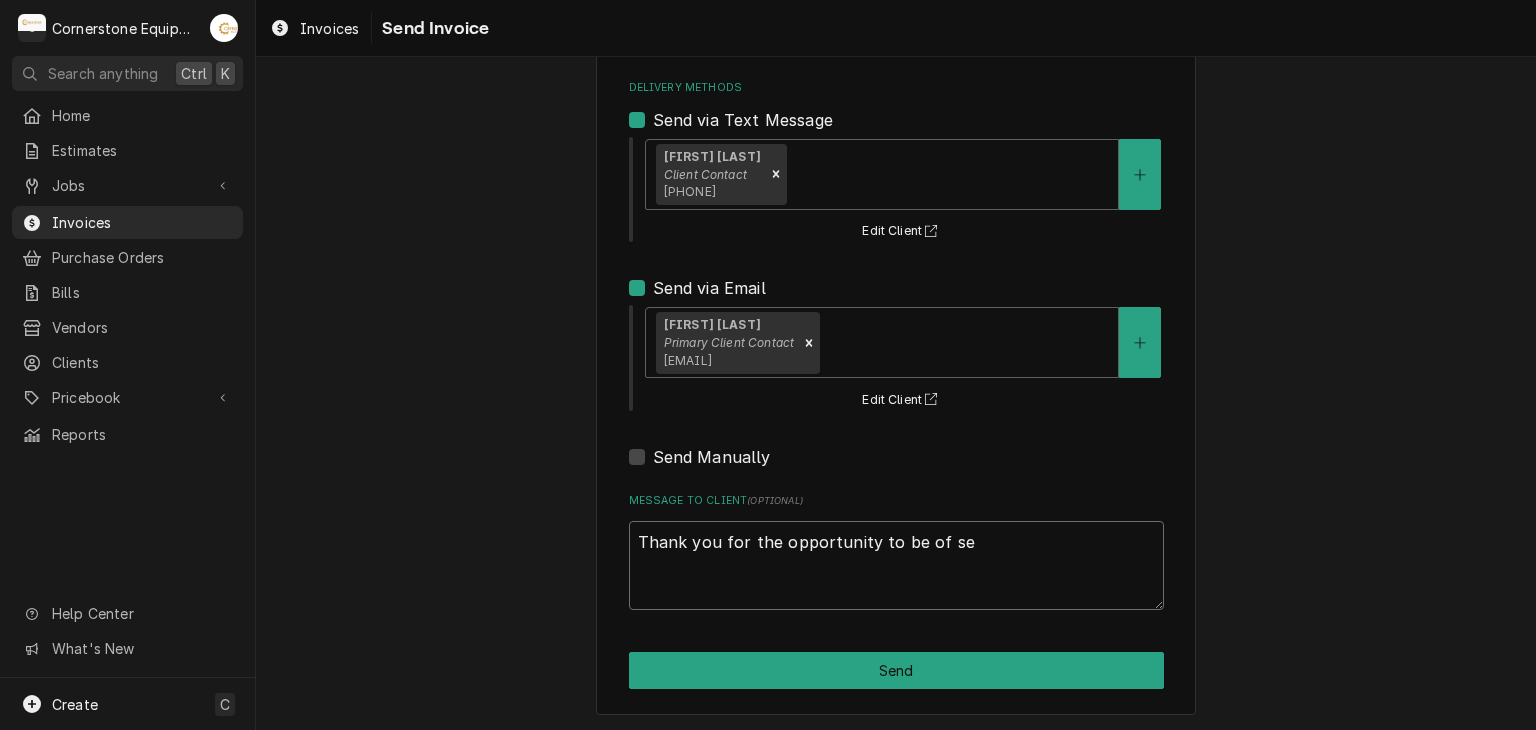 type on "x" 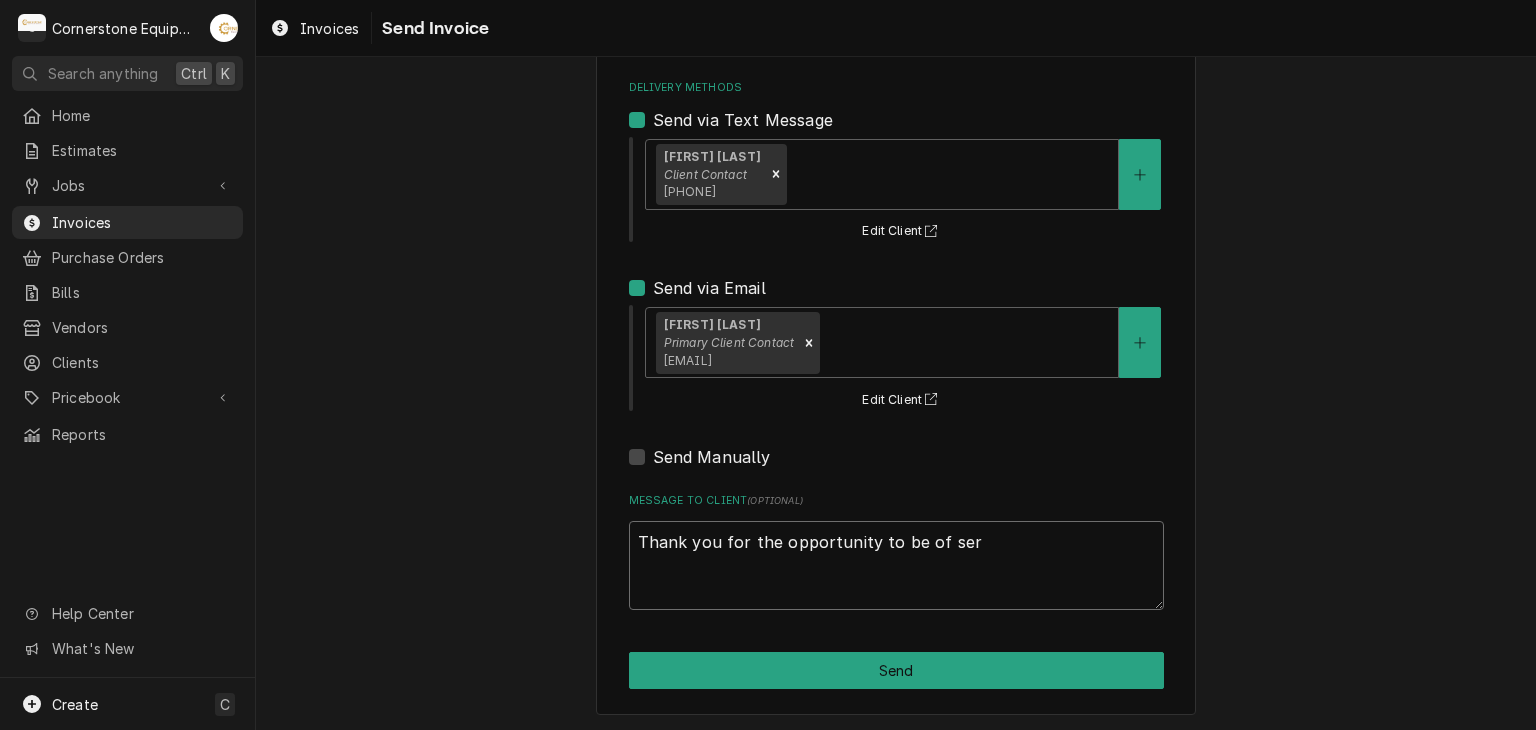 type on "x" 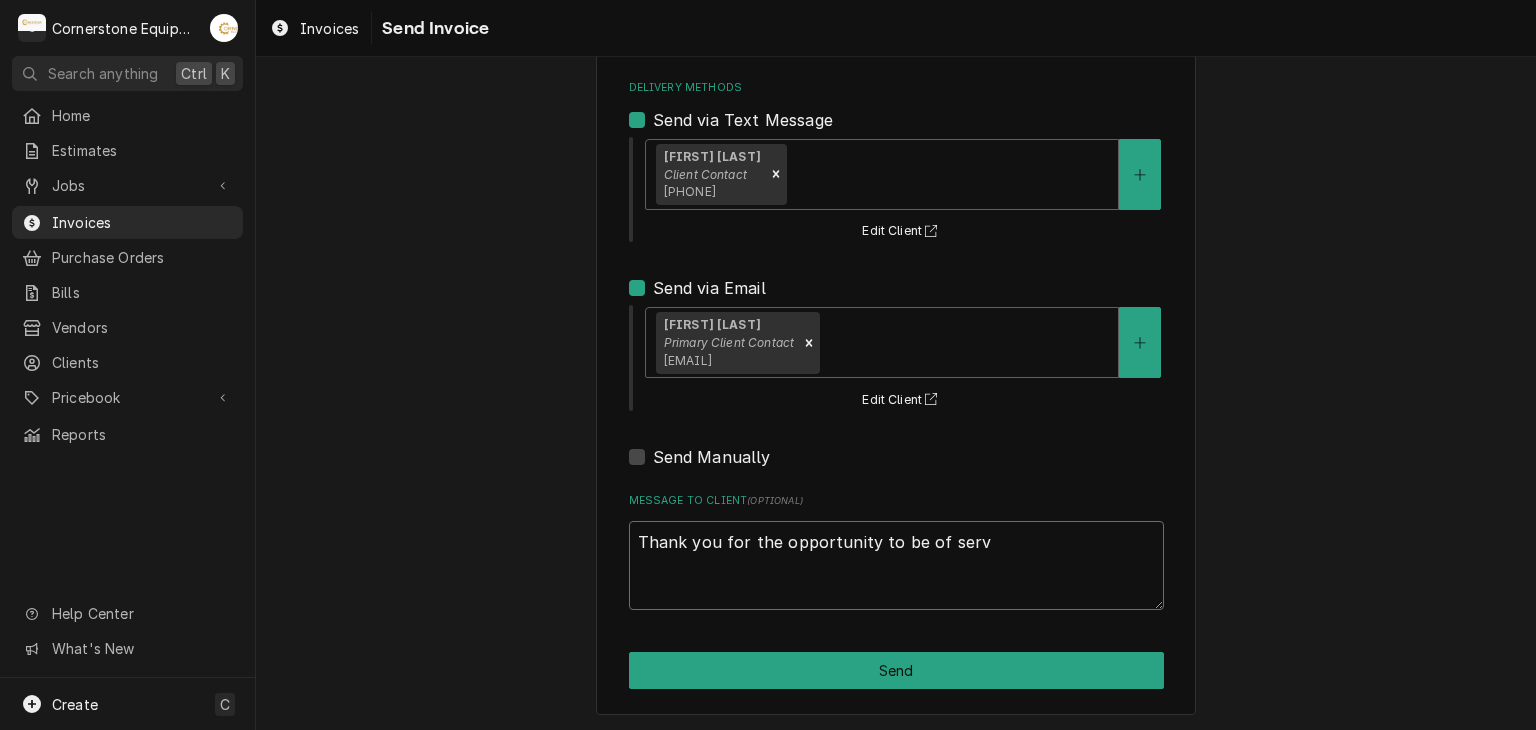 type on "x" 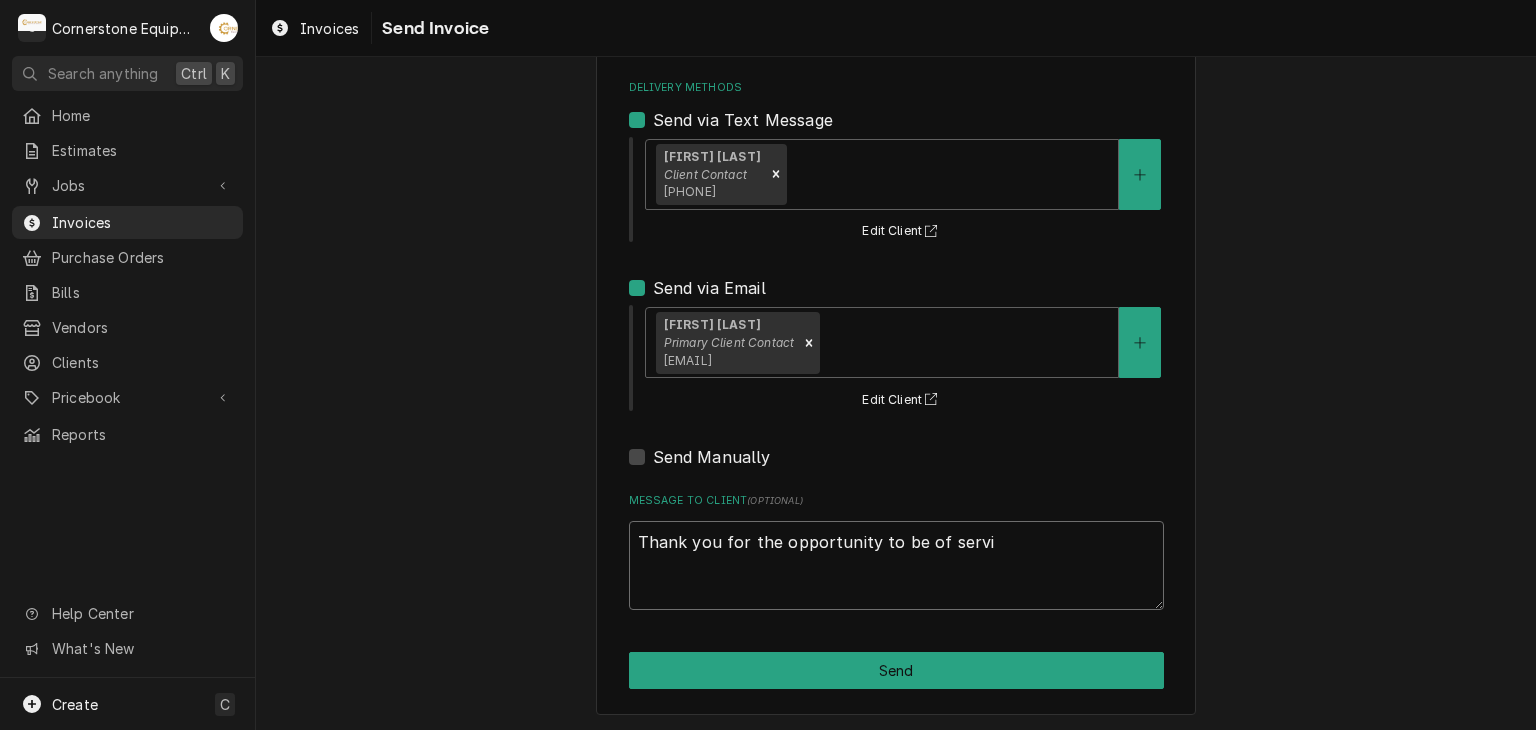 type on "Thank you for the opportunity to be of servic" 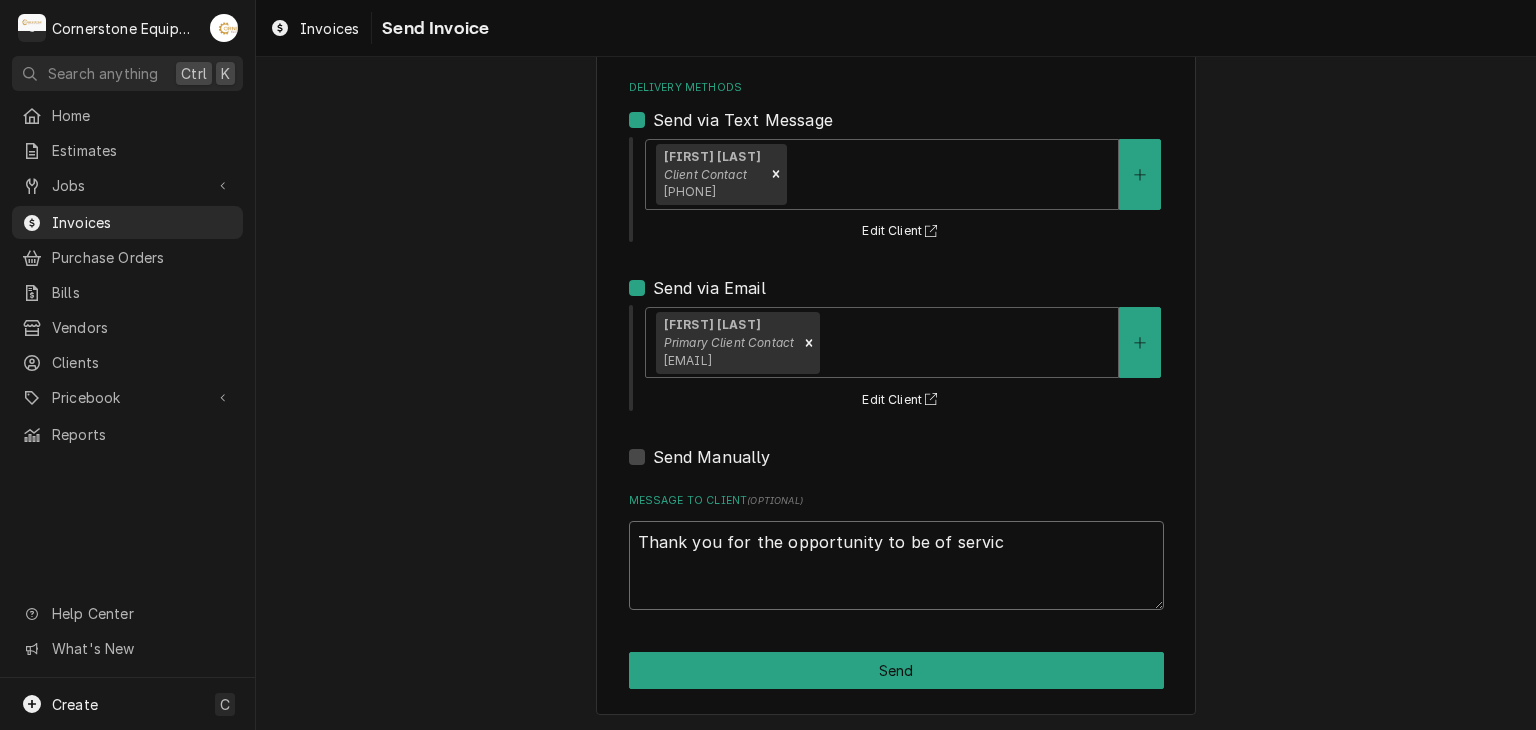 type on "x" 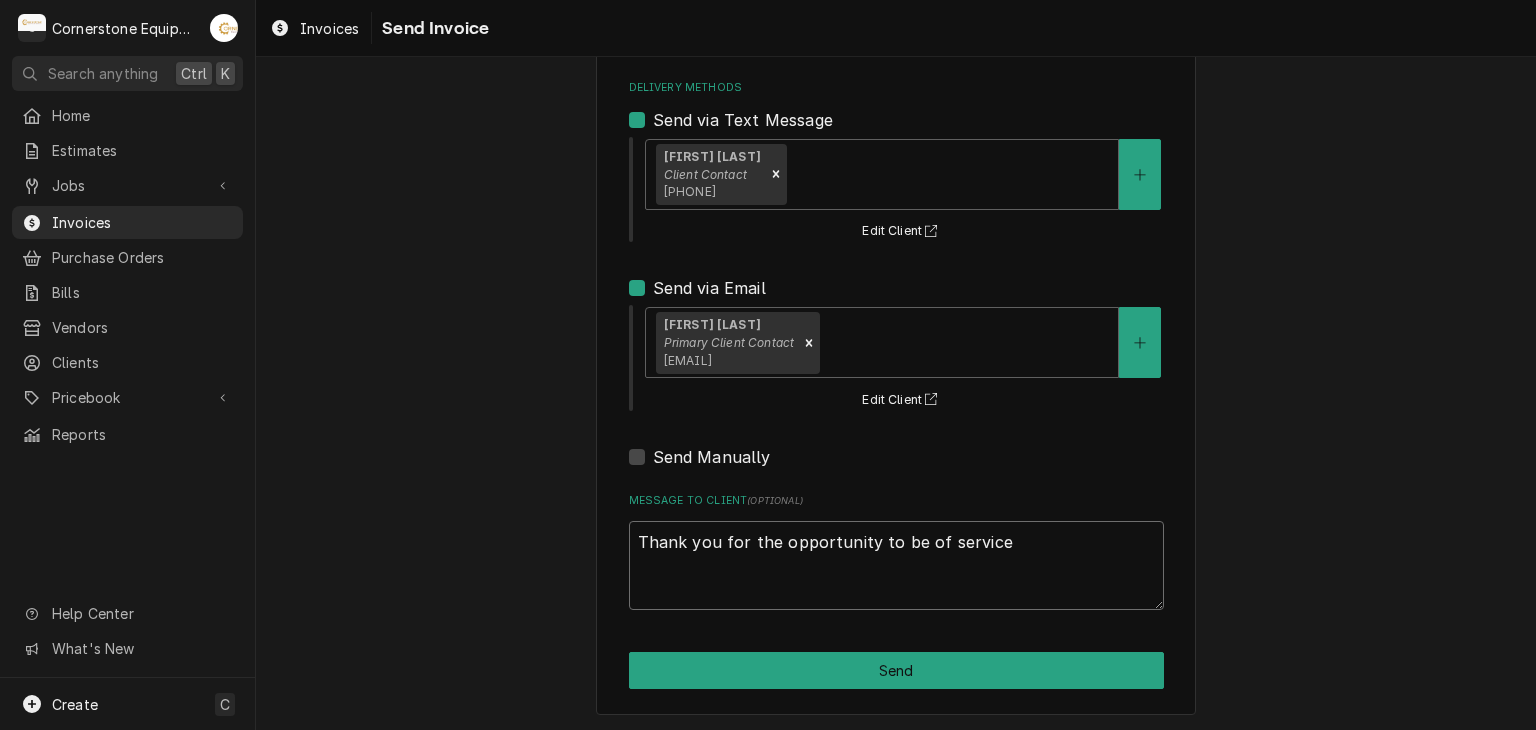 type on "x" 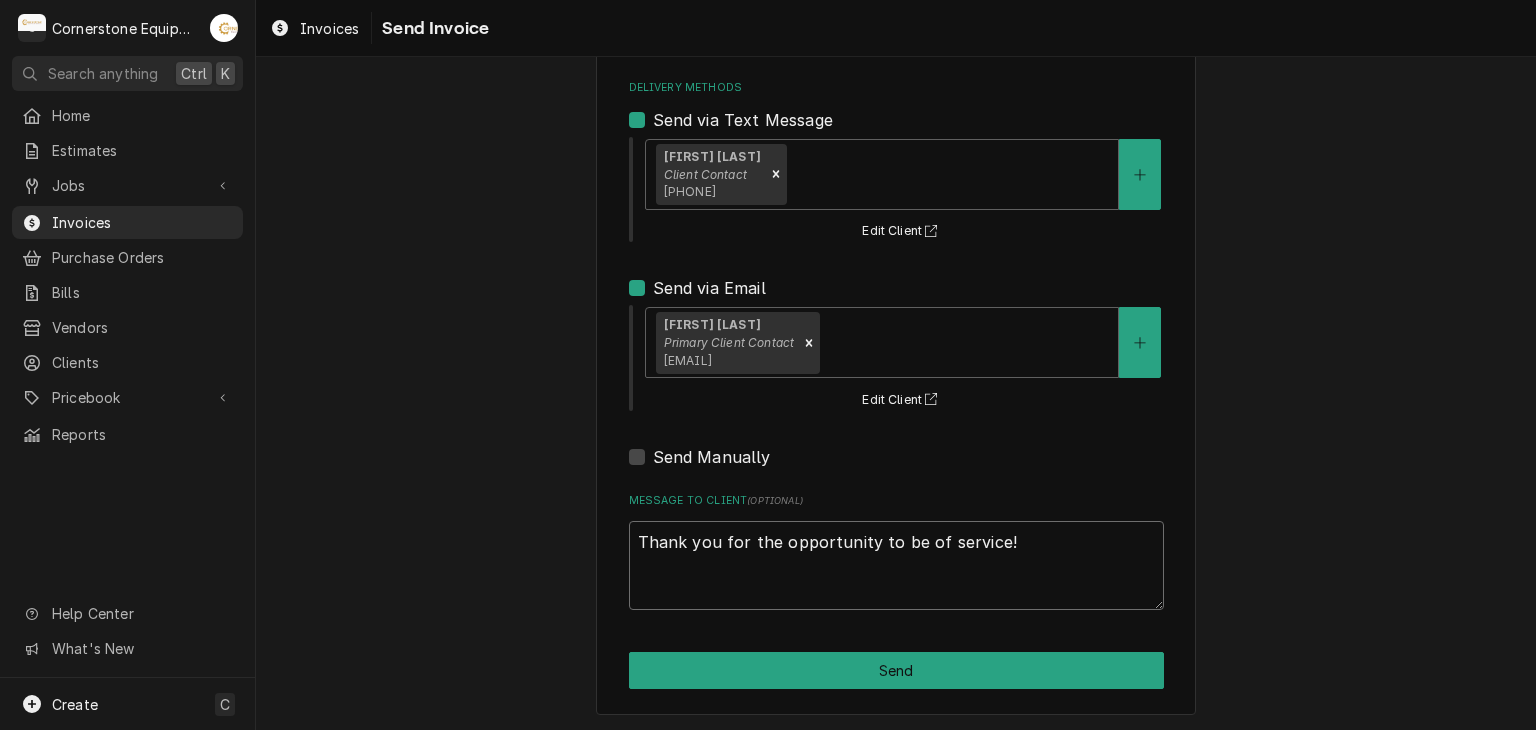 type on "x" 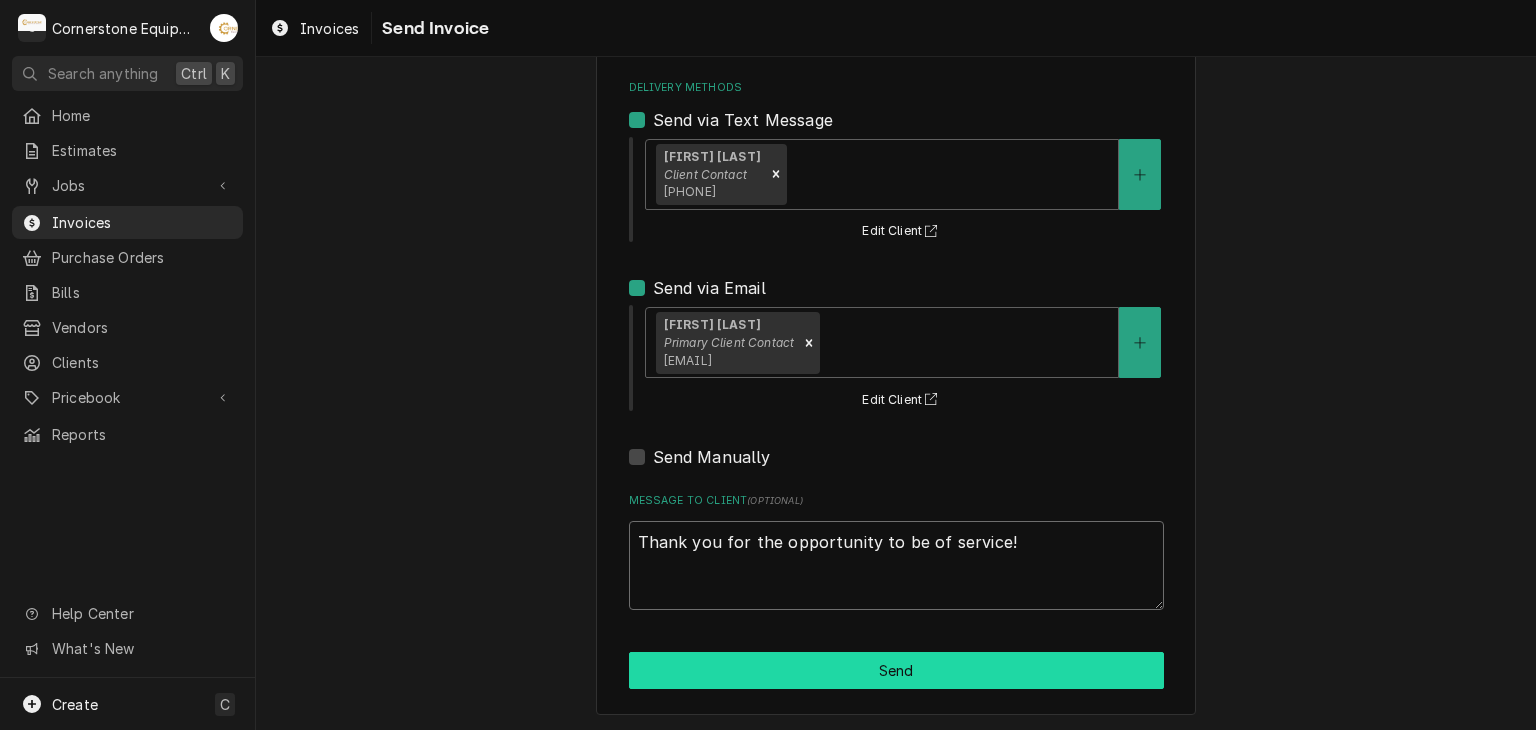 type on "Thank you for the opportunity to be of service!" 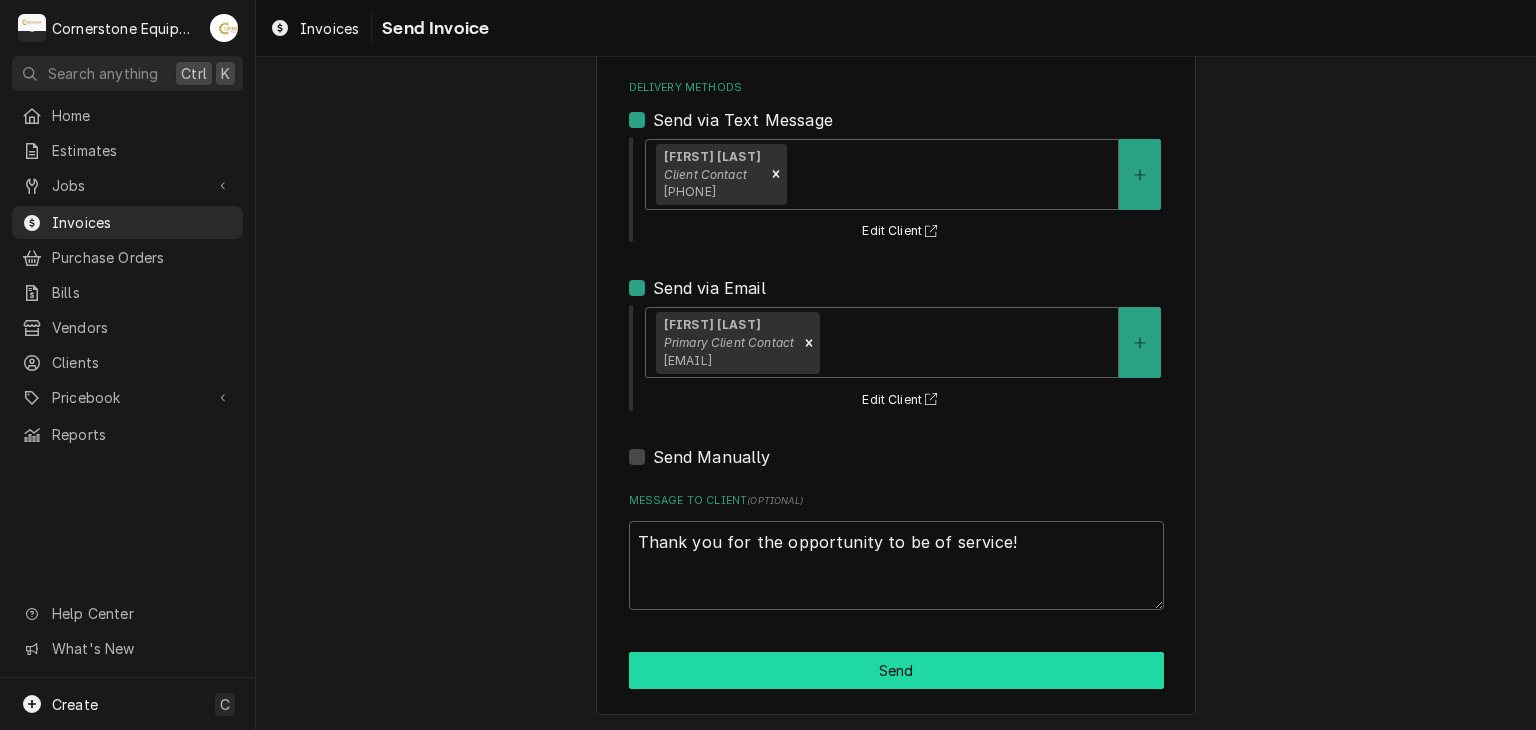 click on "Send" at bounding box center [896, 670] 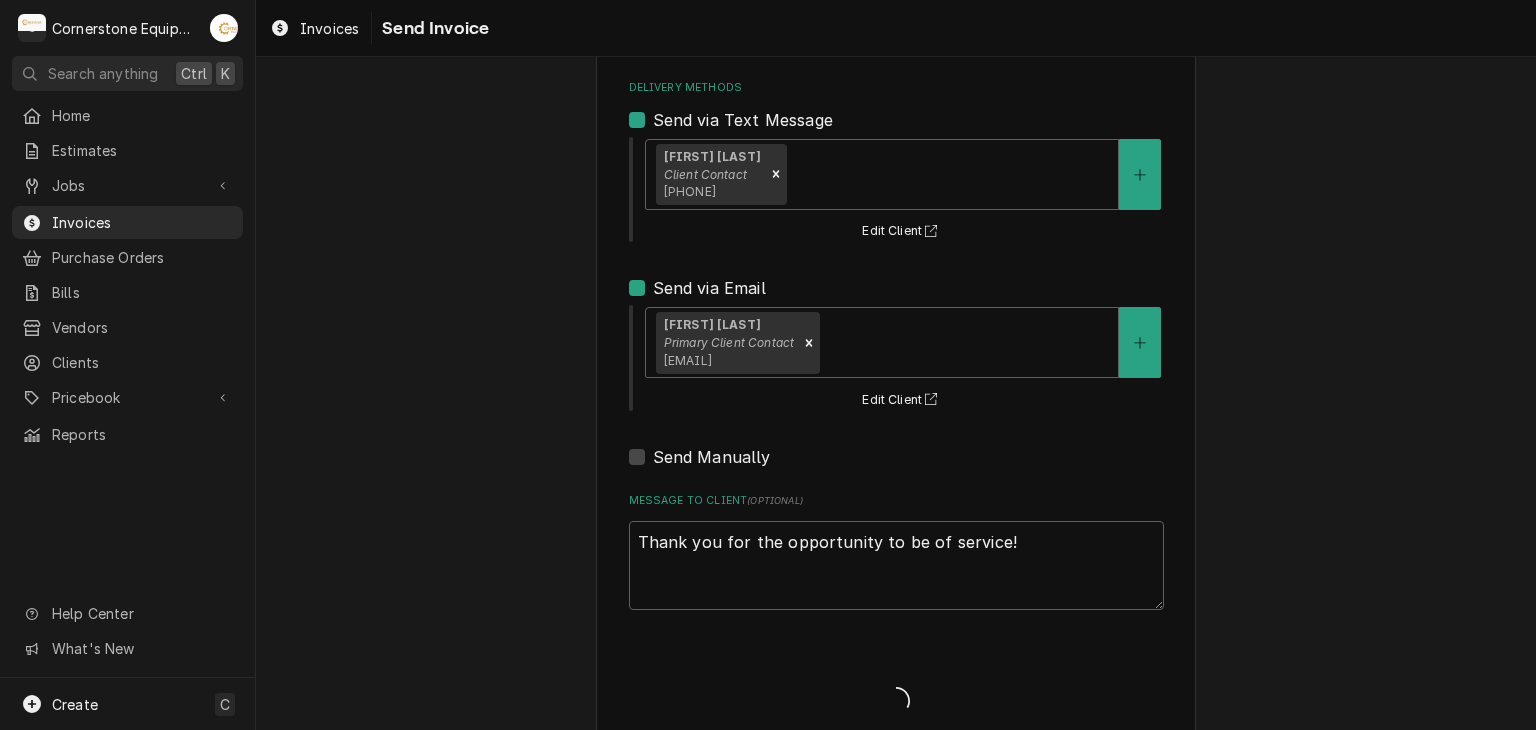 type on "x" 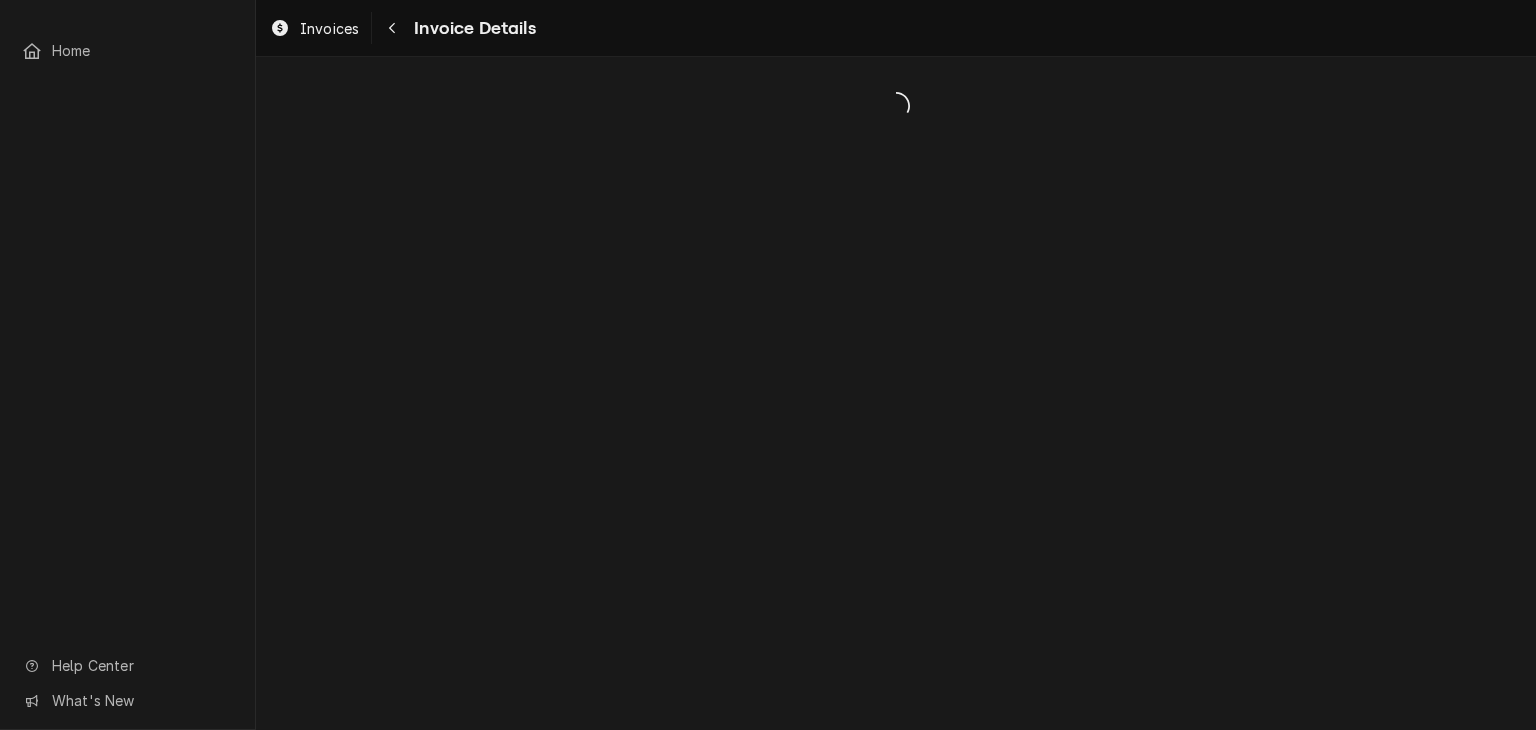 scroll, scrollTop: 0, scrollLeft: 0, axis: both 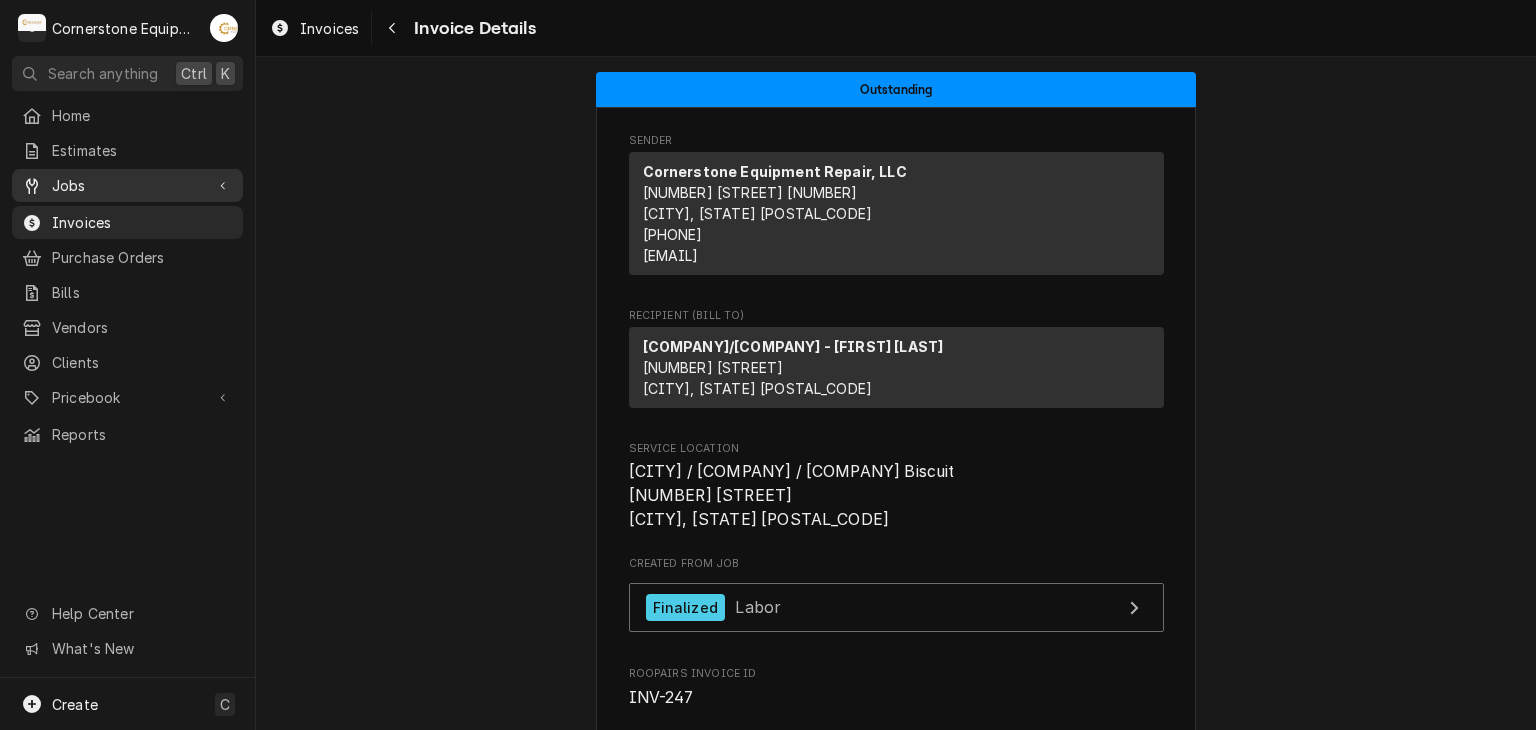 click on "Jobs" at bounding box center (127, 185) 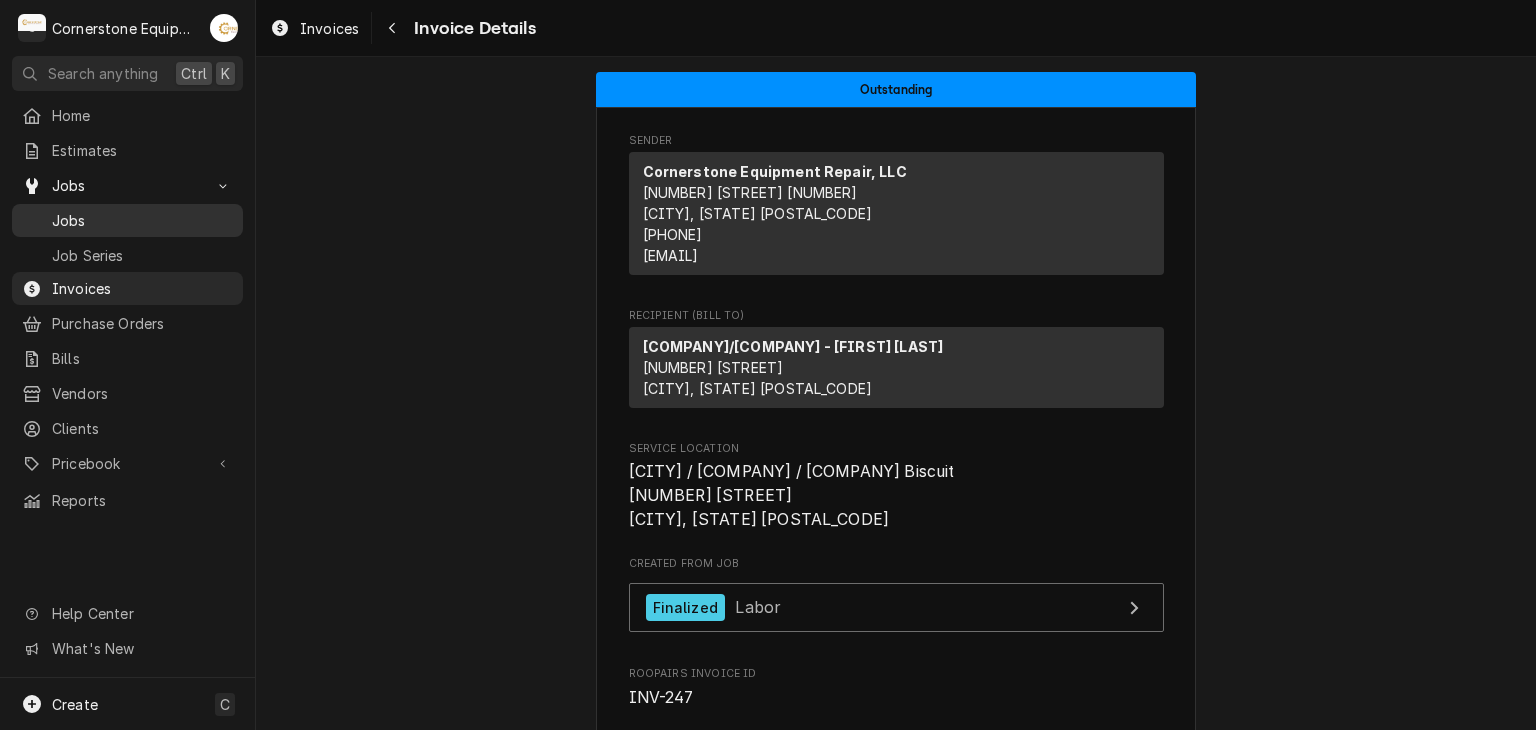 click on "Jobs" at bounding box center (142, 220) 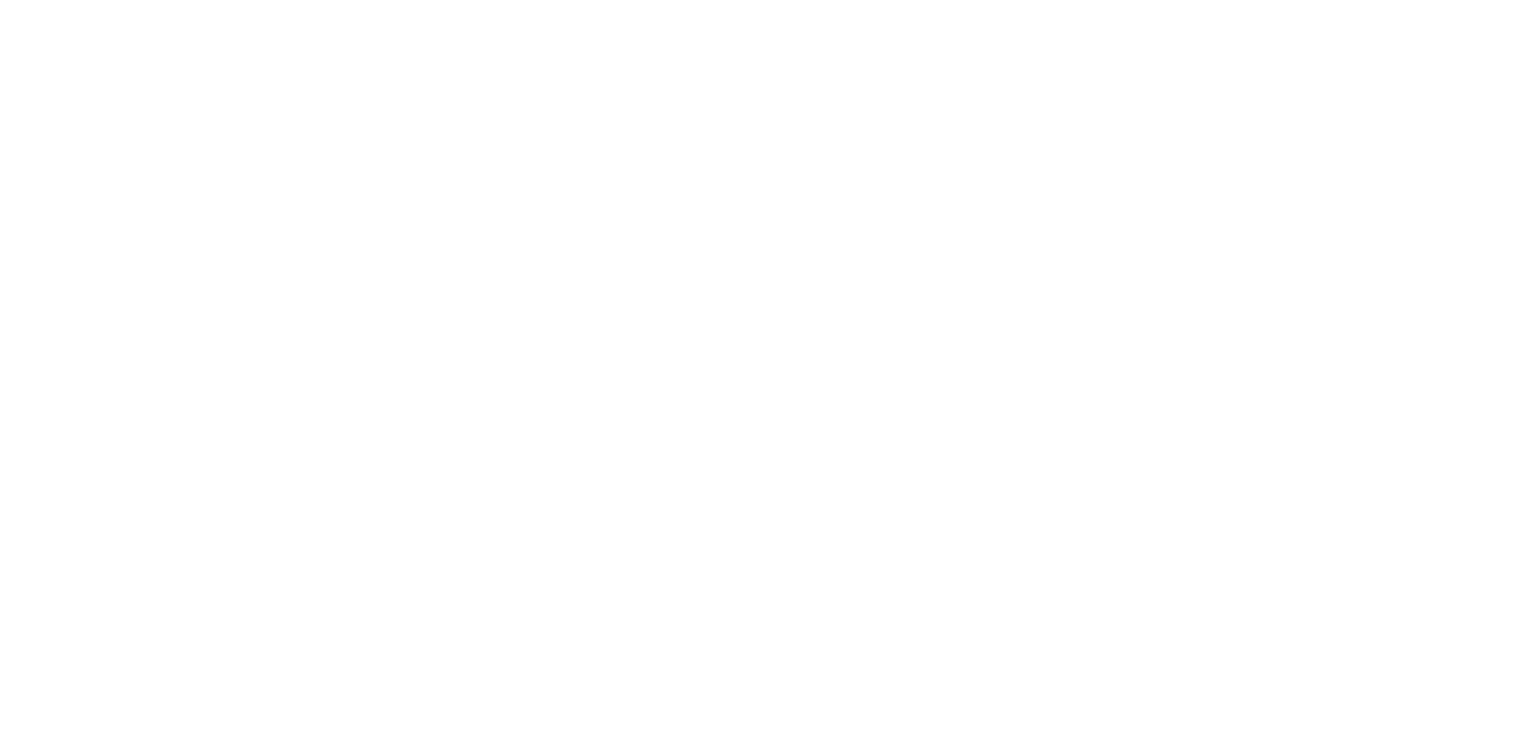 scroll, scrollTop: 0, scrollLeft: 0, axis: both 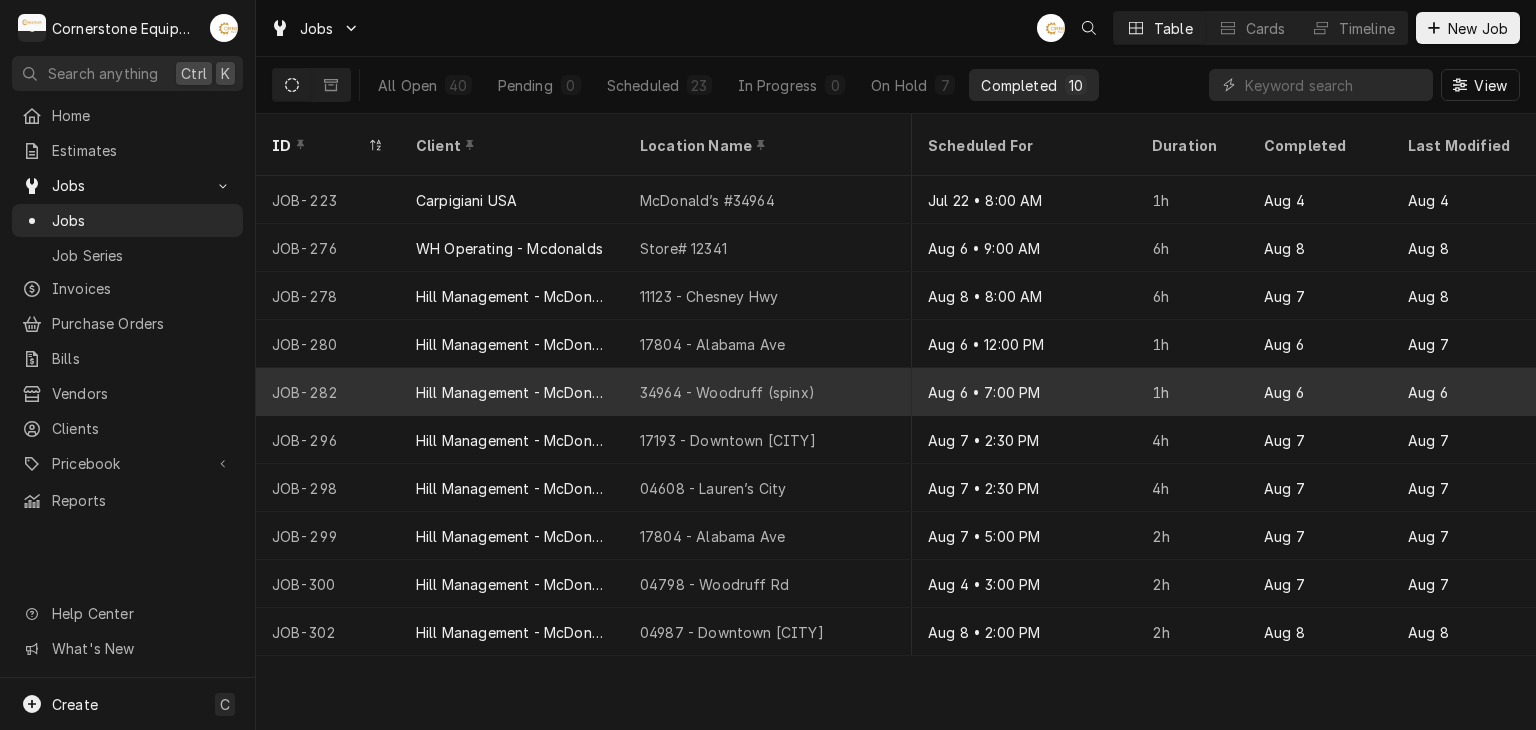 click on "Hill Management - McDonald’s" at bounding box center (512, 392) 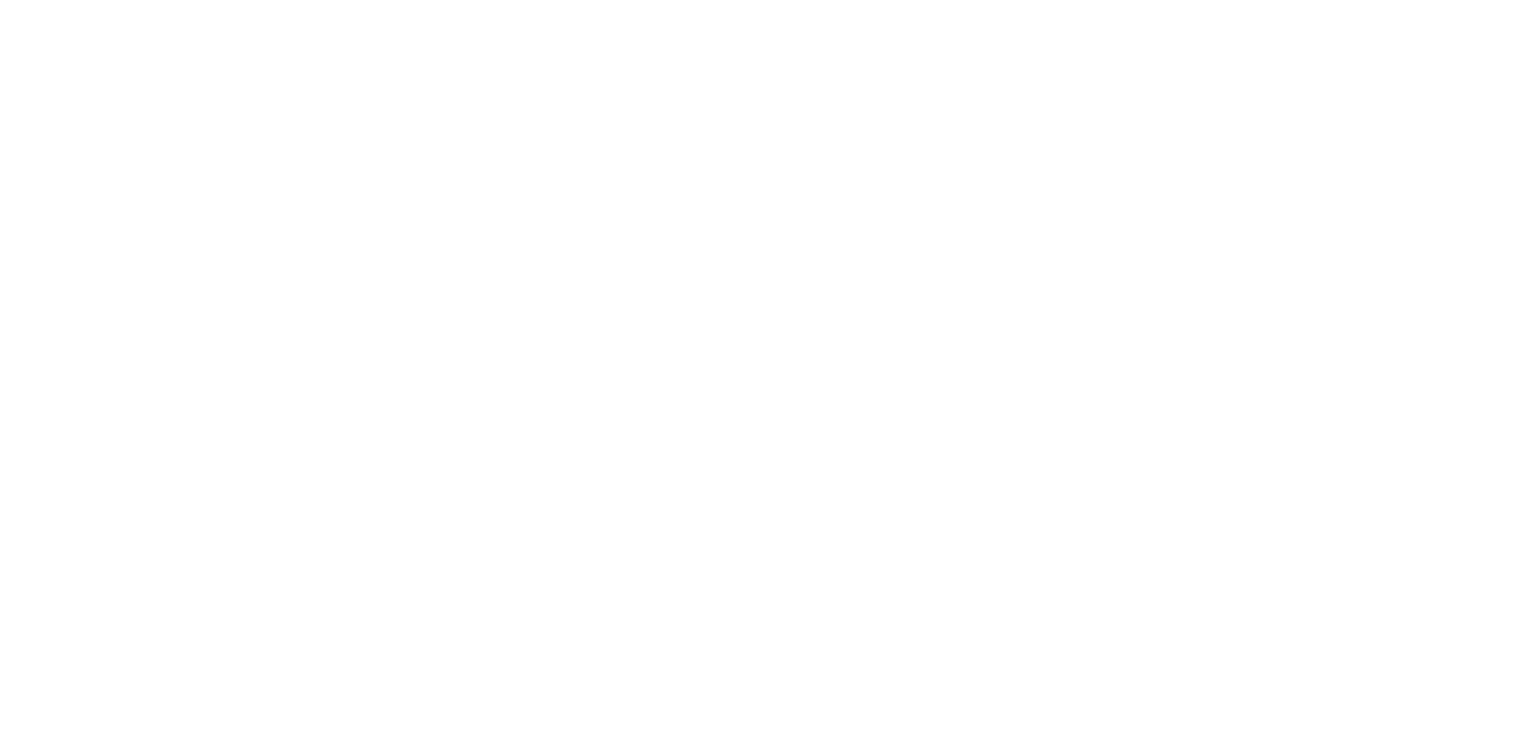 scroll, scrollTop: 0, scrollLeft: 0, axis: both 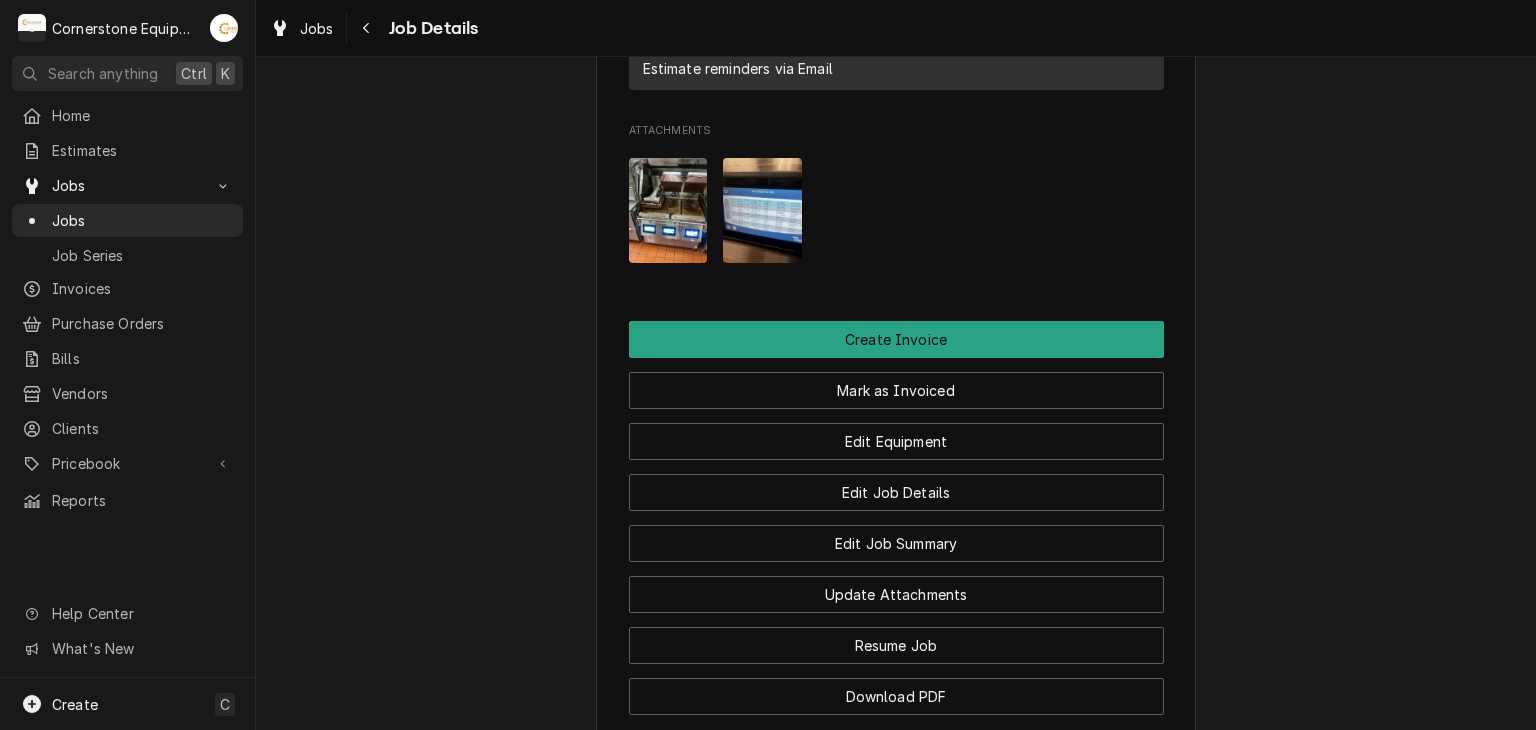 click on "Completed and Uninvoiced Hill Management - McDonald’s 34964 - Woodruff (spinx) / 890 N Main St, Woodruff, SC 29388 Open in Maps Roopairs Job ID JOB-282 Date Received Aug 6, 2025 Service Type Priority Labor Rate Job Type Service Service Location 34964 - Woodruff (spinx)
890 N Main St
Woodruff, SC 29388 Scheduled For Wed, Aug 6th, 2025 - 7:00 PM Started On Wed, Aug 6th, 2025 - 8:08 PM Completed On Wed, Aug 6th, 2025 - 8:25 PM Last Modified Wed, Aug 6th, 2025 - 8:25 PM Estimated Job Duration 1h Assigned Technician(s) Andrew Buigues Reason For Call G3 platen grill has an 11F Priority High Job Reporter Name Ashton Vazquez Phone (346) 249-1763 Email ashton.vazquez@us.stores.mcd.com Job Contact Name Ashton Vazquez Phone (346) 249-1763 Email ashton.vazquez@us.stores.mcd.com Client Contact Name Ashton Vazquez Phone (346) 249-1763 Email ashton.vazquez@us.stores.mcd.com Reminders — Estimate reminders via Email Attachments Create Invoice Mark as Invoiced Edit Equipment Edit Job Details Edit Job Summary Resume Job" at bounding box center [896, -327] 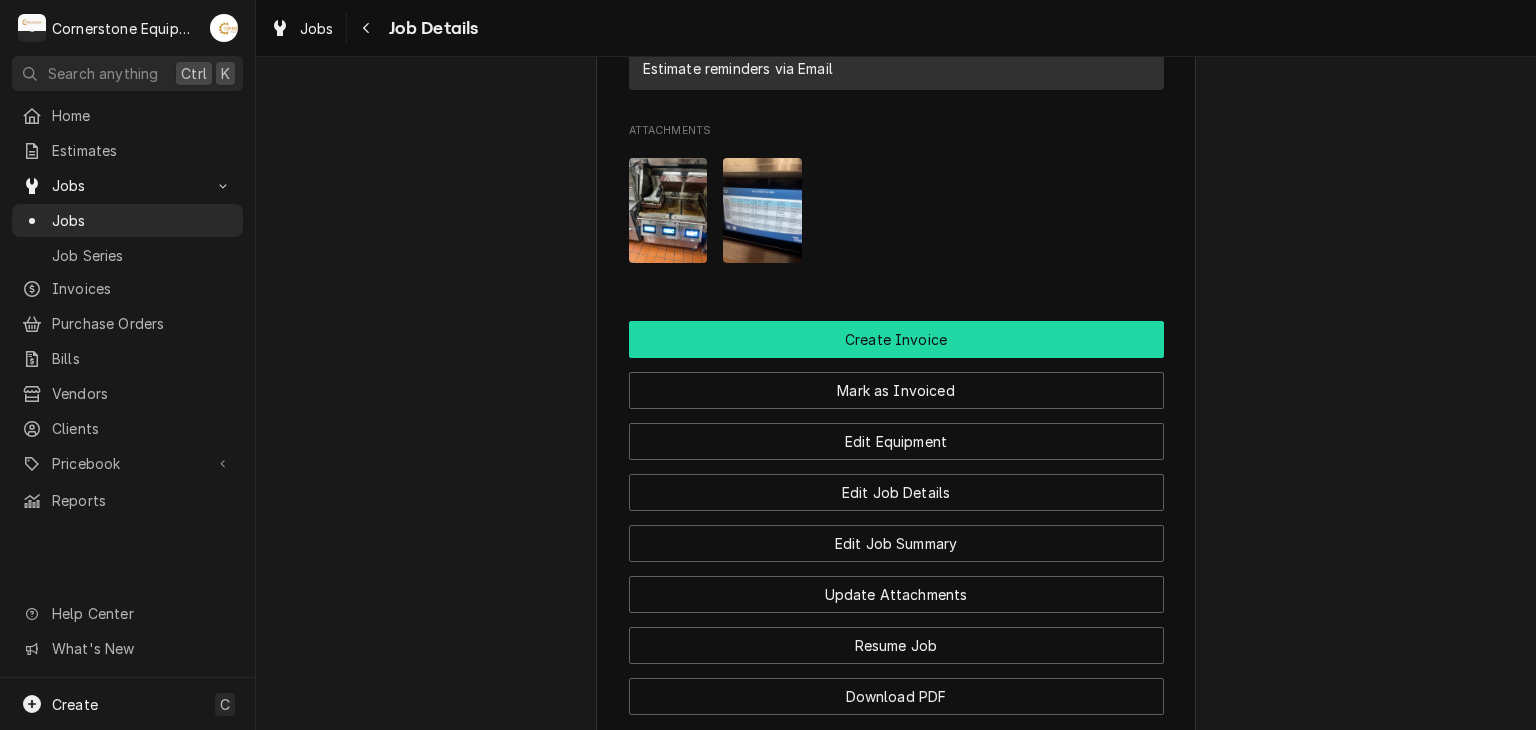 click on "Create Invoice" at bounding box center [896, 339] 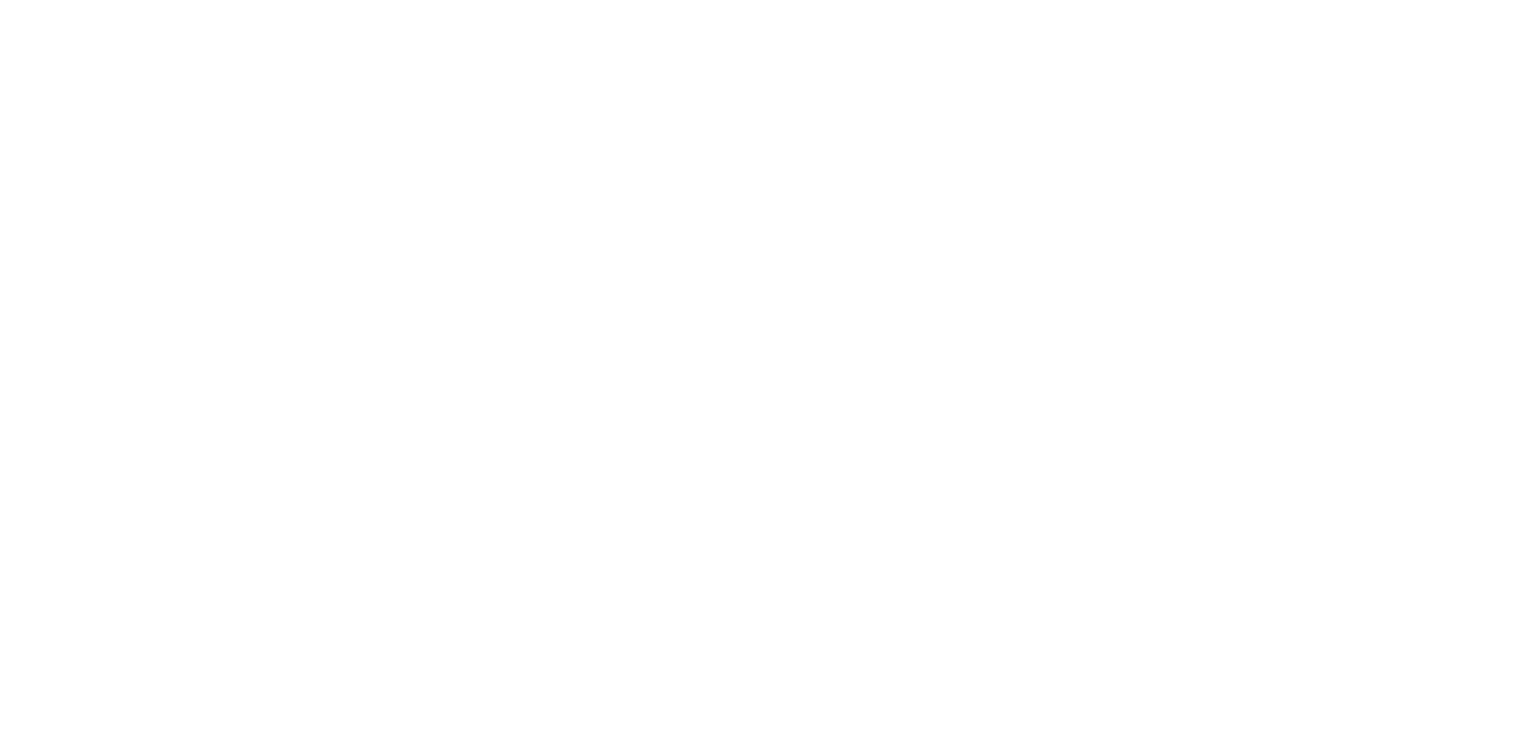 scroll, scrollTop: 0, scrollLeft: 0, axis: both 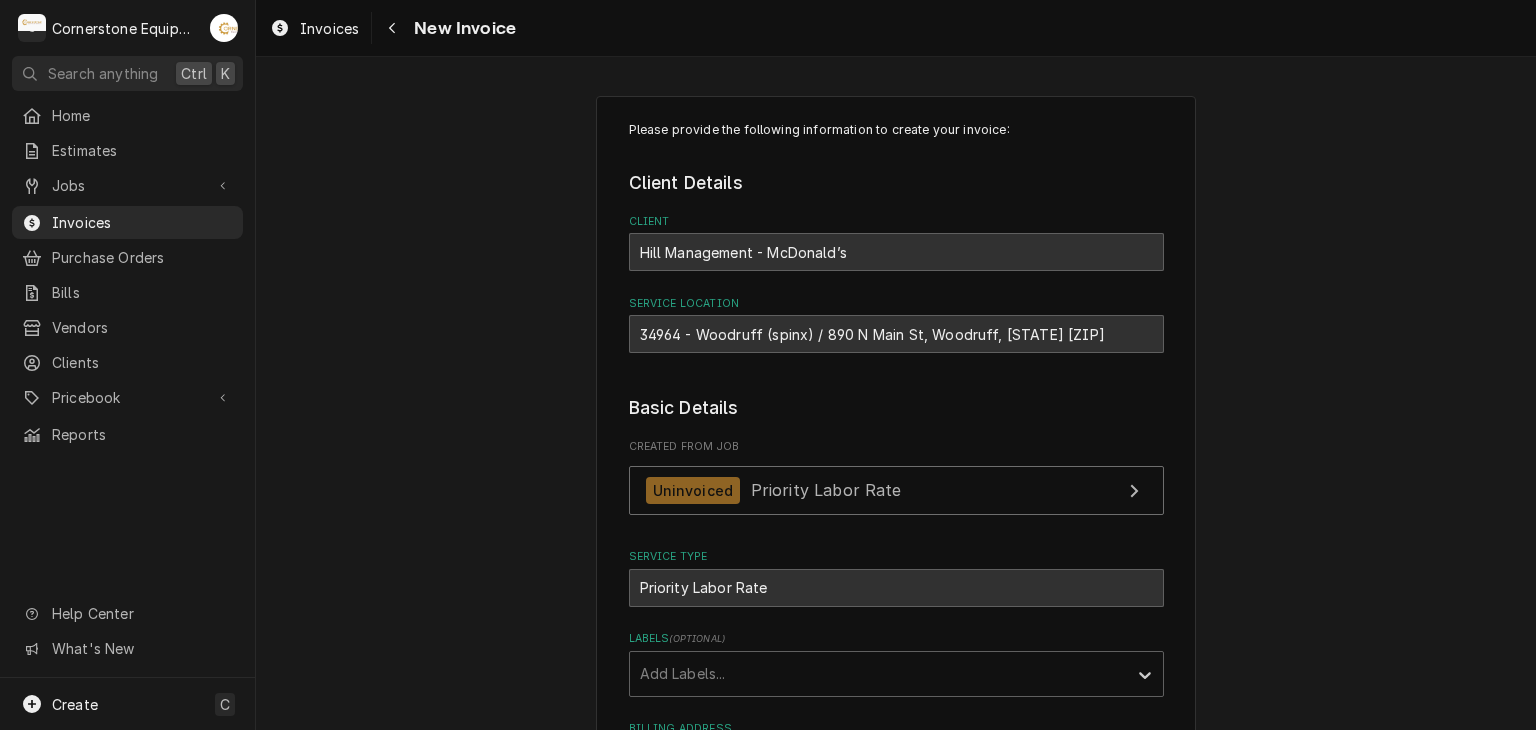 click on "Please provide the following information to create your invoice: Client Details Client [PERSON] - McDonald’s Service Location 34964 - Woodruff (spinx) / 890 N Main St, Woodruff, [STATE] [ZIP] Basic Details Created From Job Uninvoiced Priority Labor Rate Service Type Priority Labor Rate Labels  ( optional ) Add Labels... Billing Address Same as service location Recipient, Attention To, etc.  ( if different ) Street Address [NUMBER] [STREET] Apartment, Suite, etc. City [CITY] State/Province SC Postal Code 29650 Issue Date [YEAR]-[MONTH]-[DAY] Terms Choose payment terms... Same Day Net 7 Net 14 Net 21 Net 30 Net 45 Net 60 Net 90 Due Date [YEAR]-[MONTH]-[DAY] Payment Methods Accept Online Card Payments Charge Details Service Charges Short Description Priority Labor Rate Service Date Aug 6, [YEAR] Hourly Cost $60.00/hr Qty. 1hr Rate $225.00/hr Amount $225.00 Tax Non-Taxable Service  Summary Add Service Charge Parts and Materials  ( if any ) Short Description misc hardware Manufacturer — Manufacturer Part # — Unit Cost $0.00 Qty. 1 )" at bounding box center (896, 2047) 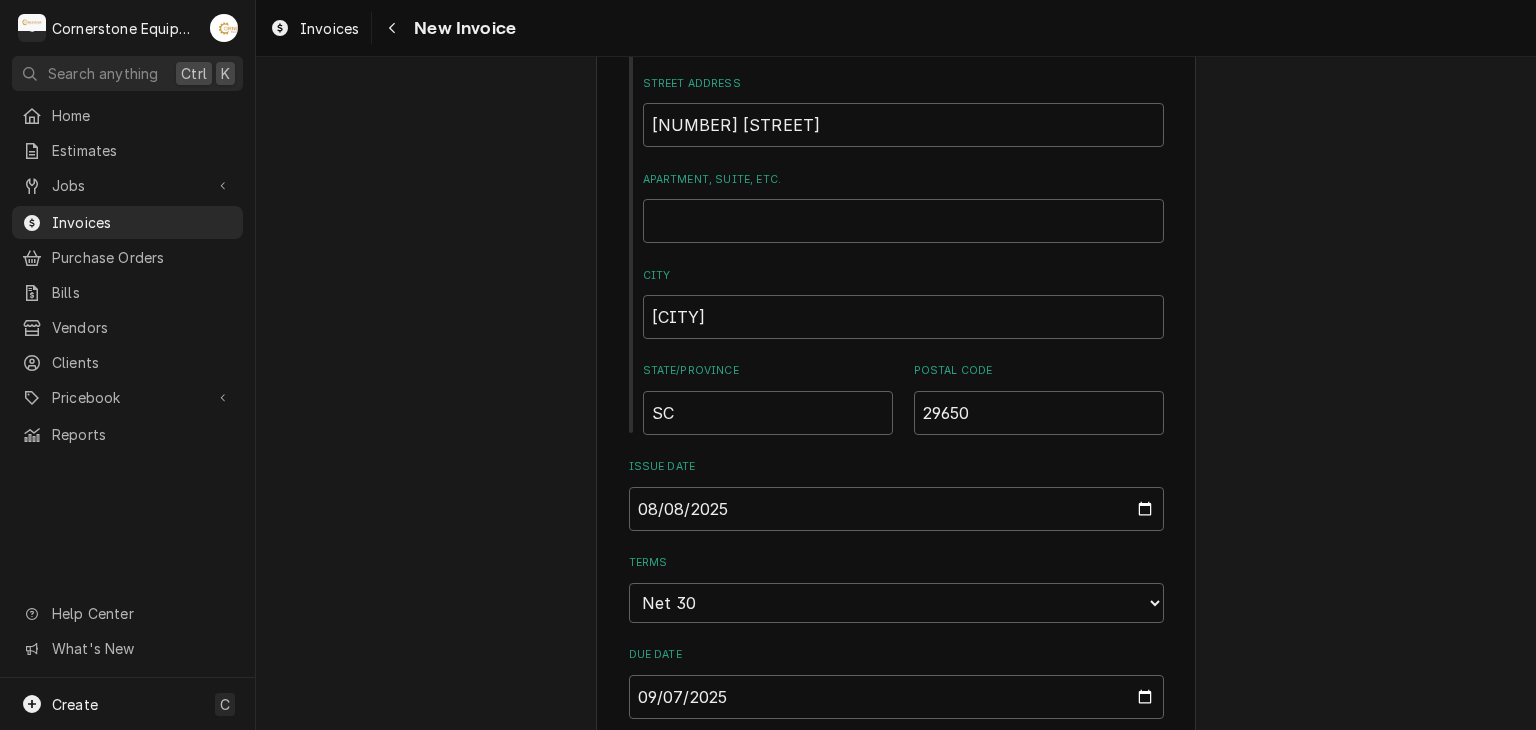 scroll, scrollTop: 1200, scrollLeft: 0, axis: vertical 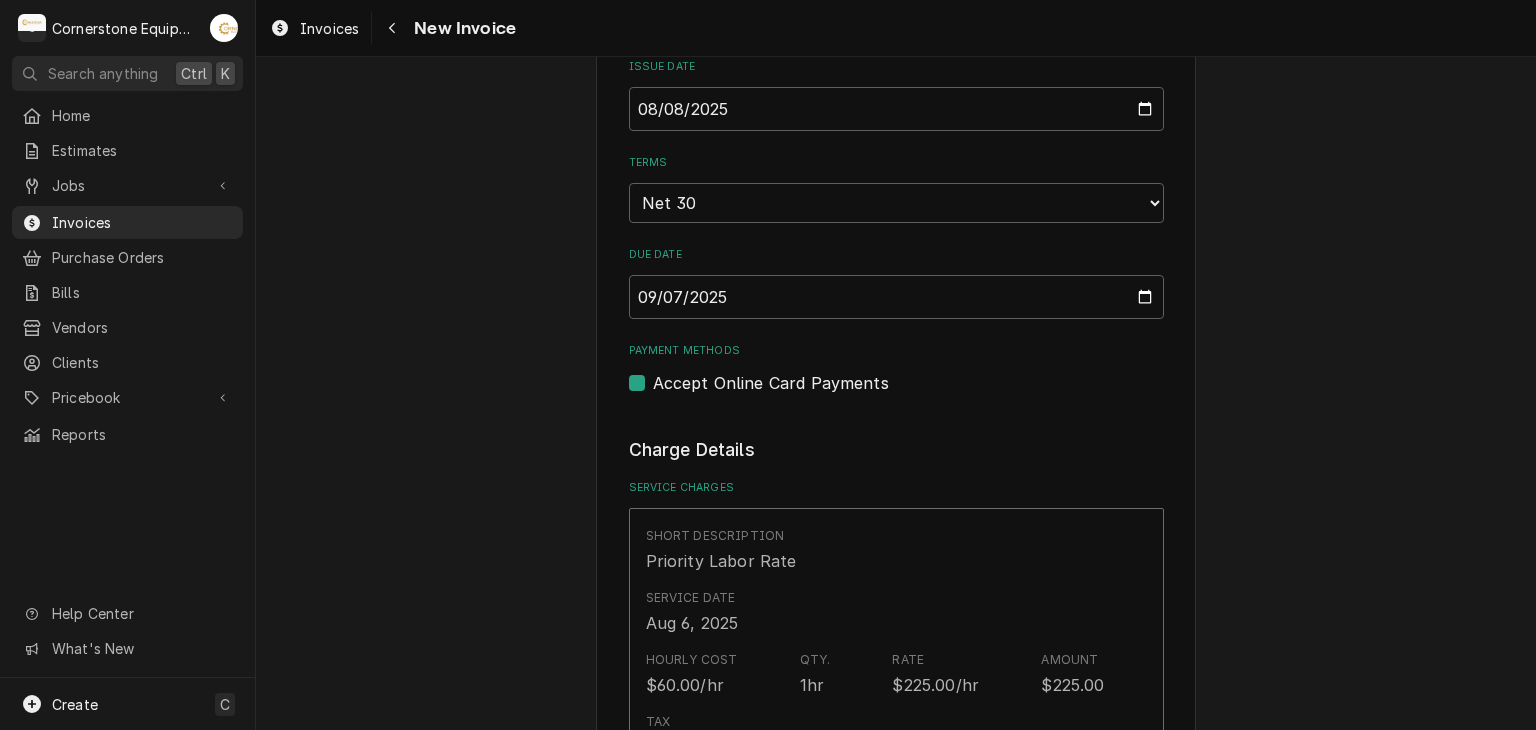 click on "Accept Online Card Payments" at bounding box center (771, 383) 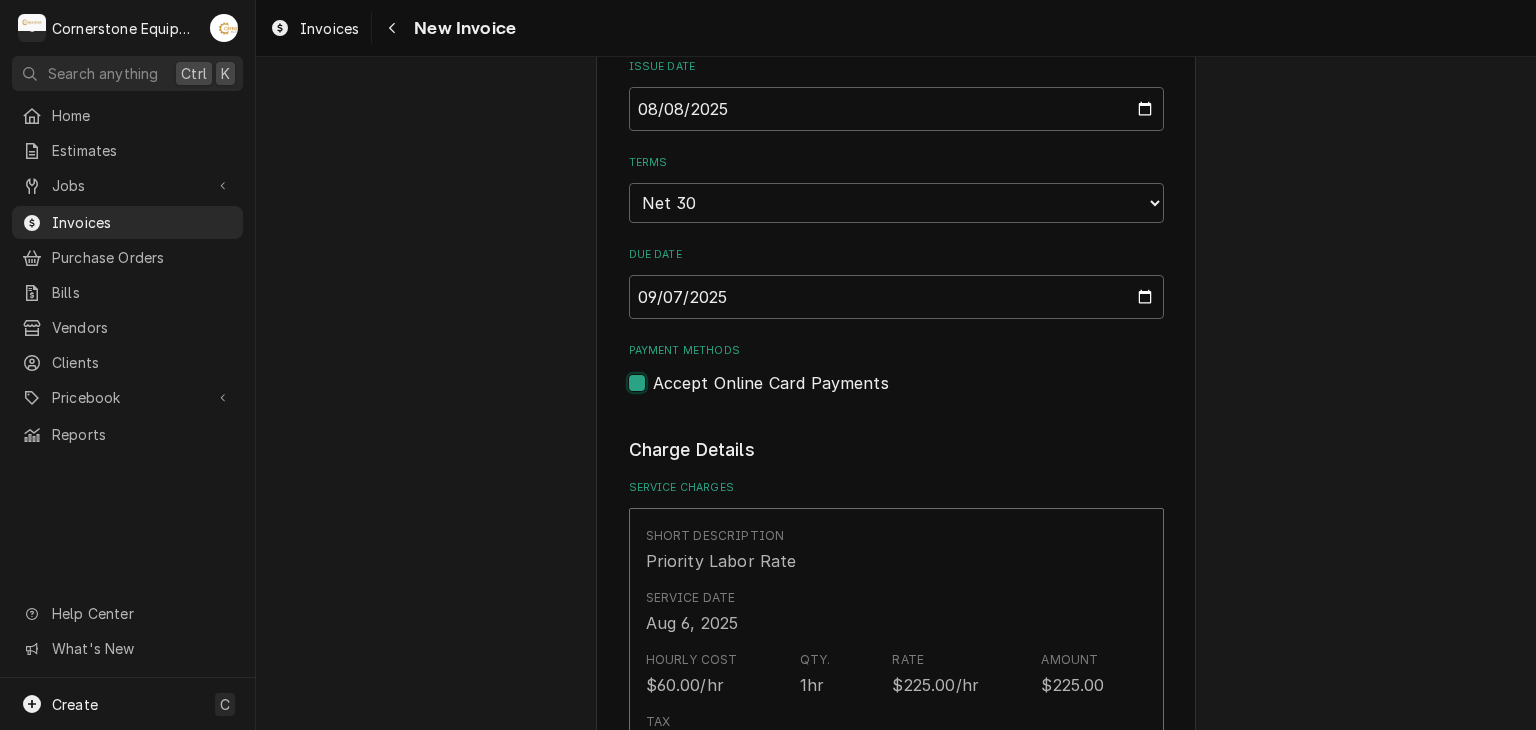 click on "Payment Methods" at bounding box center (920, 393) 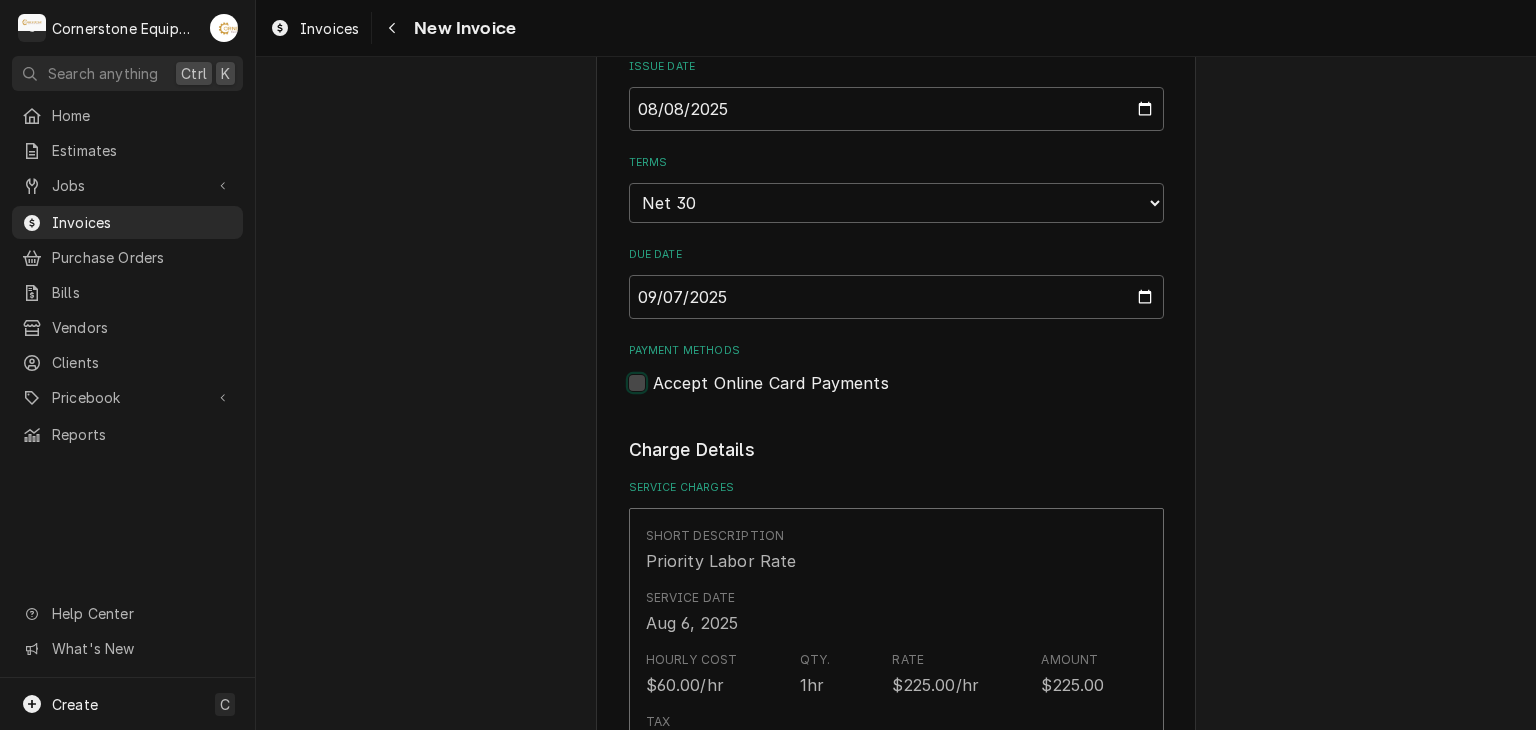 checkbox on "false" 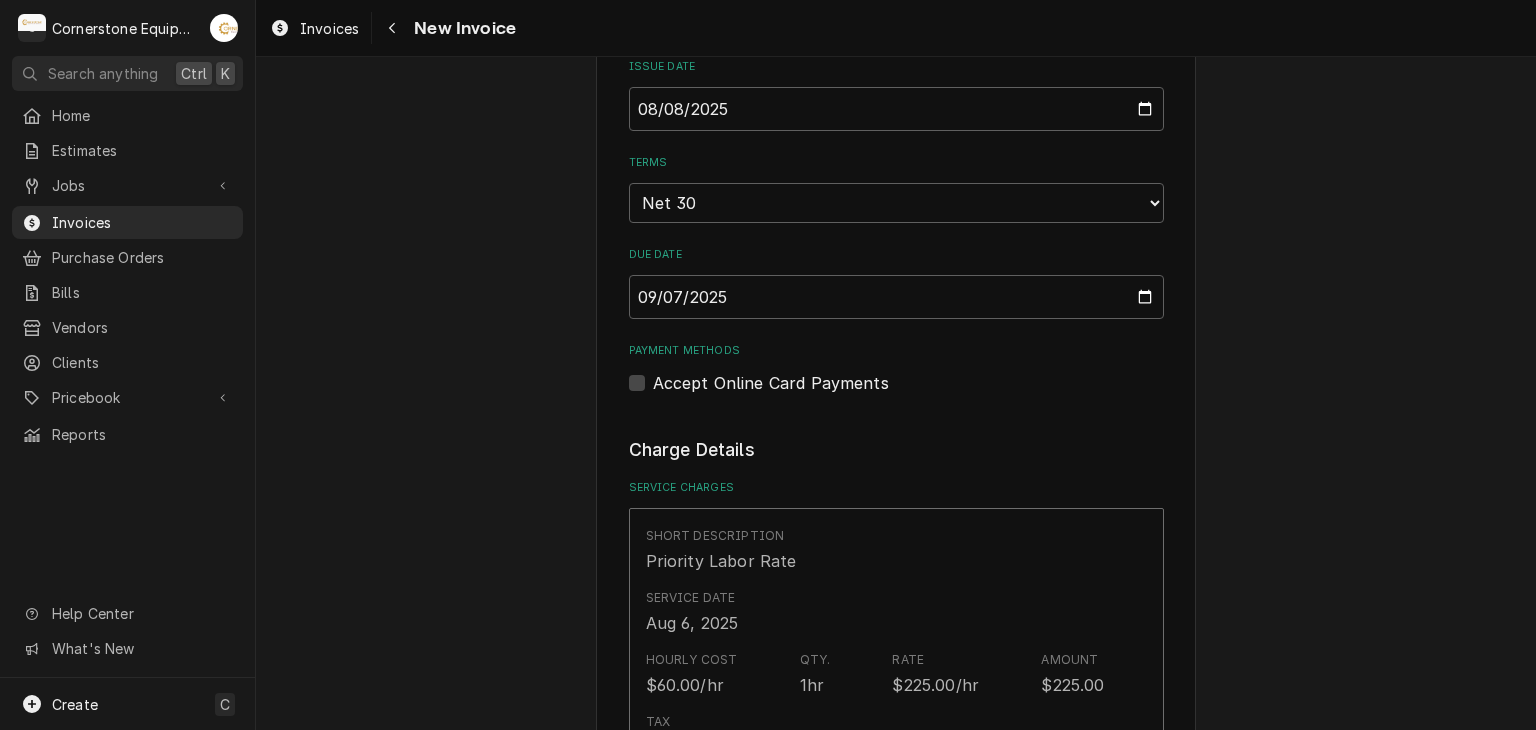 click on "Please provide the following information to create your invoice: Client Details Client Hill Management - McDonald’s Service Location 34964 - Woodruff (spinx) / 890 N Main St, Woodruff, SC 29388 Basic Details Created From Job Uninvoiced Priority Labor Rate Service Type Priority Labor Rate Labels  ( optional ) Add Labels... Billing Address Same as service location Recipient, Attention To, etc.  ( if different ) Street Address 2259 River Rd Apartment, Suite, etc. City Greer State/Province SC Postal Code 29650 Issue Date 2025-08-08 Terms Choose payment terms... Same Day Net 7 Net 14 Net 21 Net 30 Net 45 Net 60 Net 90 Due Date 2025-09-07 Payment Methods Accept Online Card Payments Charge Details Service Charges Short Description Priority Labor Rate Service Date Aug 6, 2025 Hourly Cost $60.00/hr Qty. 1hr Rate $225.00/hr Amount $225.00 Tax Non-Taxable Service  Summary Add Service Charge Parts and Materials  ( if any ) Short Description misc hardware Manufacturer — Manufacturer Part # — Unit Cost $0.00 Qty. 1 )" at bounding box center (896, 847) 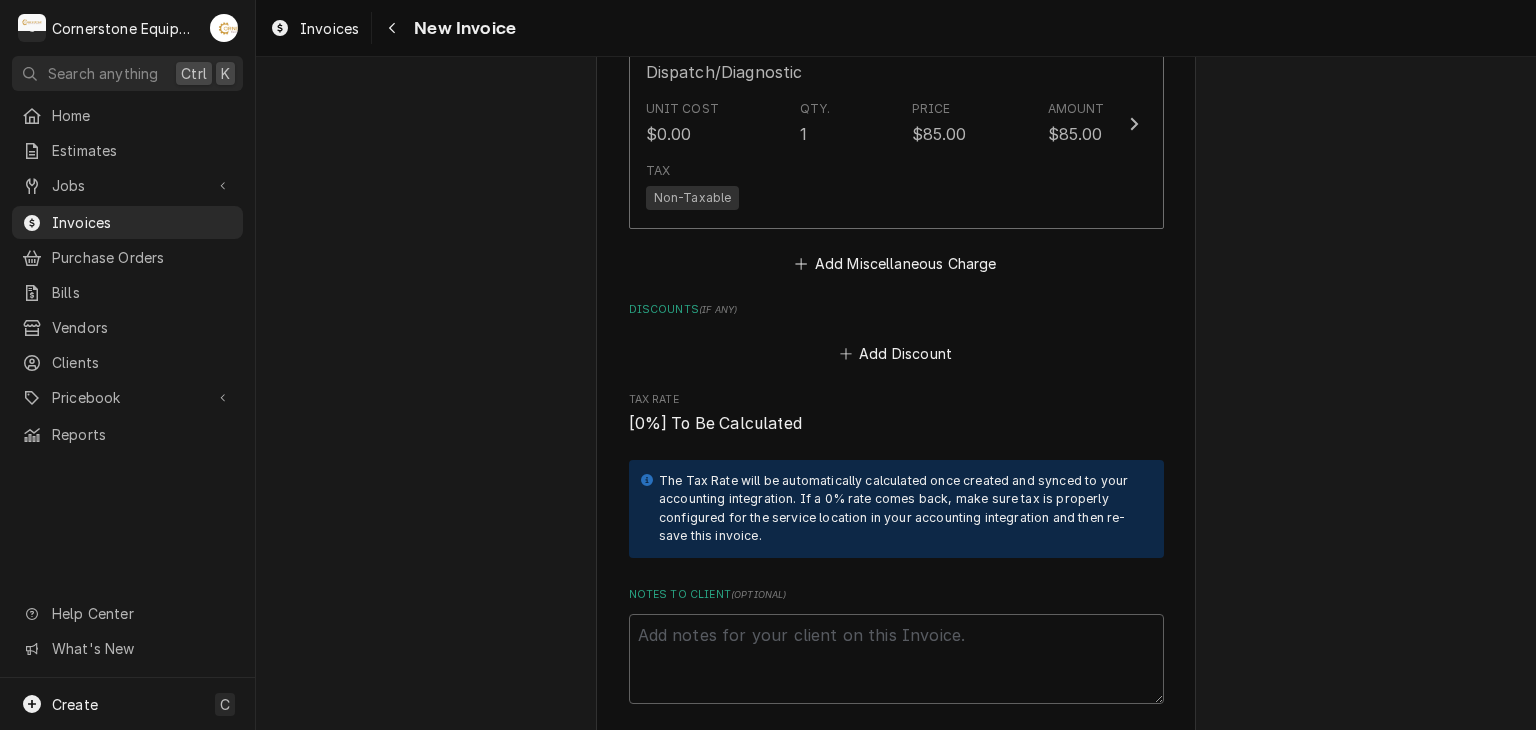 scroll, scrollTop: 3200, scrollLeft: 0, axis: vertical 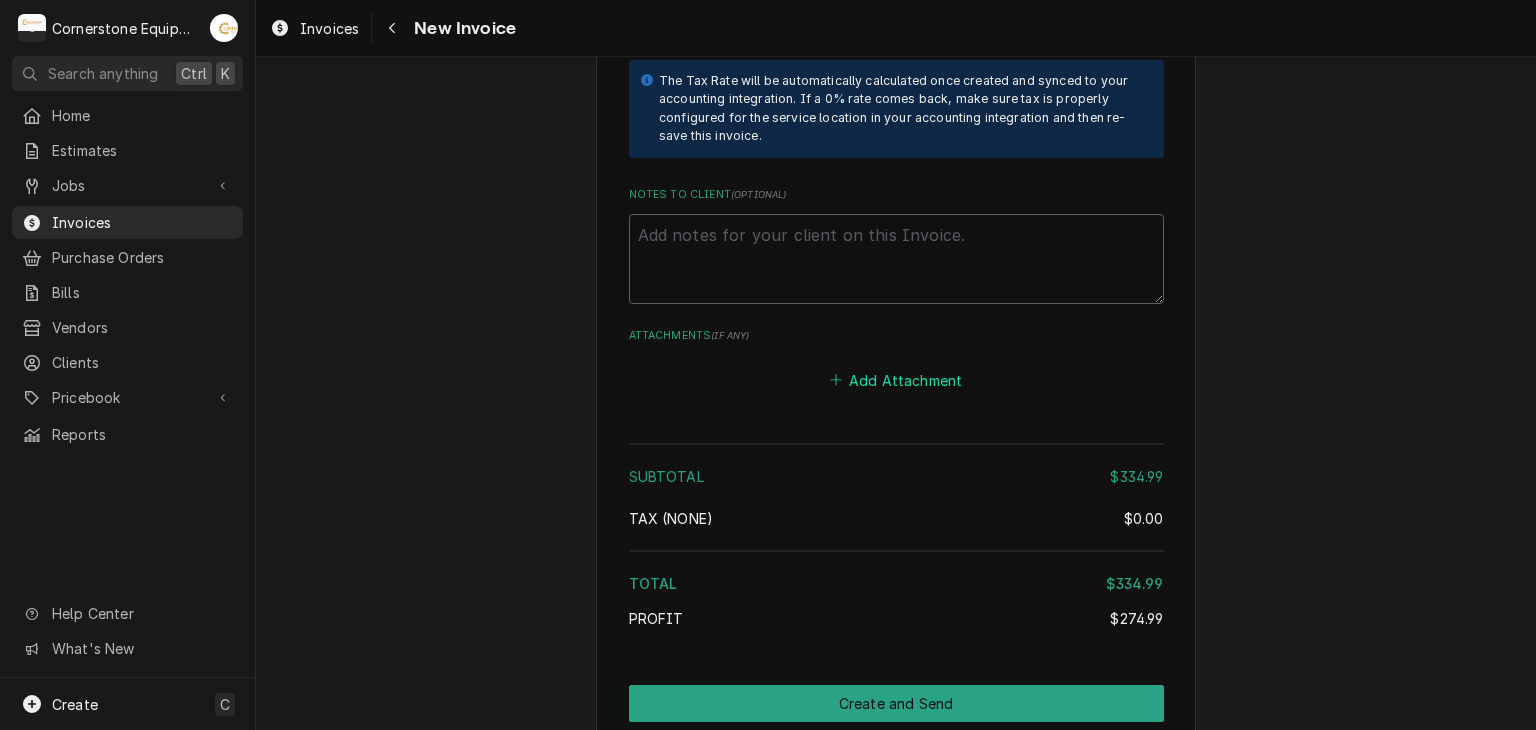 click on "Add Attachment" at bounding box center [896, 380] 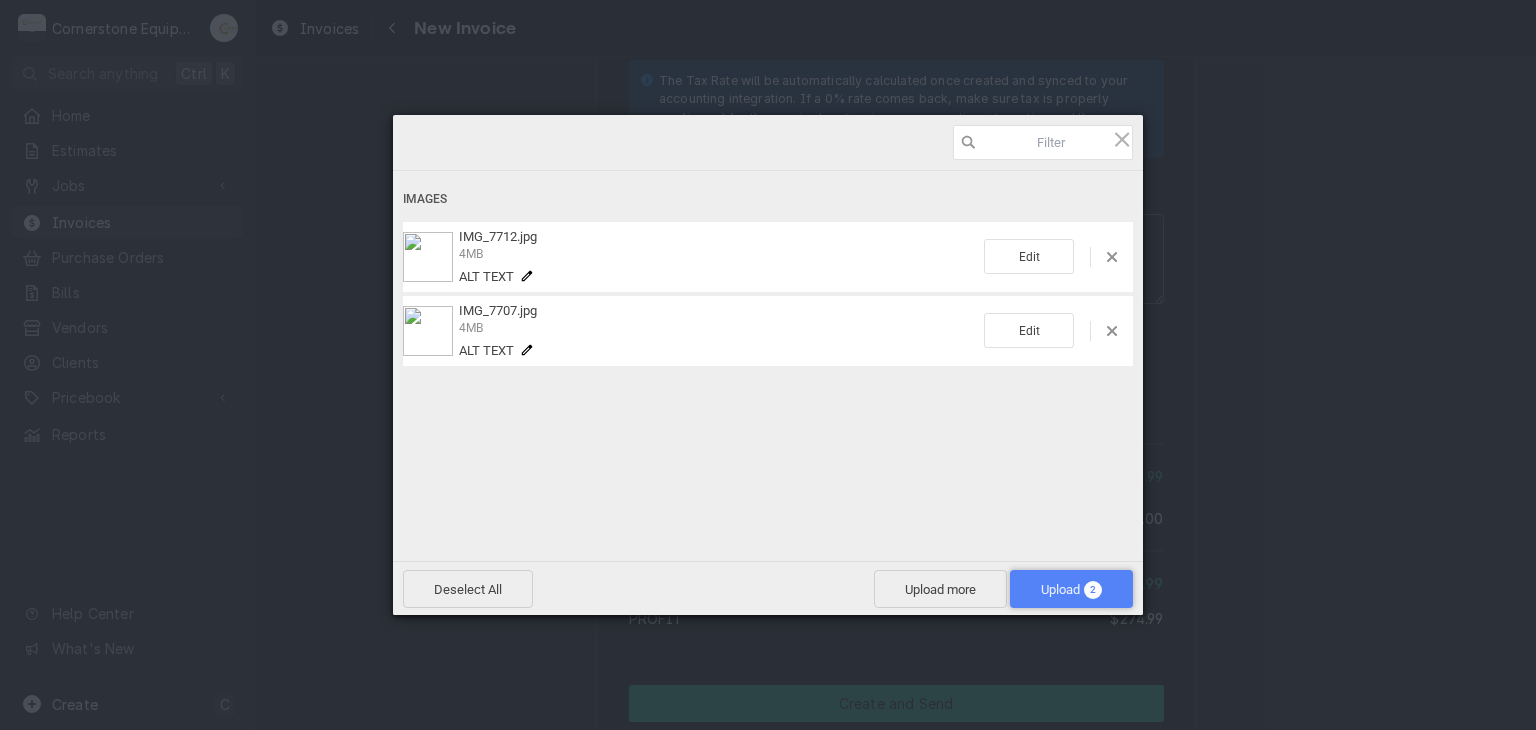 click on "Upload
2" at bounding box center [1071, 589] 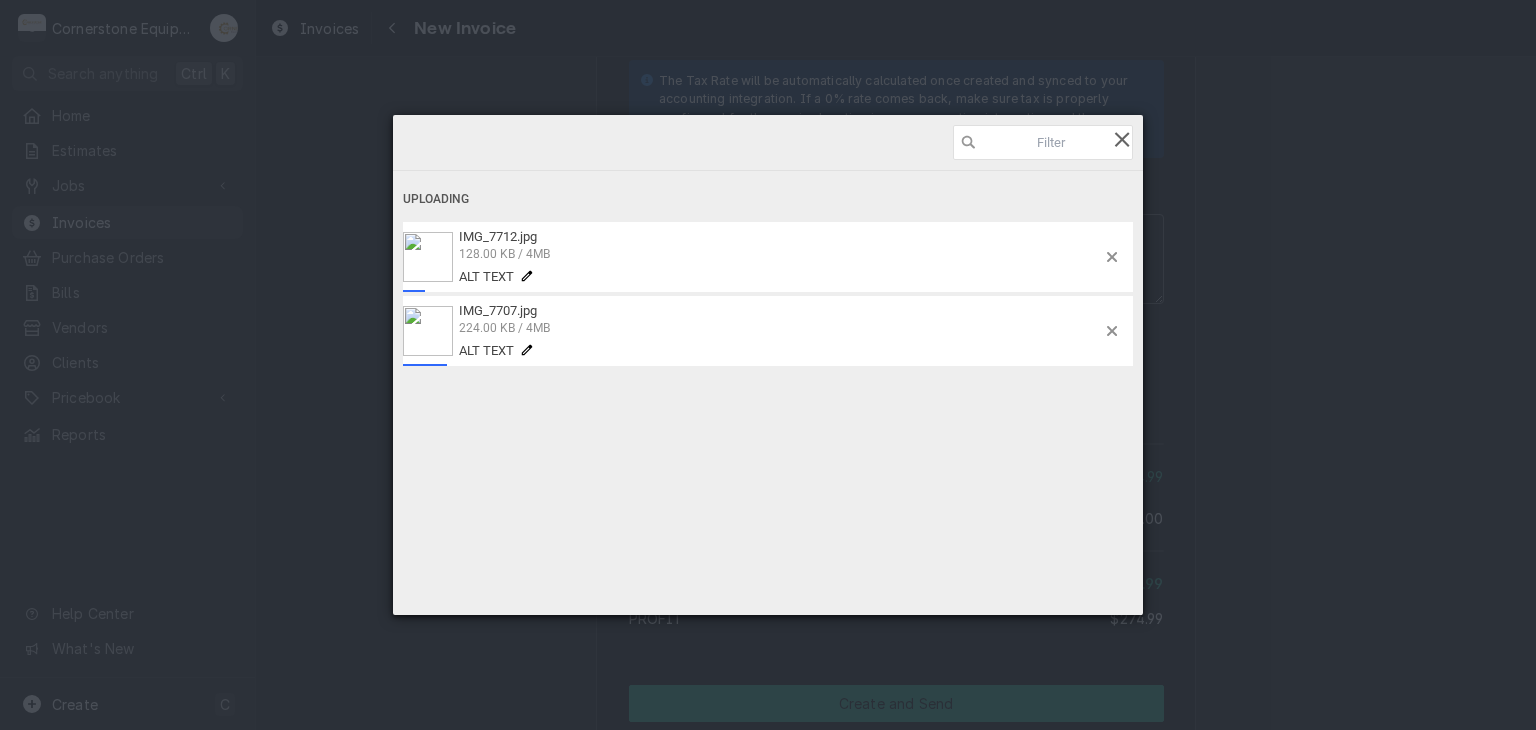 click at bounding box center [1122, 139] 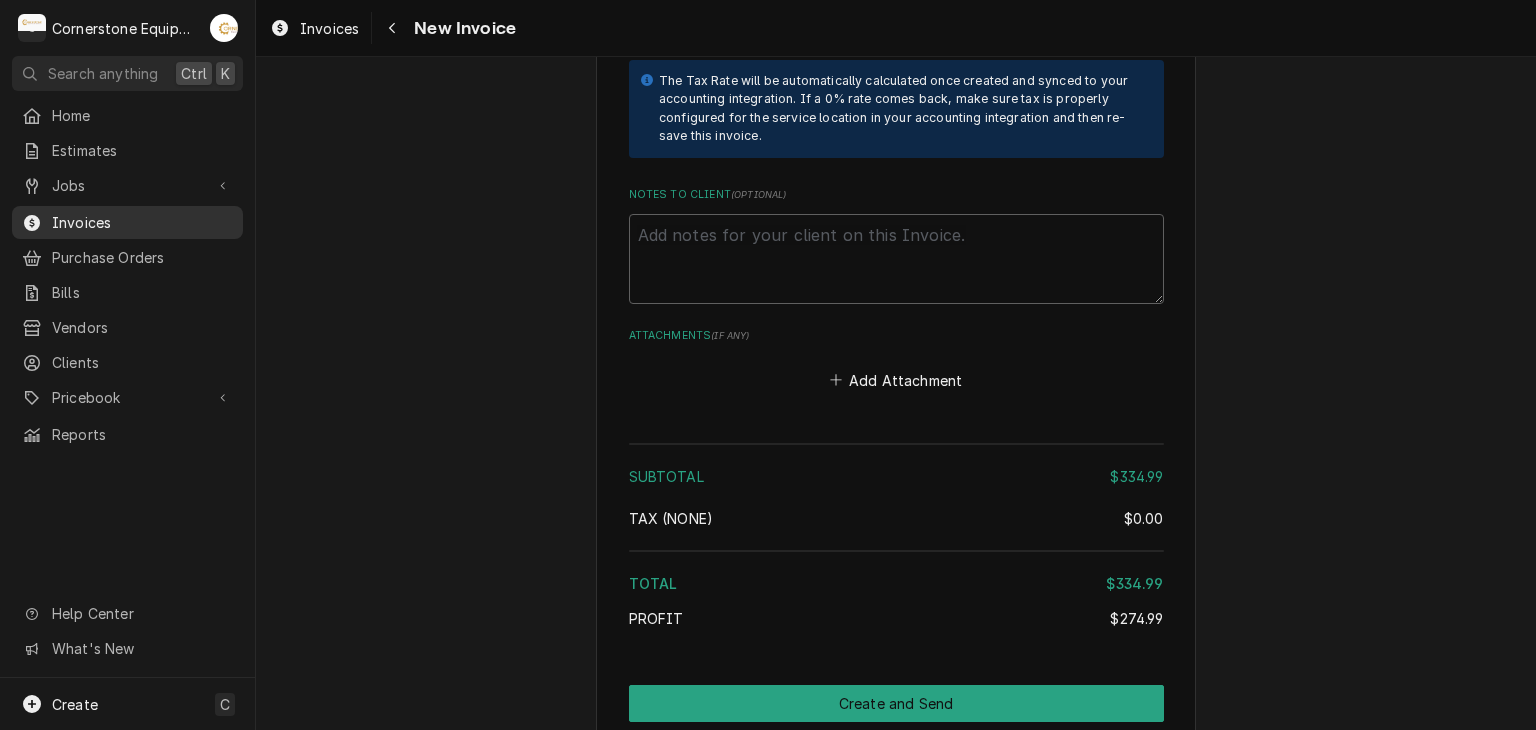 click on "Invoices" at bounding box center [142, 222] 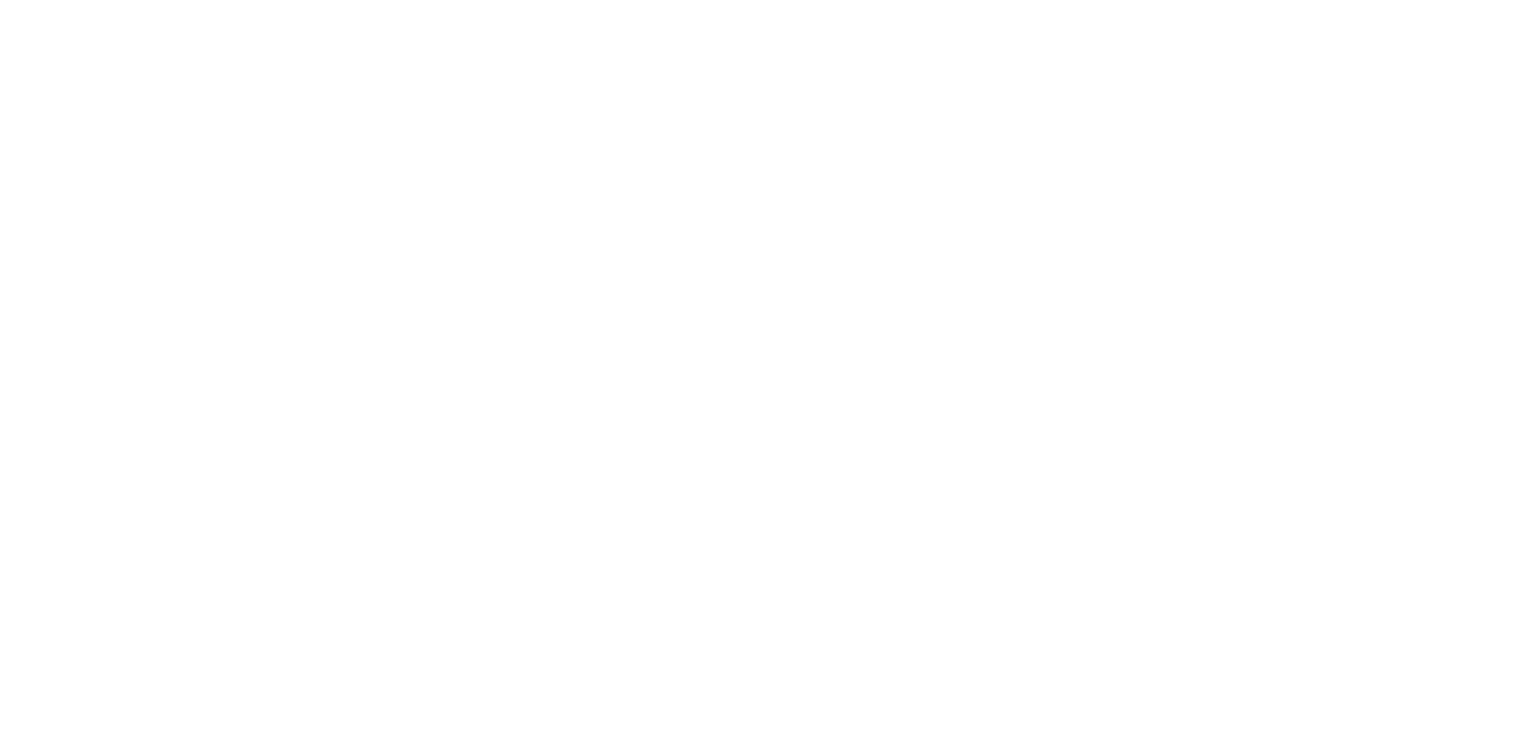 scroll, scrollTop: 0, scrollLeft: 0, axis: both 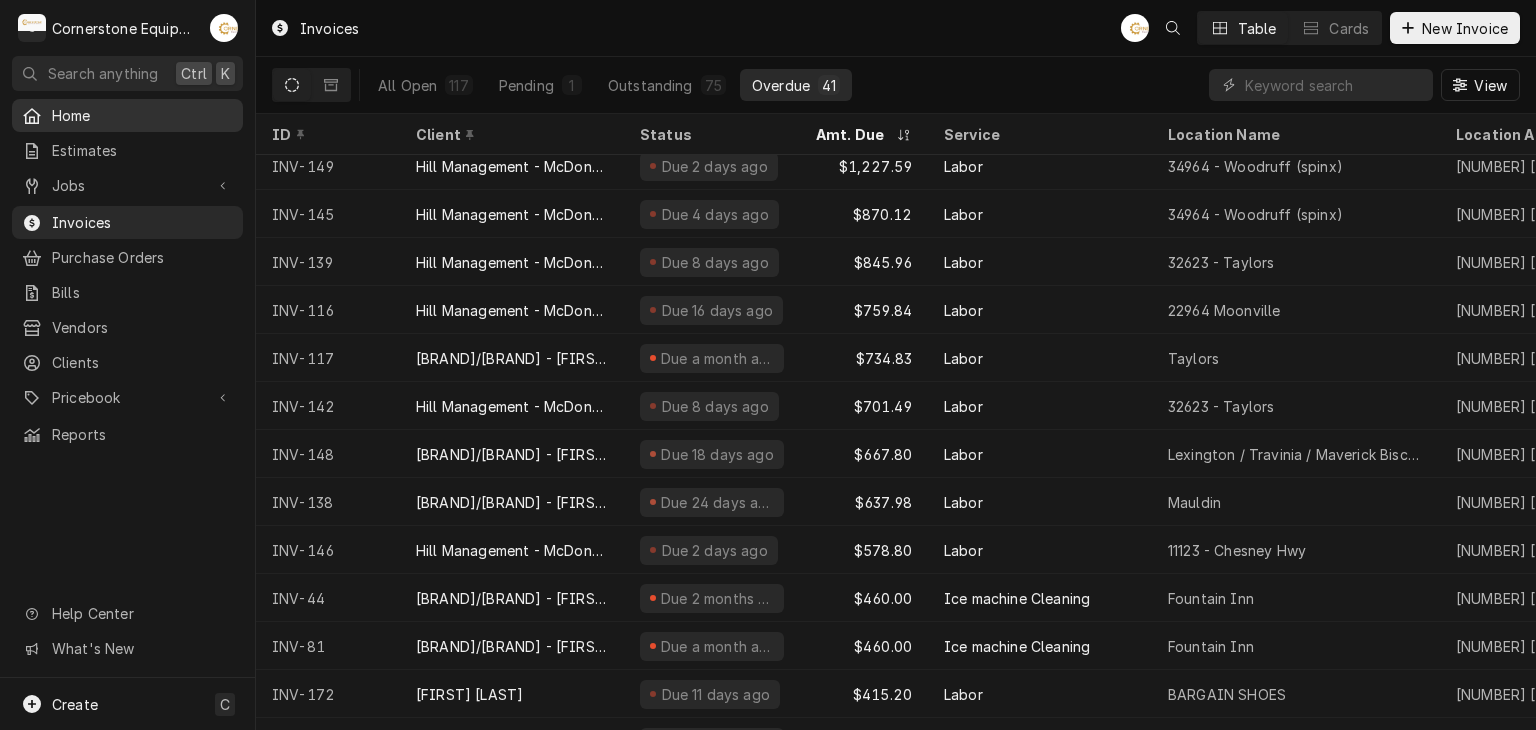 click on "Home" at bounding box center (142, 115) 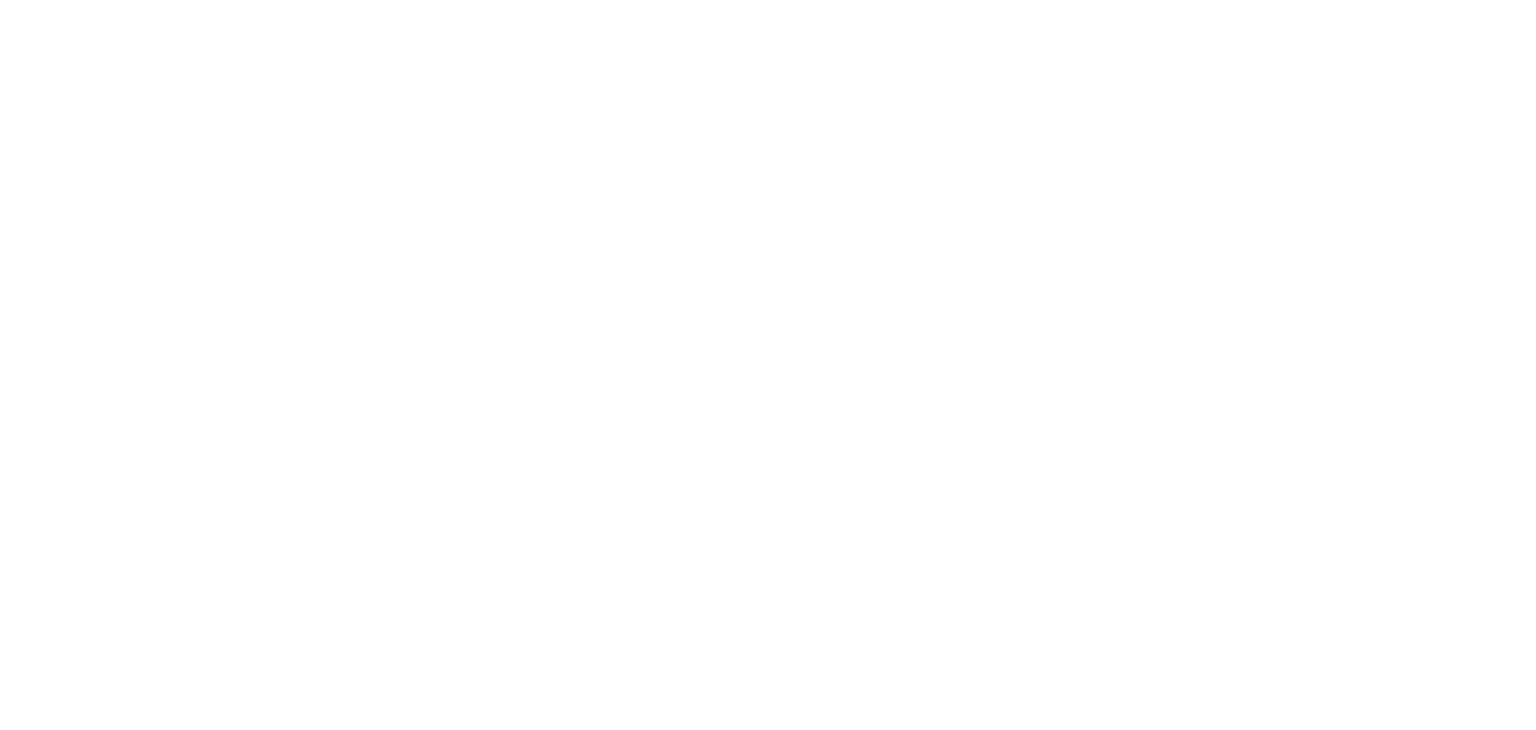 scroll, scrollTop: 0, scrollLeft: 0, axis: both 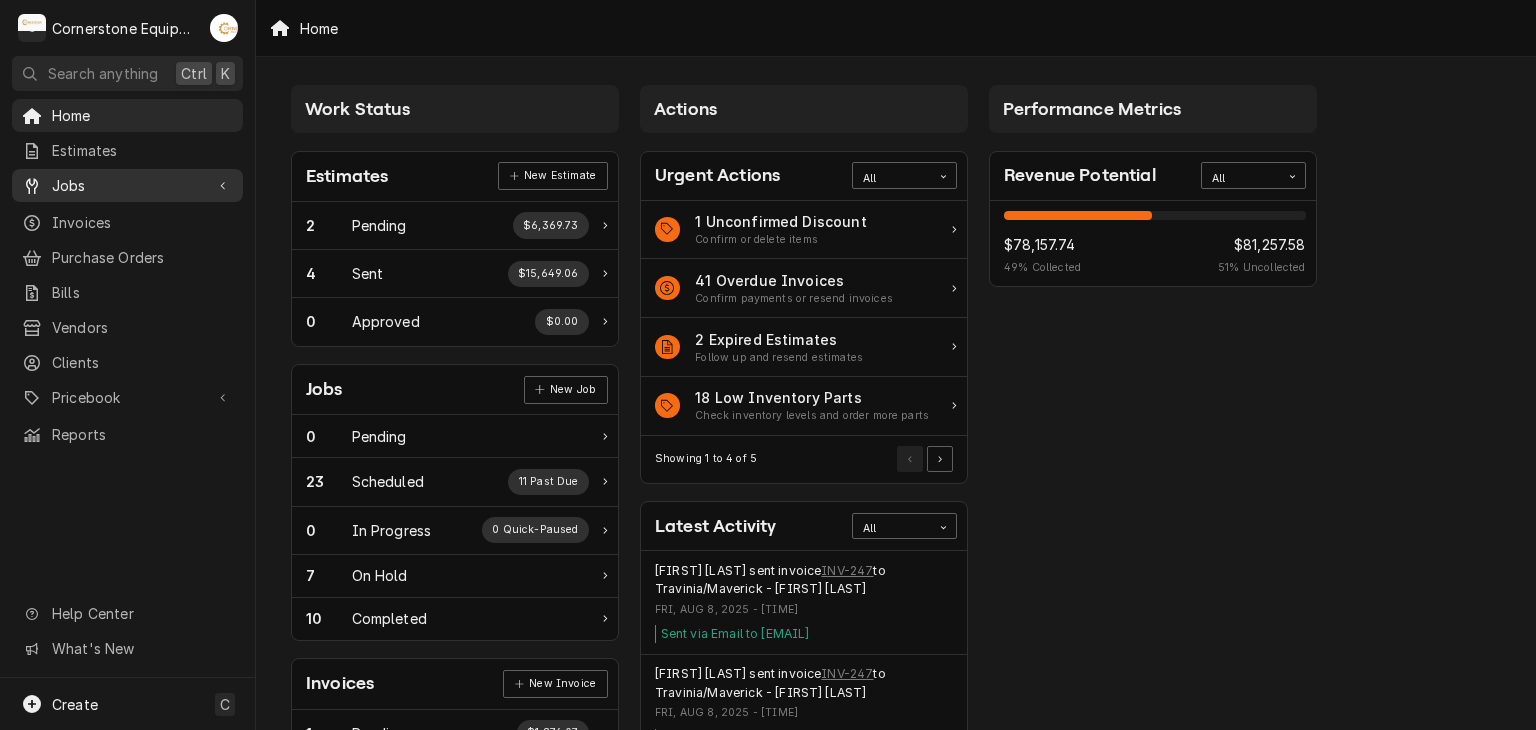click on "Jobs" at bounding box center [127, 185] 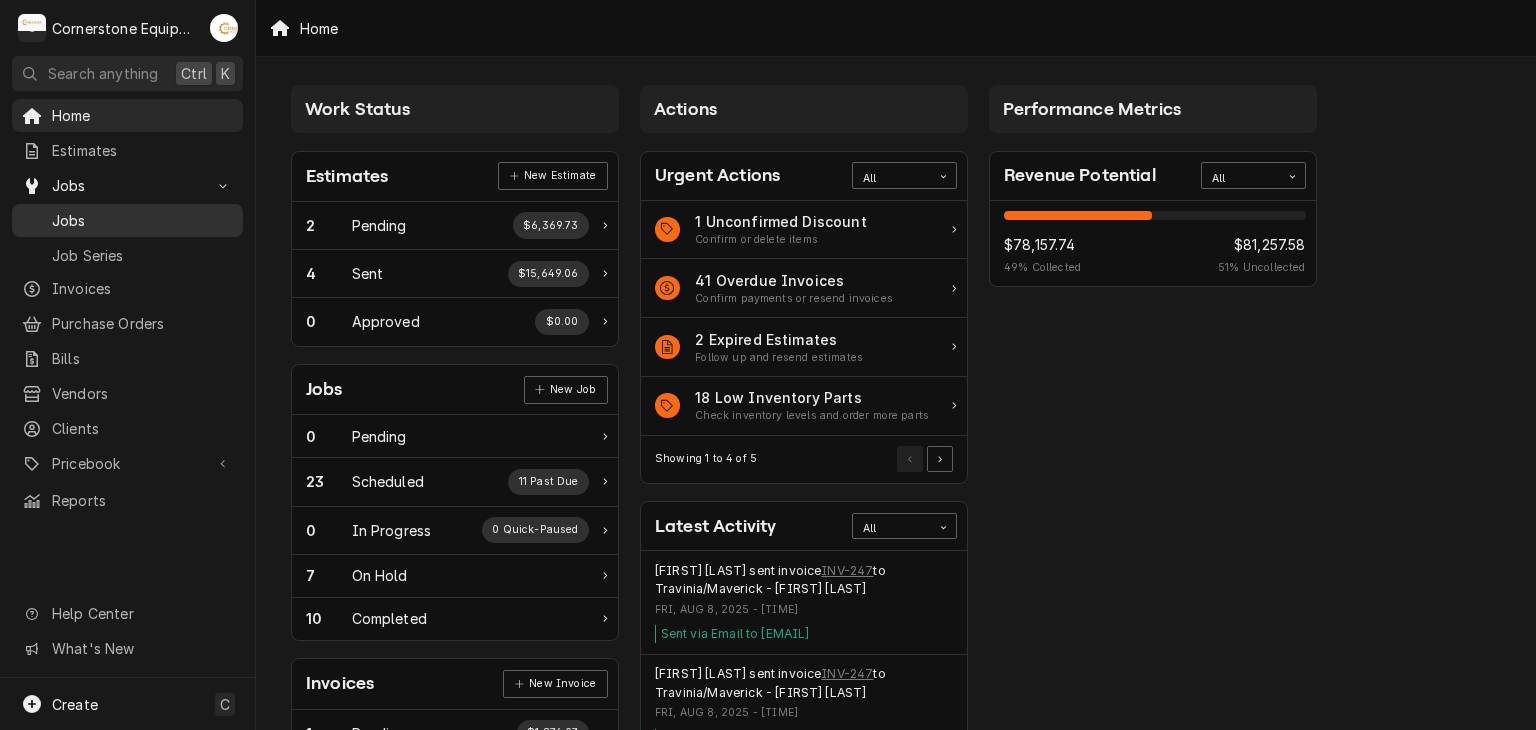 click on "Jobs" at bounding box center (142, 220) 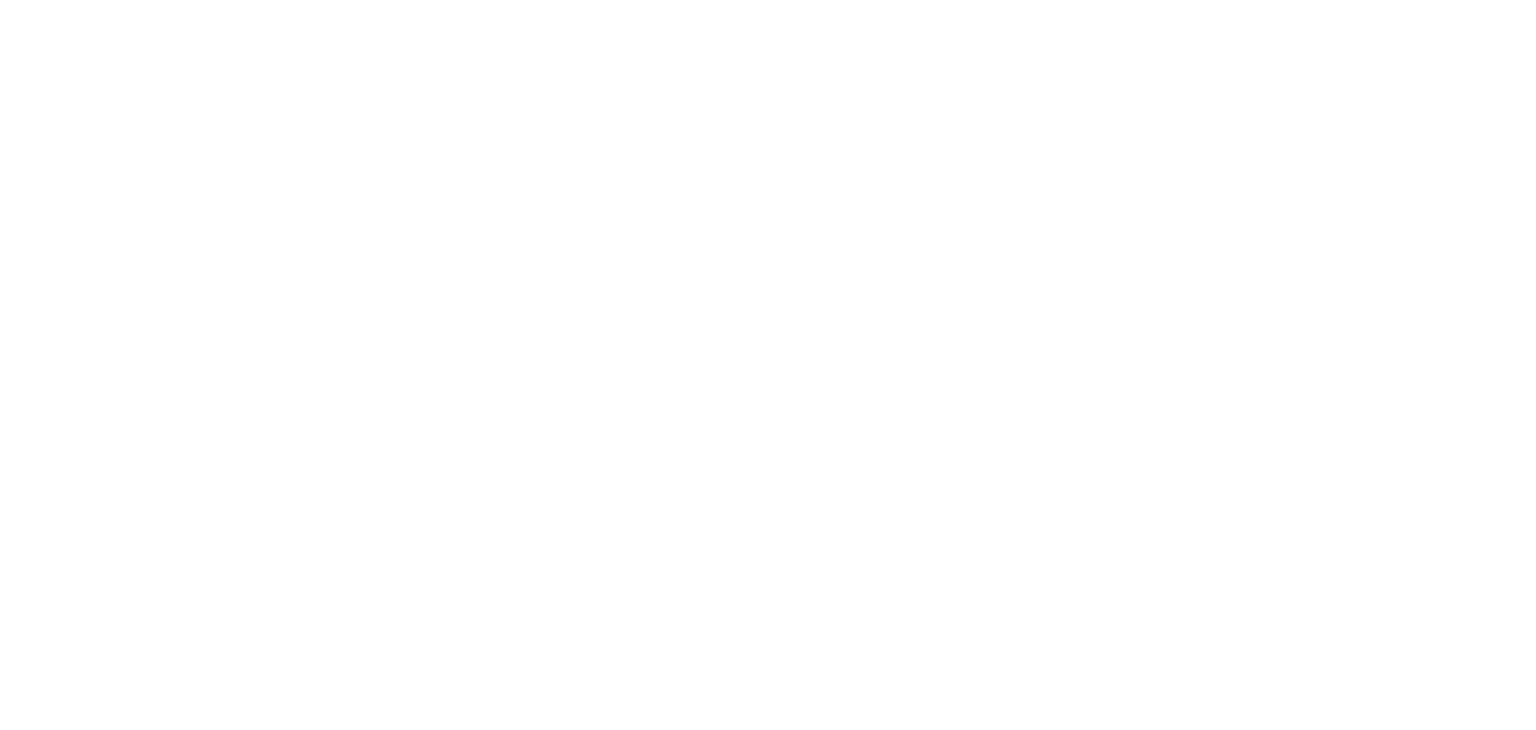 scroll, scrollTop: 0, scrollLeft: 0, axis: both 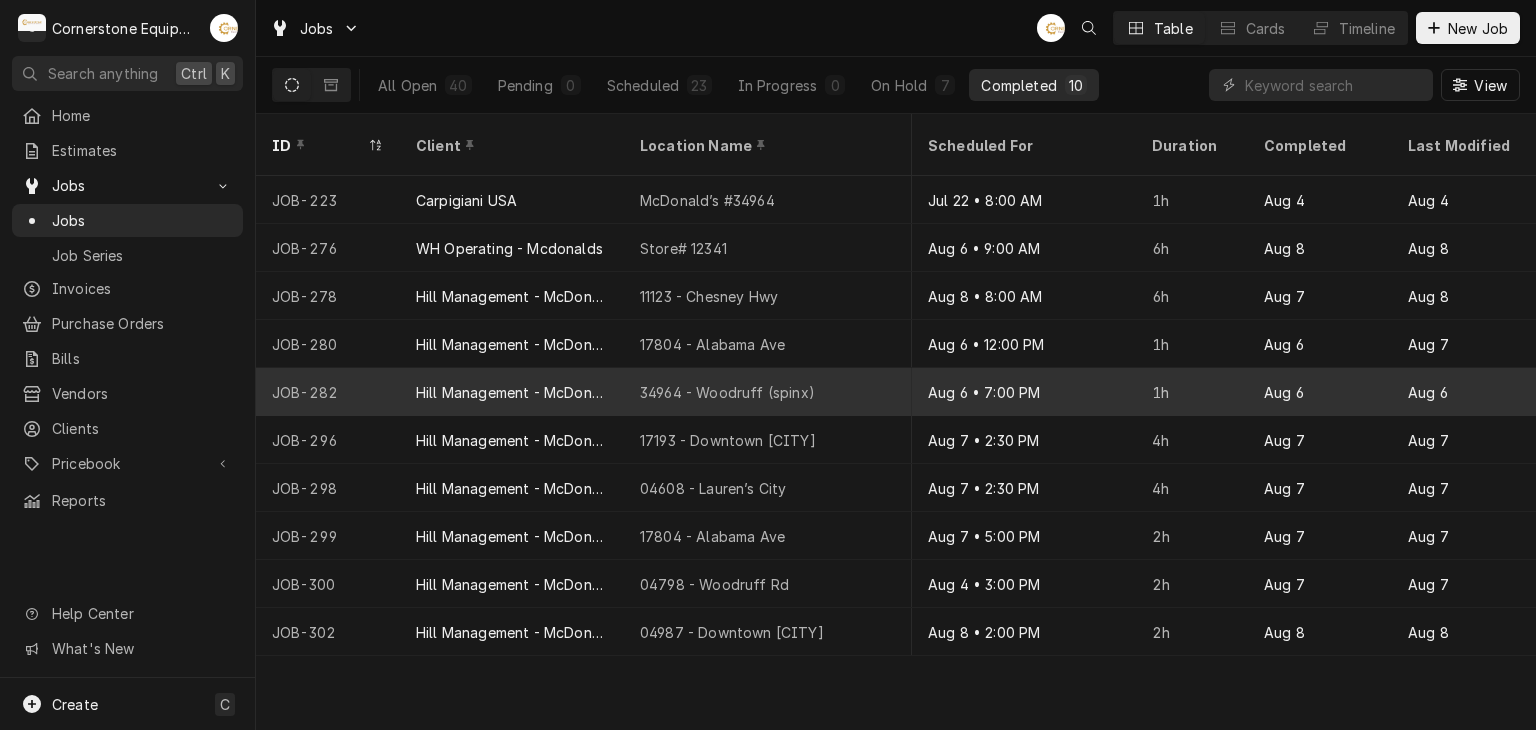 click on "Aug 6" at bounding box center (1464, 392) 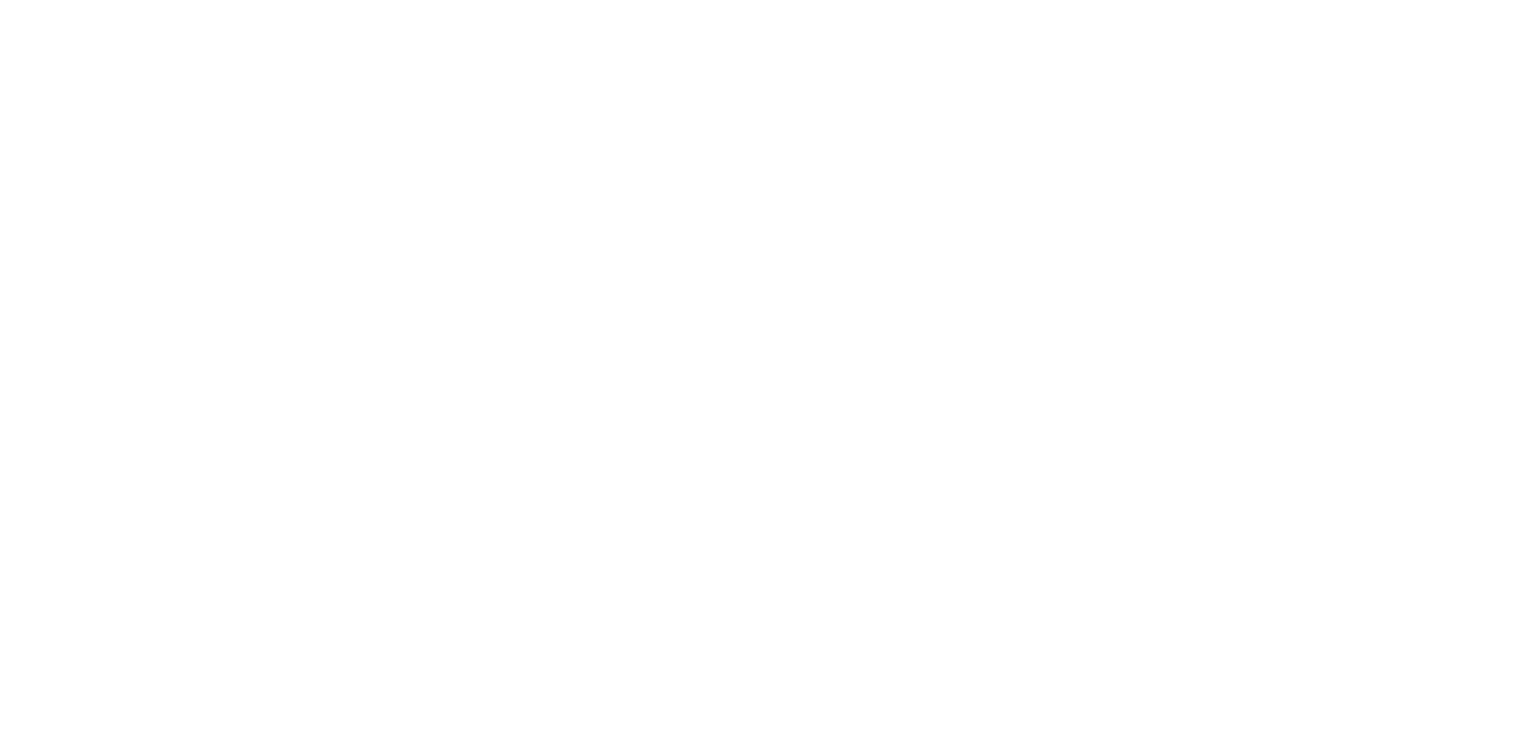 scroll, scrollTop: 0, scrollLeft: 0, axis: both 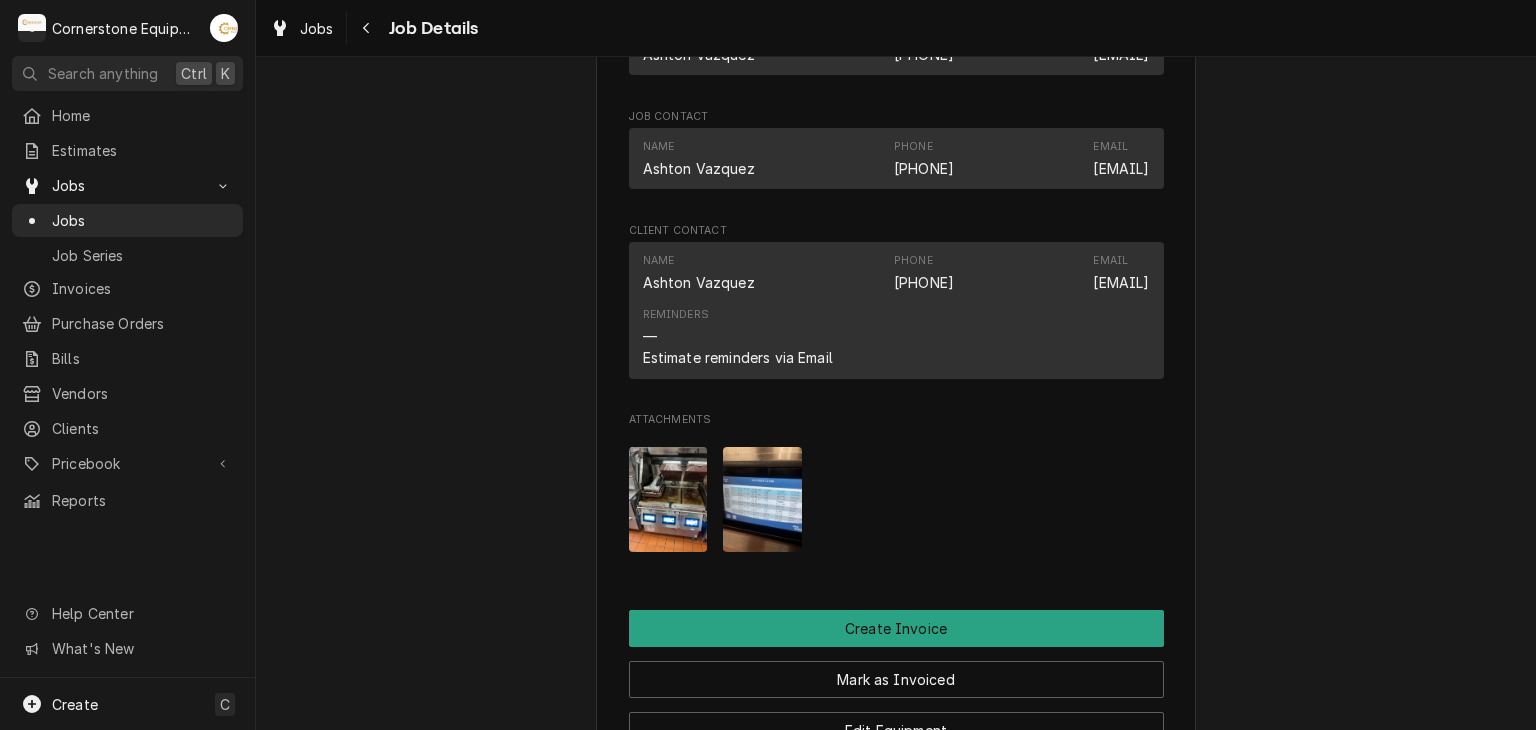 click on "Completed and Uninvoiced Hill Management - McDonald’s [NUMBER] - Woodruff (spinx) / [NUMBER] [STREET], Woodruff, [STATE] [POSTAL_CODE] Open in Maps Roopairs Job ID JOB-282 Date Received [MONTH] [DAY_NUM], [YEAR] Service Type Priority Labor Rate Job Type Service Service Location [NUMBER] - Woodruff (spinx)
[NUMBER] [STREET]
Woodruff, [STATE] [POSTAL_CODE] Scheduled For [DAY], [MONTH] [DAY_NUM]th, [YEAR] - [TIME] Started On [DAY], [MONTH] [DAY_NUM]th, [YEAR] - [TIME] Completed On [DAY], [MONTH] [DAY_NUM]th, [YEAR] - [TIME] Last Modified [DAY], [MONTH] [DAY_NUM]th, [YEAR] - [TIME] Estimated Job Duration 1h Assigned Technician(s) [FIRST] [LAST] Reason For Call G3 platen grill has an 11F Priority High Job Reporter Name [FIRST] [LAST] Phone [PHONE] Email [EMAIL] Job Contact Name [FIRST] [LAST] Phone [PHONE] Email [EMAIL] Client Contact Name [FIRST] [LAST] Phone [PHONE] Email [EMAIL] Reminders — Estimate reminders via Email Attachments Create Invoice Mark as Invoiced Edit Equipment Edit Job Details Edit Job Summary Resume Job" at bounding box center [896, -38] 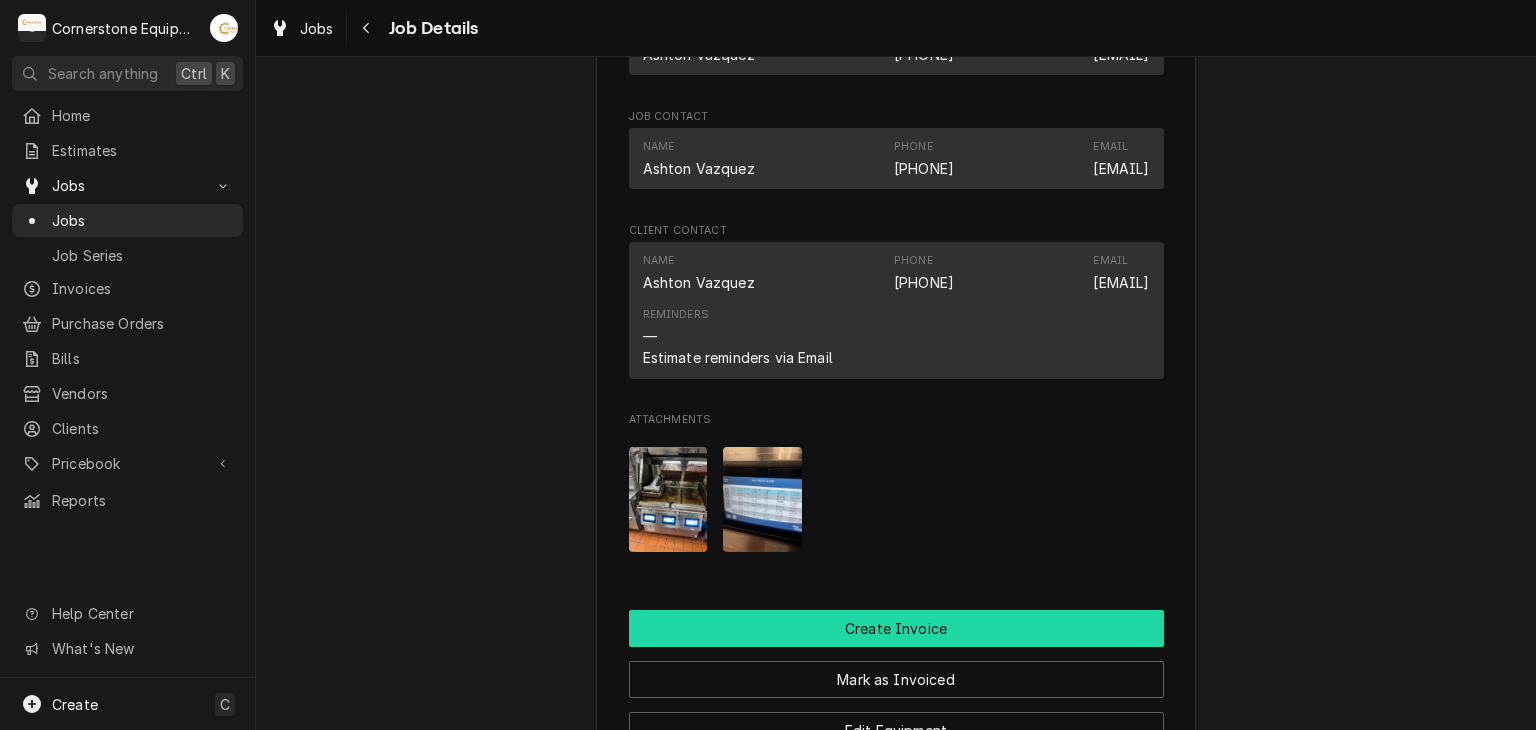 click on "Create Invoice" at bounding box center [896, 628] 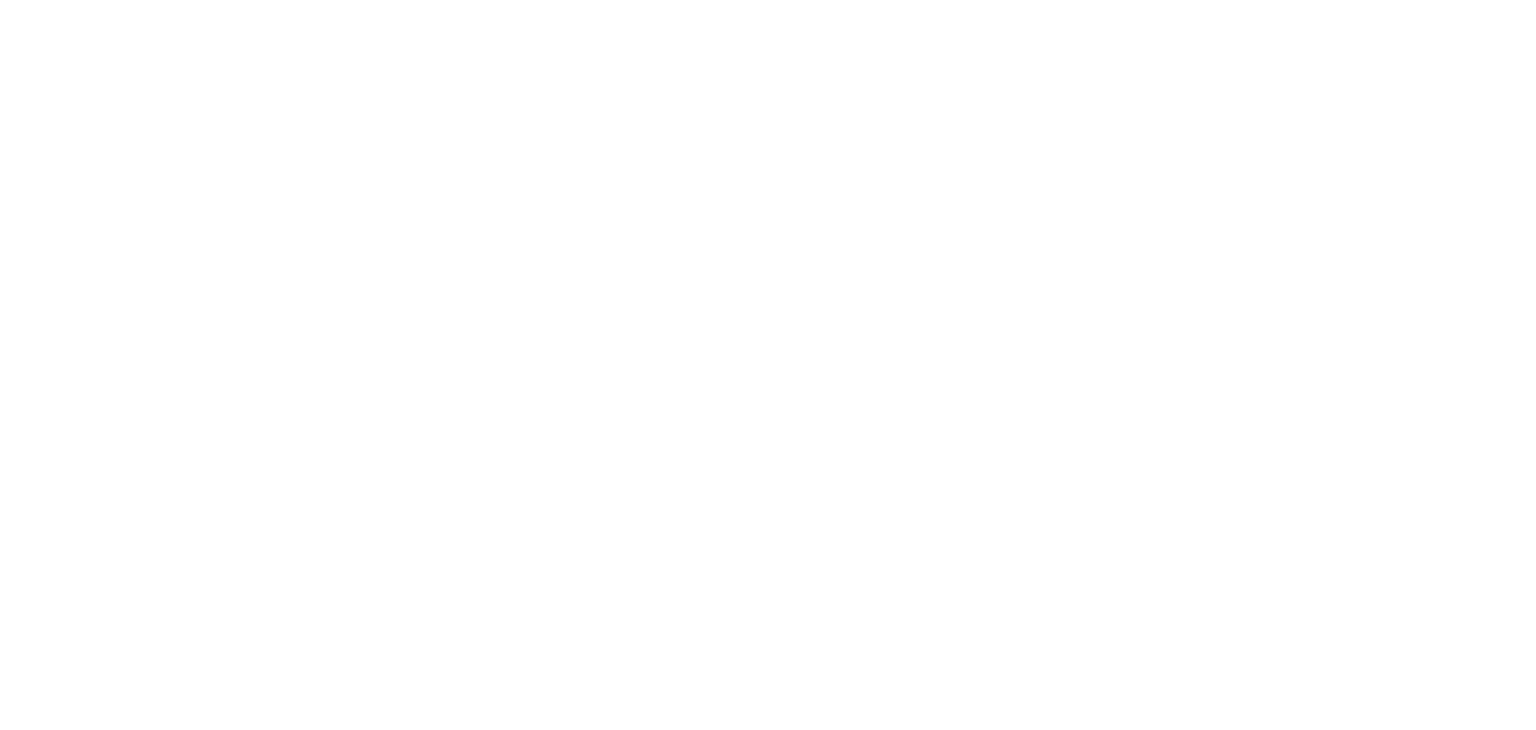 scroll, scrollTop: 0, scrollLeft: 0, axis: both 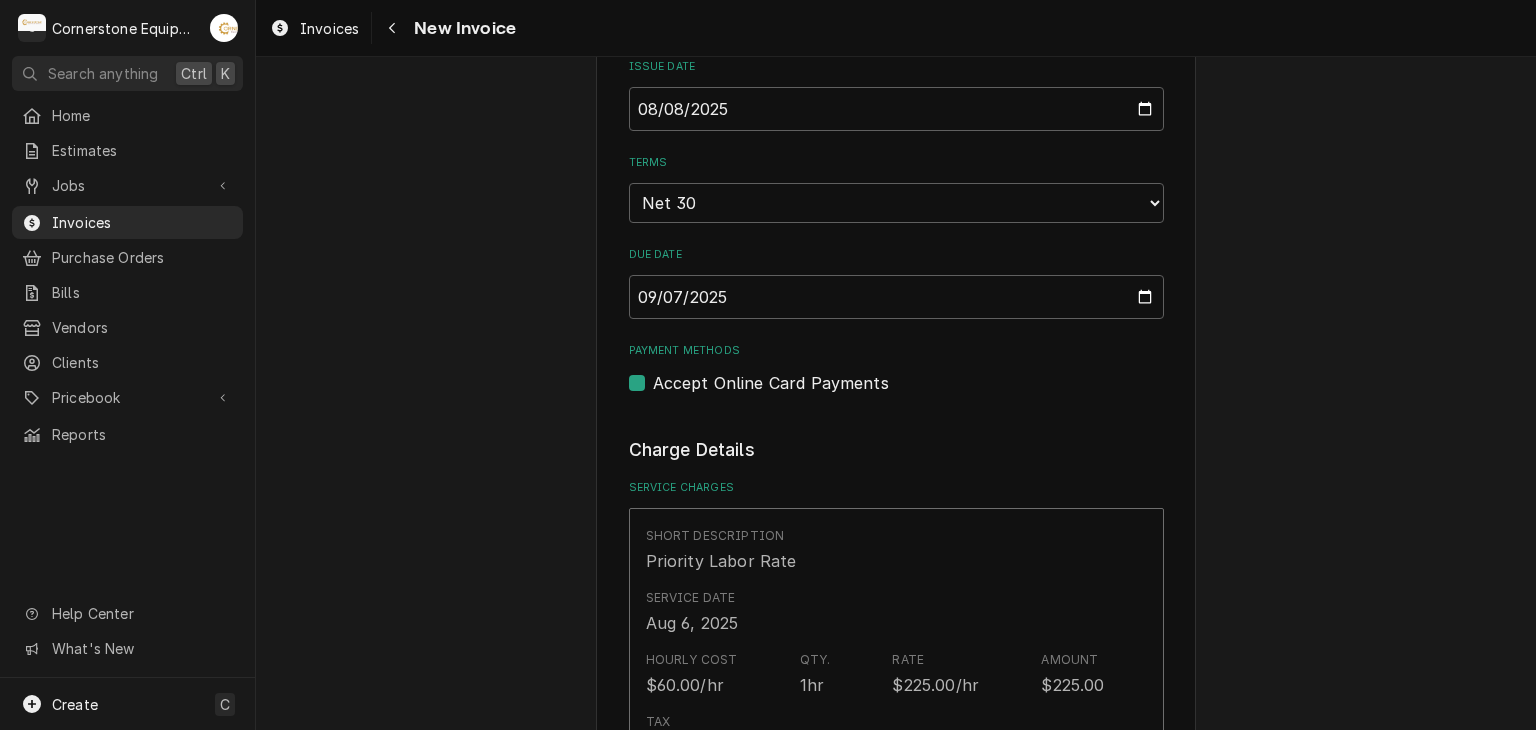 click on "Accept Online Card Payments" at bounding box center [771, 383] 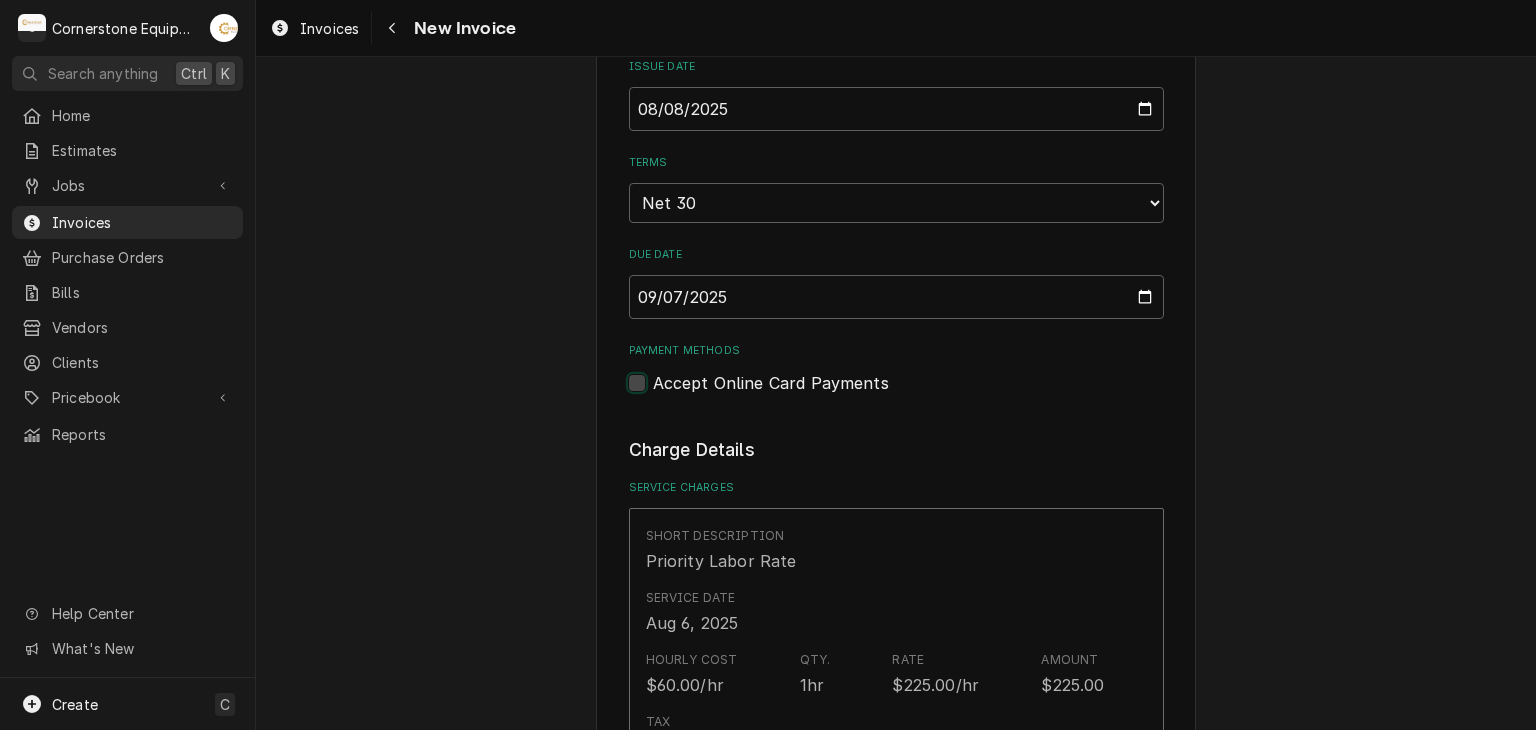 checkbox on "false" 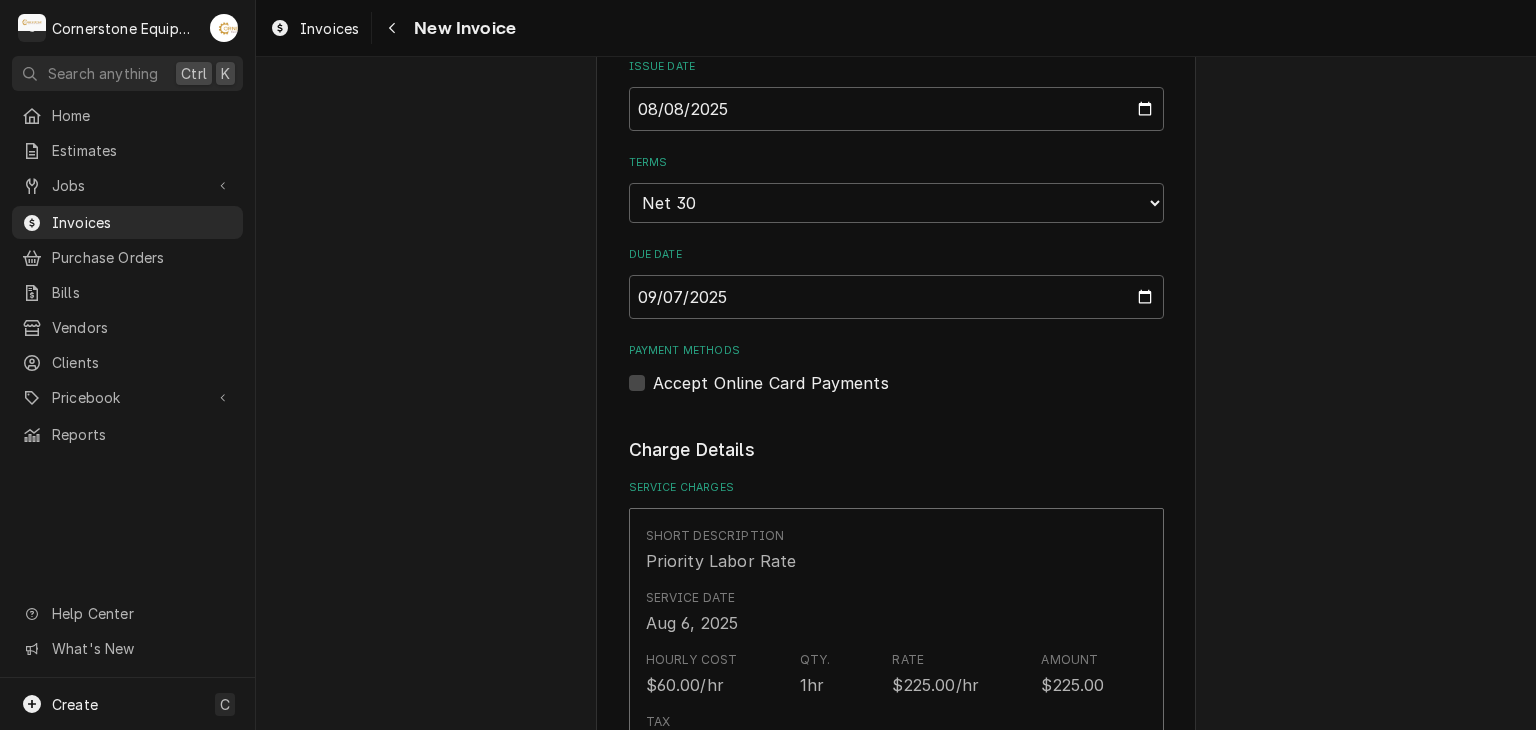 click on "Please provide the following information to create your invoice: Client Details Client [PERSON] - McDonald’s Service Location [POSTAL_CODE] - [CITY] (spinx) / [NUMBER] [STREET], [CITY], [STATE] [POSTAL_CODE] Basic Details Created From Job Uninvoiced Priority Labor Rate Service Type Priority Labor Rate Labels  ( optional ) Add Labels... Billing Address Same as service location Recipient, Attention To, etc.  ( if different ) Street Address [NUMBER] [STREET] Apartment, Suite, etc. City [CITY] State/Province [STATE] Postal Code [POSTAL_CODE] Issue Date [YEAR]-[MONTH]-[DAY] Terms Choose payment terms... Same Day Net 7 Net 14 Net 21 Net 30 Net 45 Net 60 Net 90 Due Date [YEAR]-[MONTH]-[DAY] Payment Methods Accept Online Card Payments Charge Details Service Charges Short Description Priority Labor Rate Service Date Aug 6, [YEAR] Hourly Cost $[PRICE]/hr Qty. 1hr Rate $[PRICE]/hr Amount $[PRICE] Tax Non-Taxable Service  Summary Add Service Charge Parts and Materials  ( if any ) Short Description misc hardware Manufacturer — Manufacturer Part # — Unit Cost $0.00 Qty. 1 )" at bounding box center (896, 859) 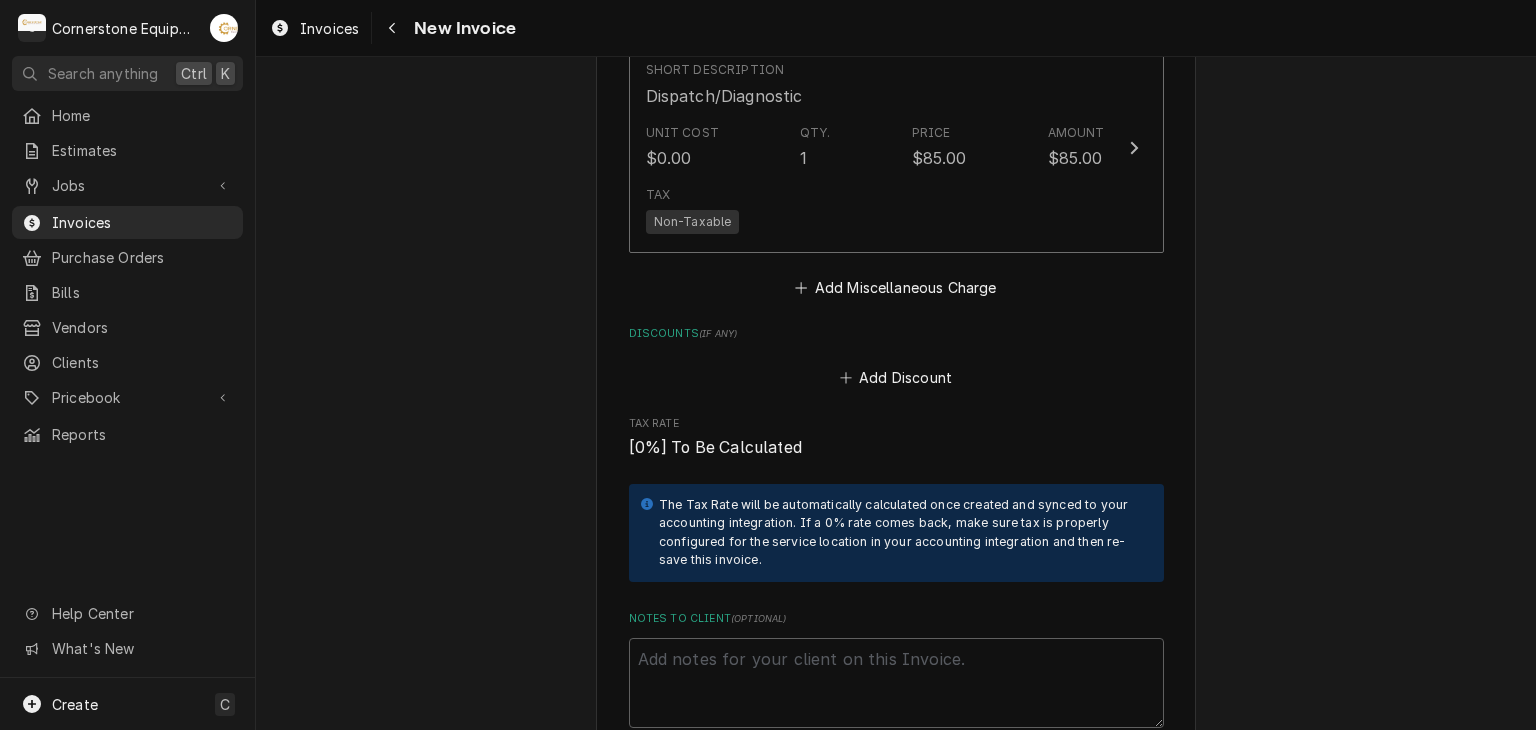 scroll, scrollTop: 3200, scrollLeft: 0, axis: vertical 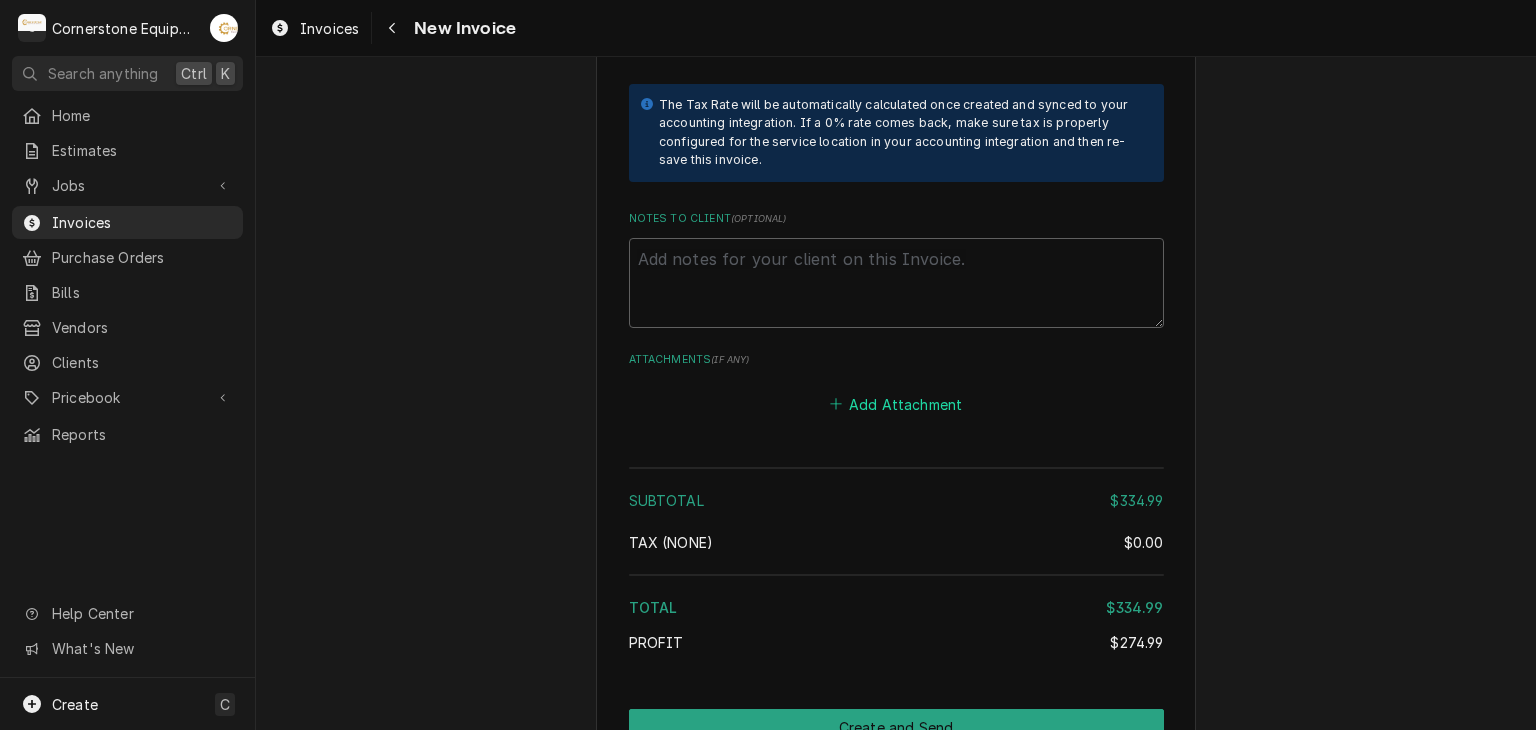 click on "Add Attachment" at bounding box center [896, 404] 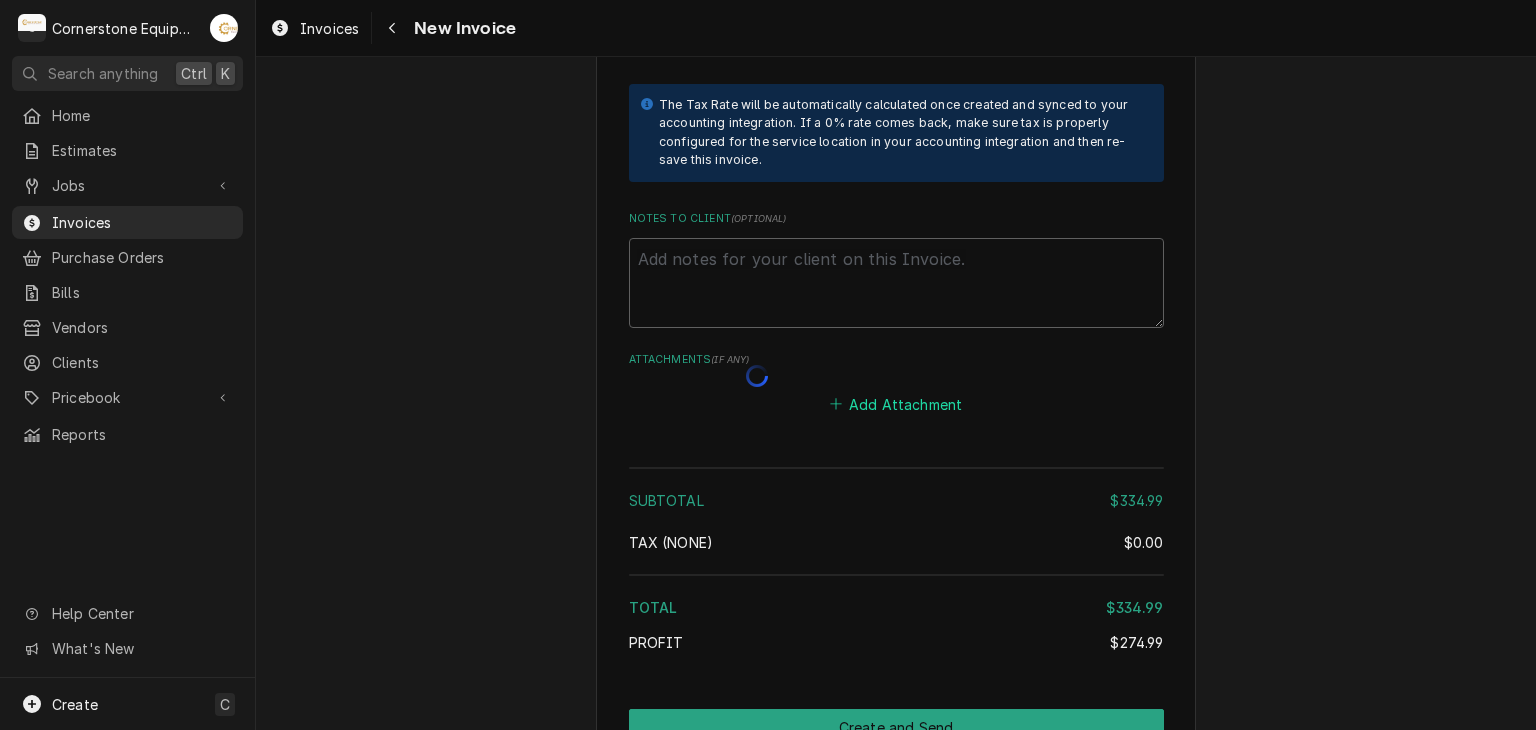 click on "Add Attachment" at bounding box center [896, 404] 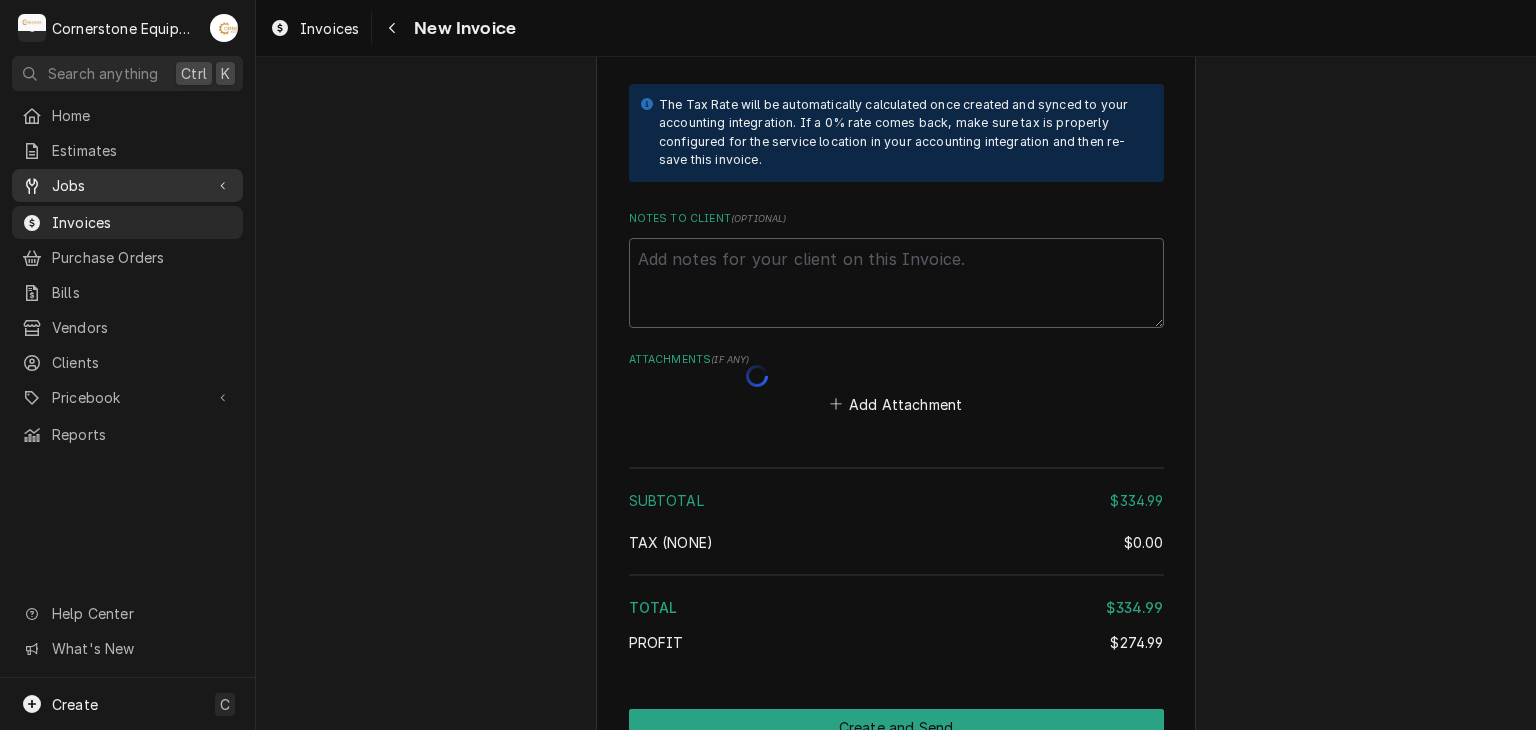 click on "Jobs" at bounding box center (127, 185) 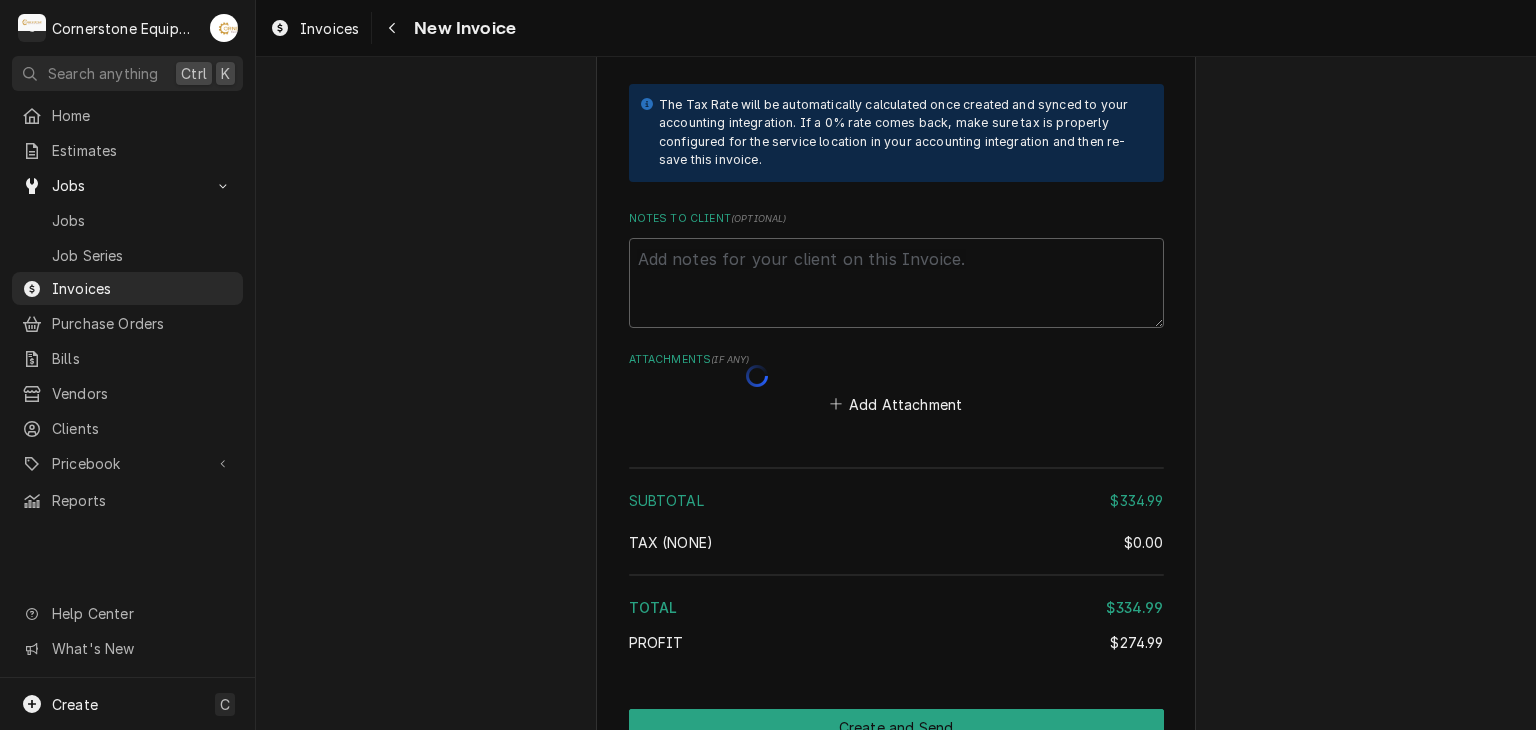 click on "Please provide the following information to create your invoice: Client Details Client [PERSON] - McDonald’s Service Location [POSTAL_CODE] - [CITY] (spinx) / [NUMBER] [STREET], [CITY], [STATE] [POSTAL_CODE] Basic Details Created From Job Uninvoiced Priority Labor Rate Service Type Priority Labor Rate Labels  ( optional ) Add Labels... Billing Address Same as service location Recipient, Attention To, etc.  ( if different ) Street Address [NUMBER] [STREET] Apartment, Suite, etc. City [CITY] State/Province [STATE] Postal Code [POSTAL_CODE] Issue Date [YEAR]-[MONTH]-[DAY] Terms Choose payment terms... Same Day Net 7 Net 14 Net 21 Net 30 Net 45 Net 60 Net 90 Due Date [YEAR]-[MONTH]-[DAY] Payment Methods Accept Online Card Payments Charge Details Service Charges Short Description Priority Labor Rate Service Date Aug 6, [YEAR] Hourly Cost $[PRICE]/hr Qty. 1hr Rate $[PRICE]/hr Amount $[PRICE] Tax Non-Taxable Service  Summary Add Service Charge Parts and Materials  ( if any ) Short Description misc hardware Manufacturer — Manufacturer Part # — Unit Cost $0.00 Qty. 1 )" at bounding box center [896, -1141] 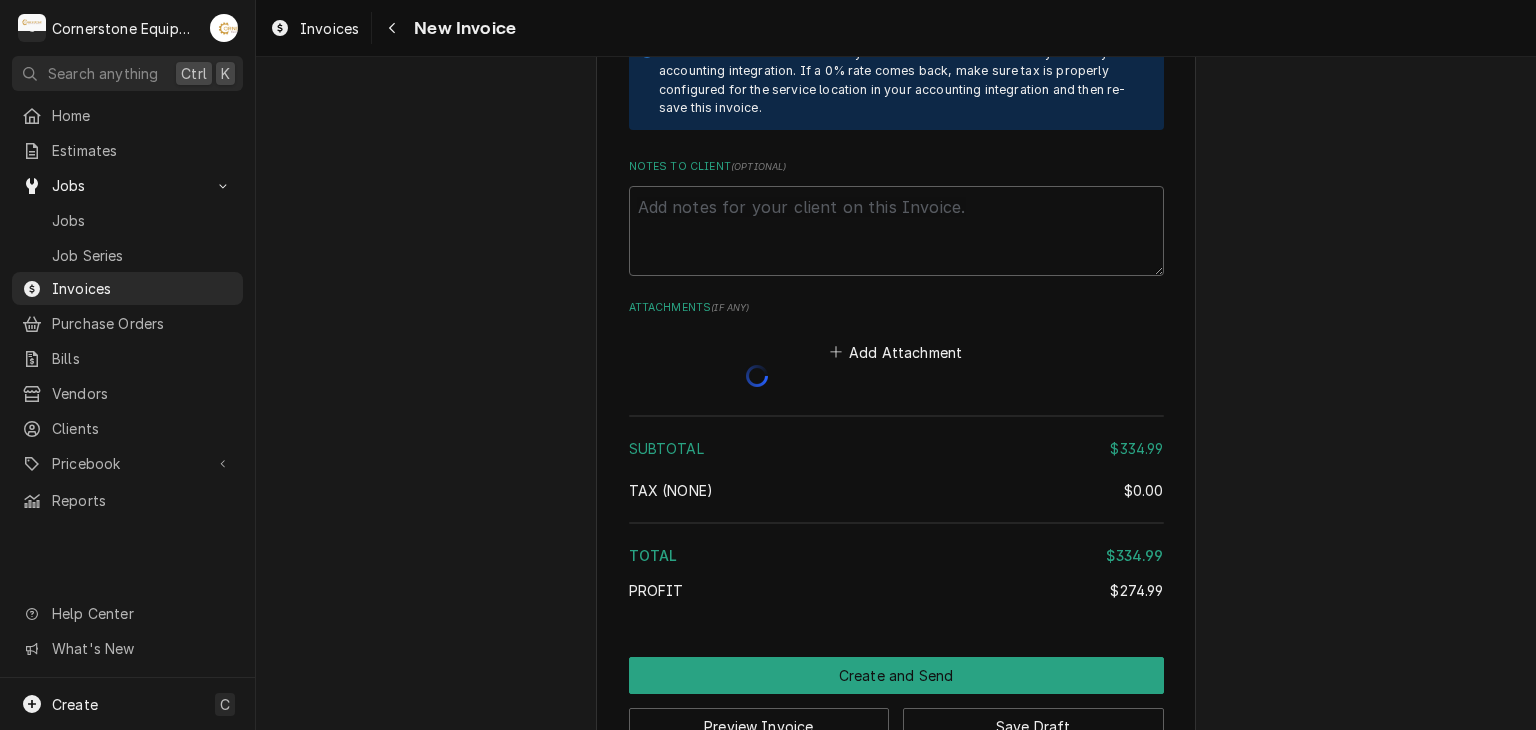 scroll, scrollTop: 3280, scrollLeft: 0, axis: vertical 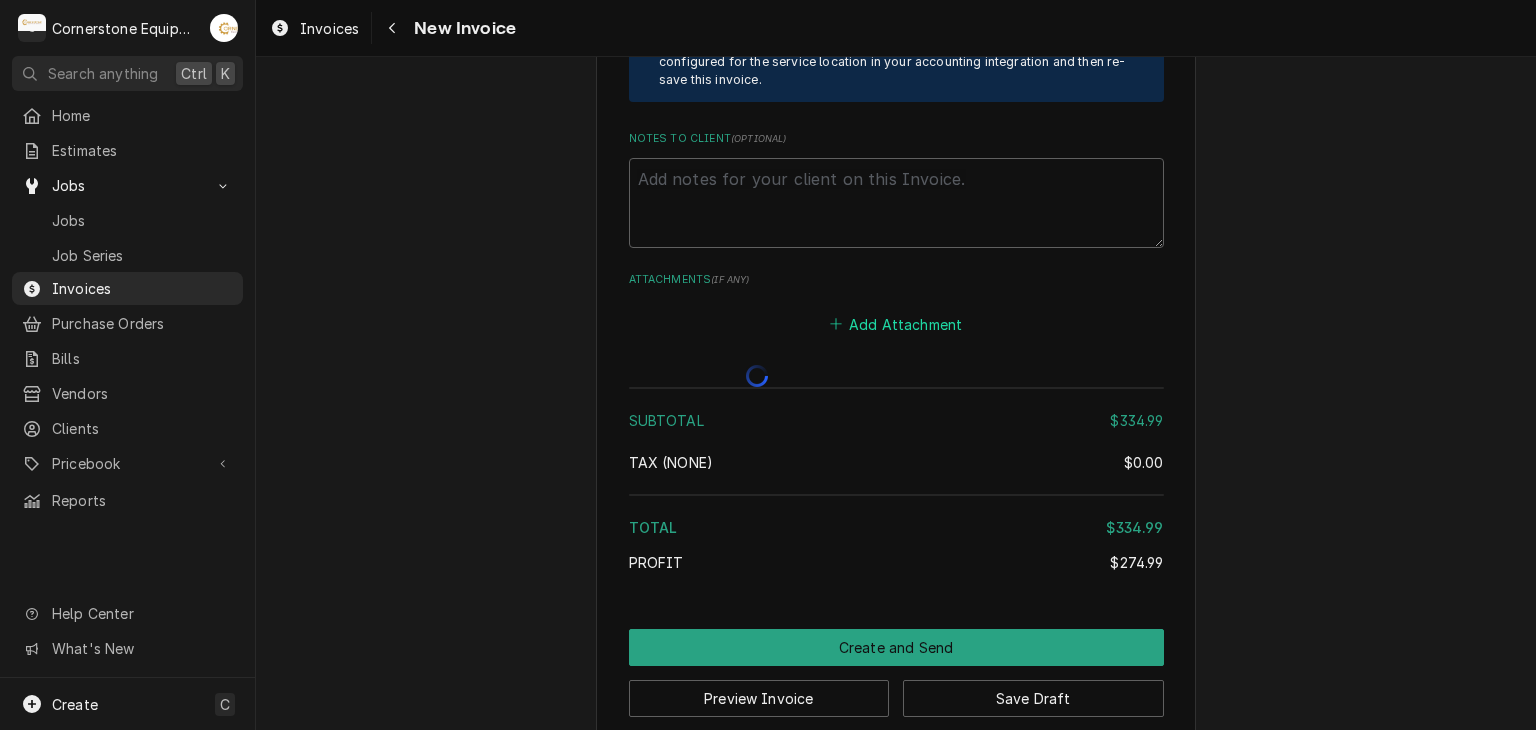 click on "Add Attachment" at bounding box center [896, 324] 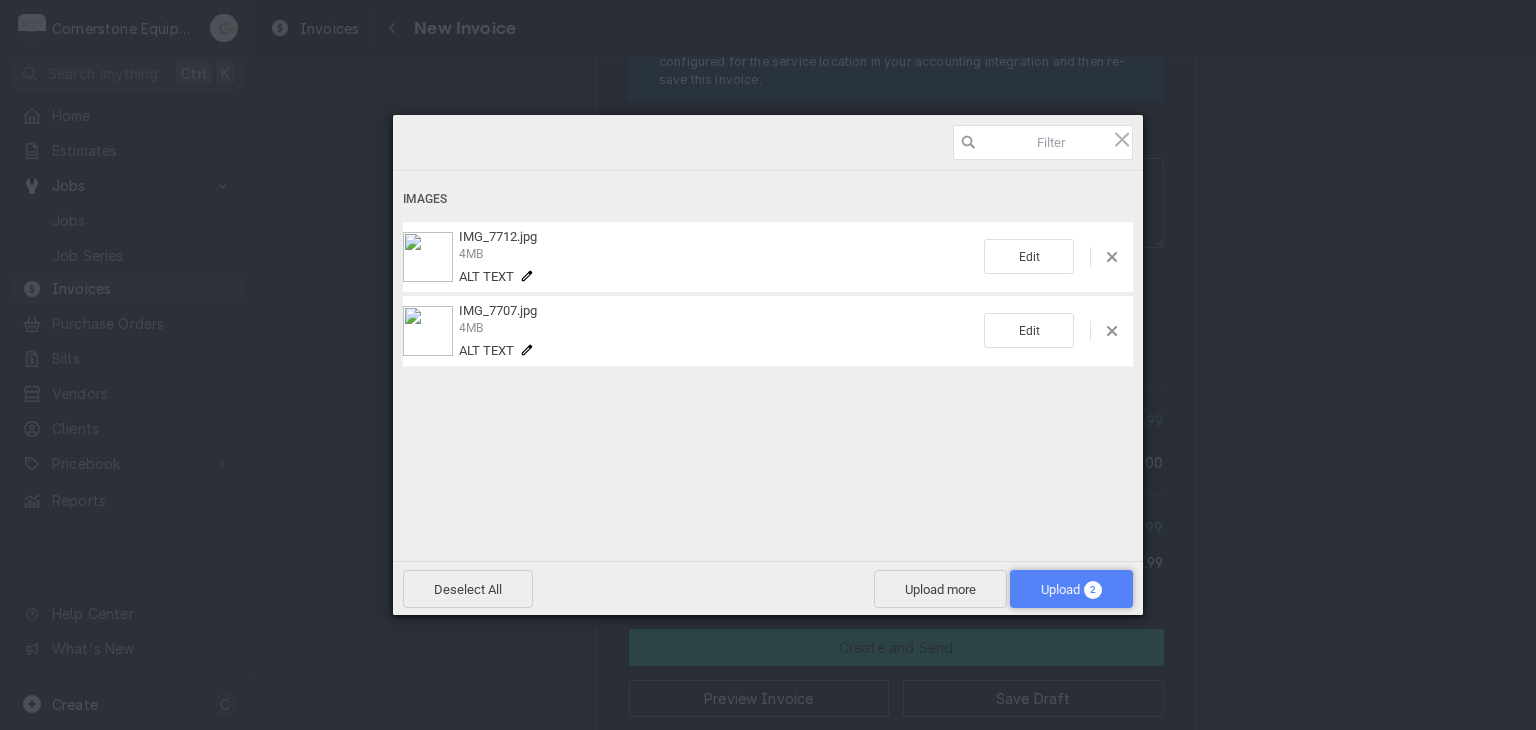 click on "Upload
2" at bounding box center (1071, 589) 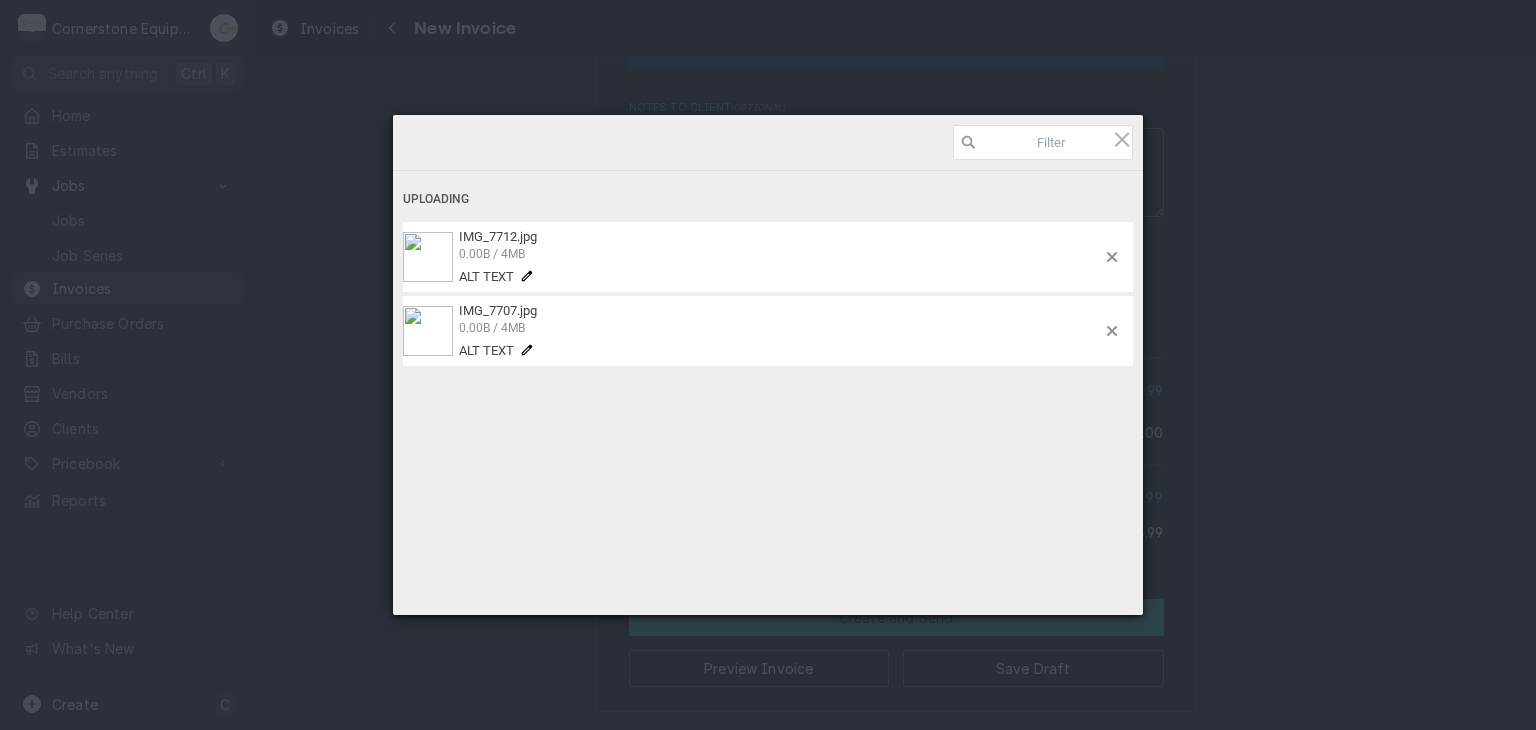 scroll, scrollTop: 3217, scrollLeft: 0, axis: vertical 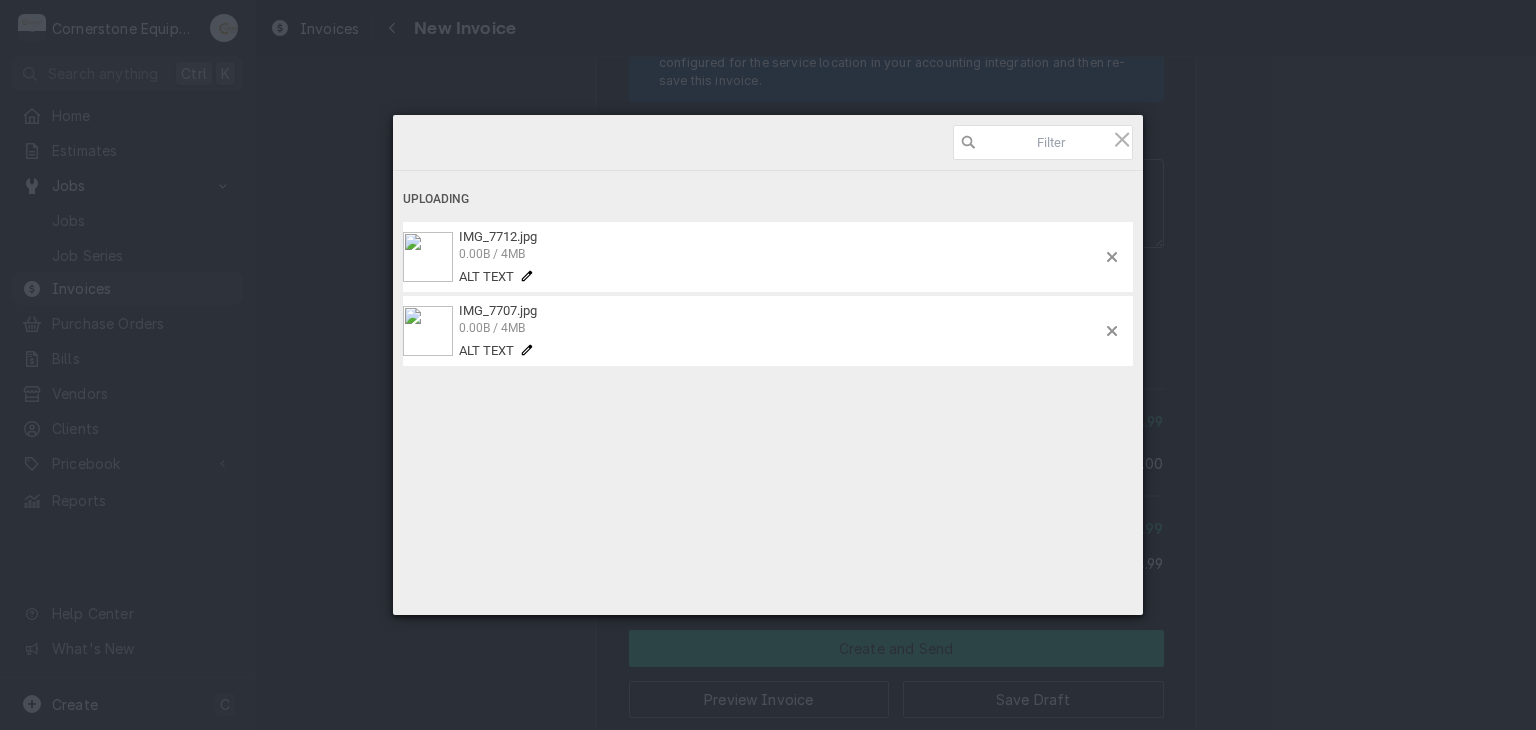 type on "x" 